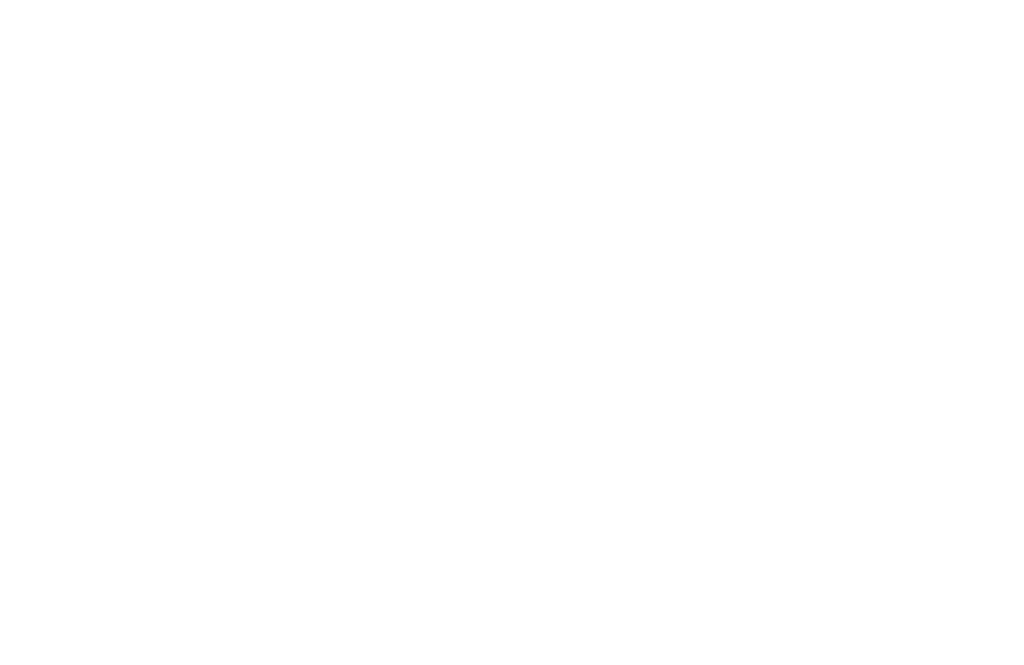 scroll, scrollTop: 64, scrollLeft: 0, axis: vertical 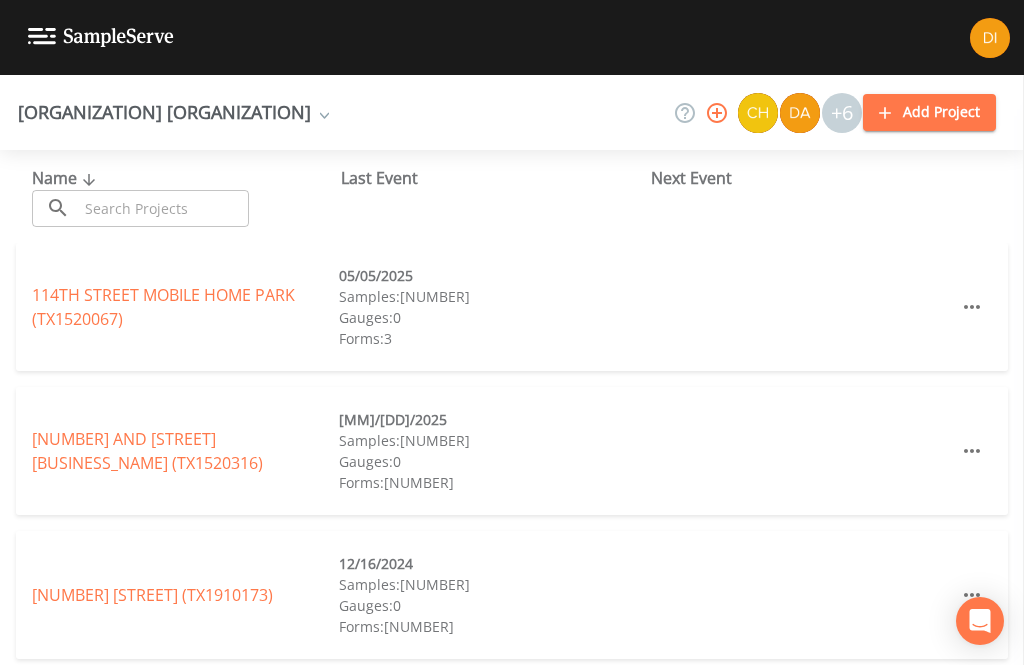 click at bounding box center (163, 208) 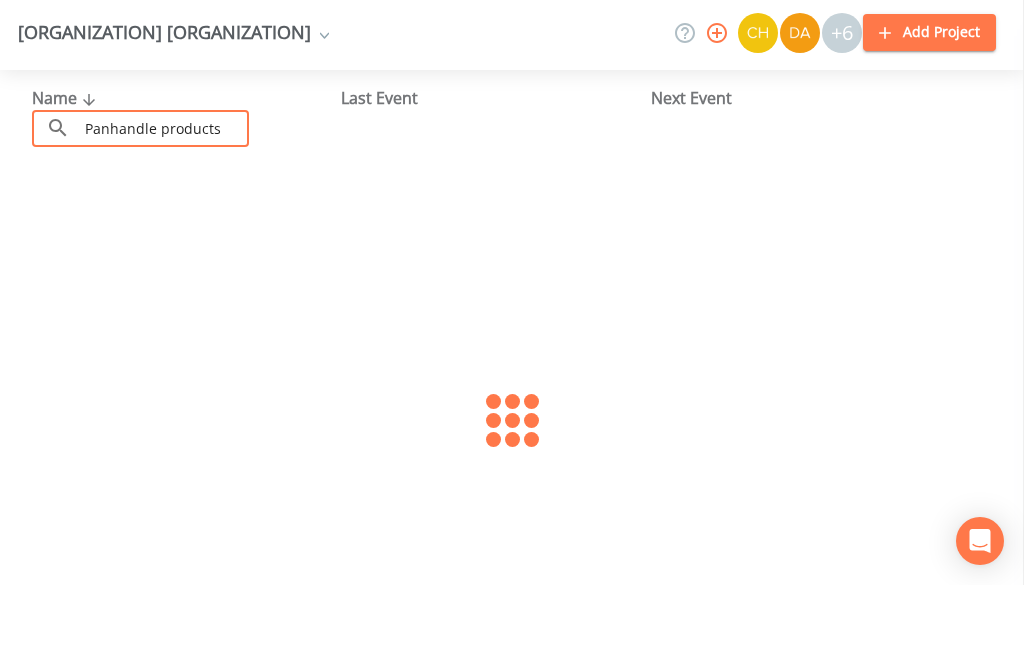 scroll, scrollTop: 73, scrollLeft: 0, axis: vertical 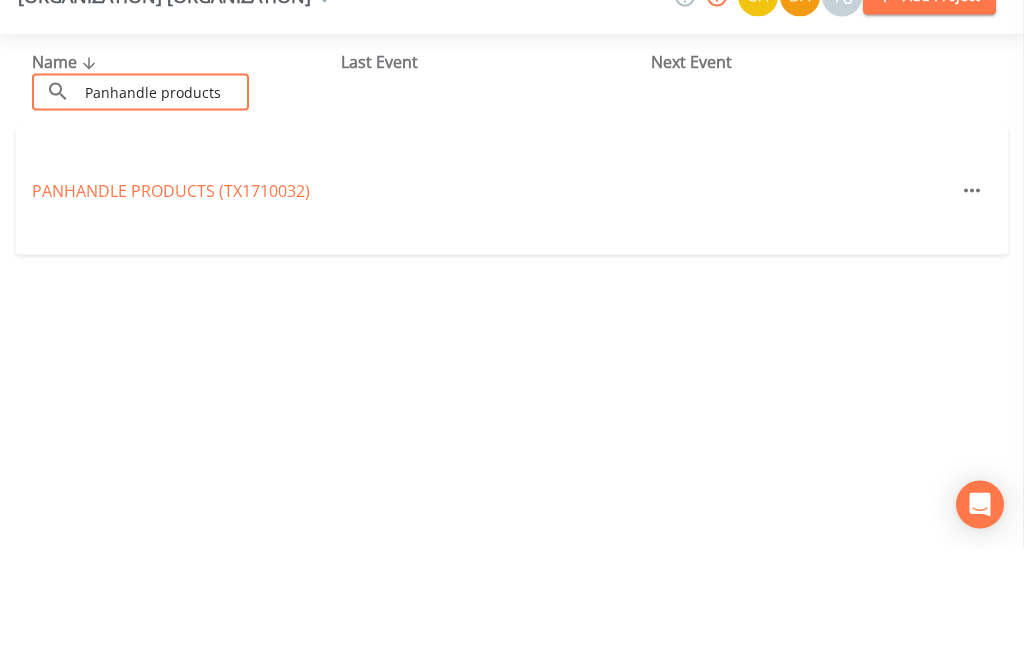 type on "Panhandle products" 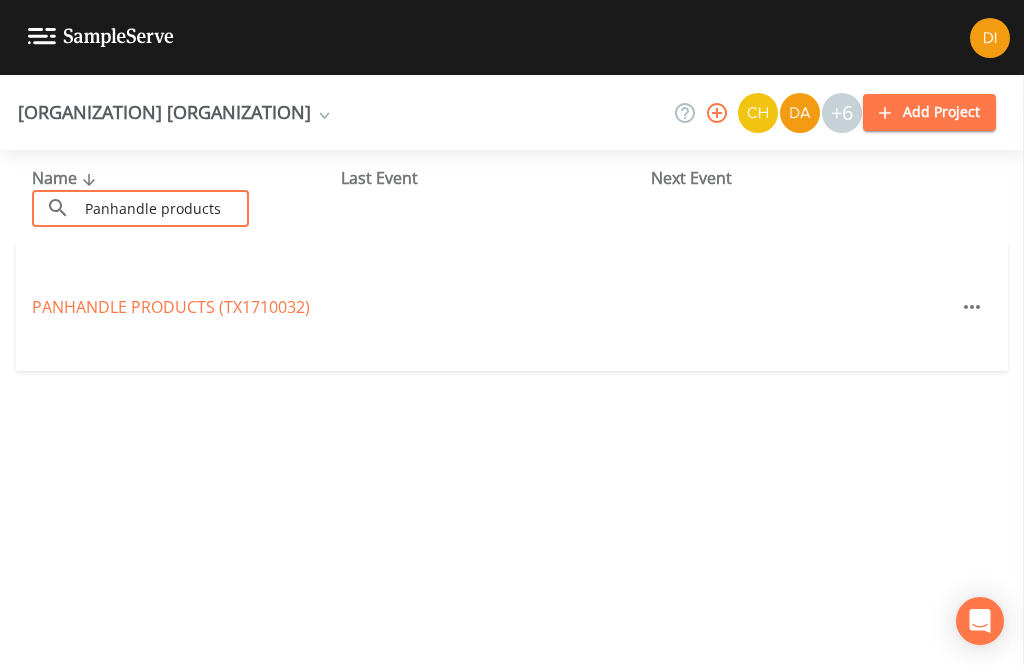 scroll, scrollTop: 0, scrollLeft: 0, axis: both 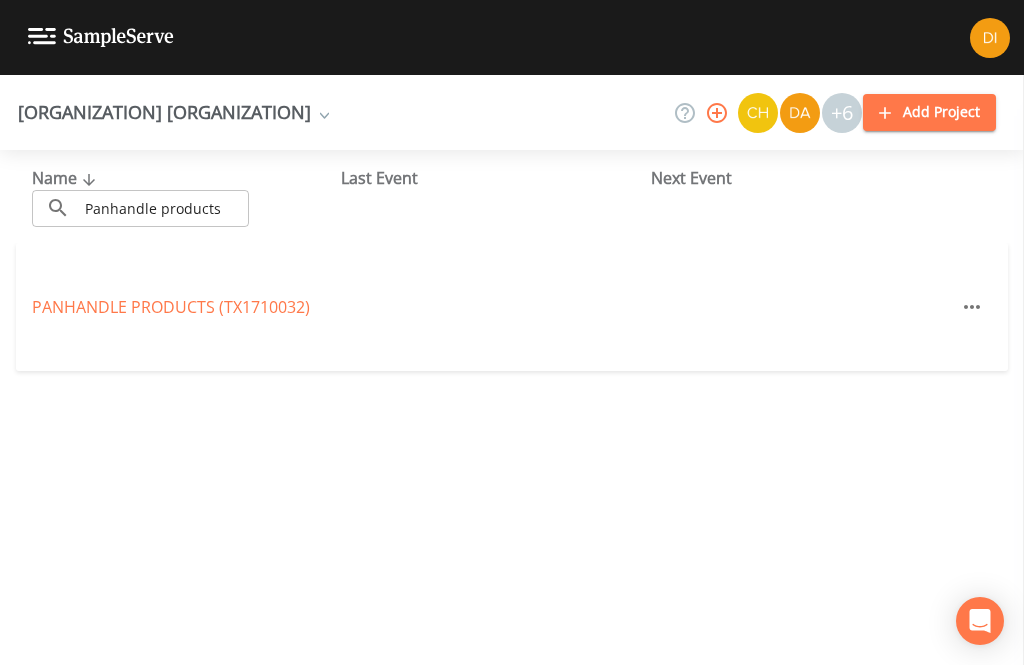click on "[COMPANY]   (TX1710032)" at bounding box center [171, 307] 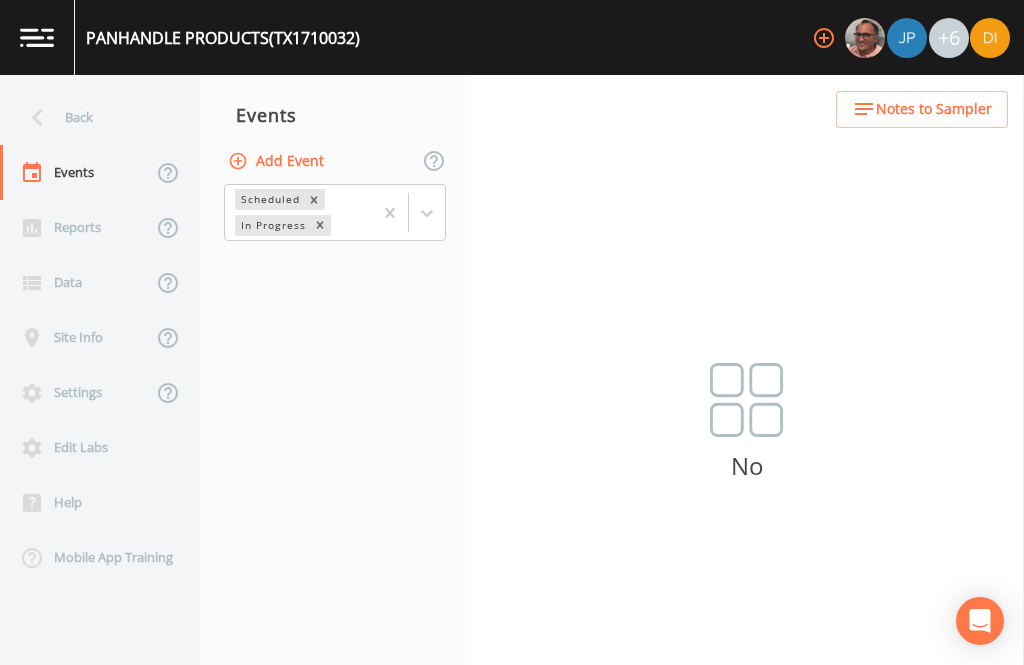 click on "Add Event" at bounding box center (278, 161) 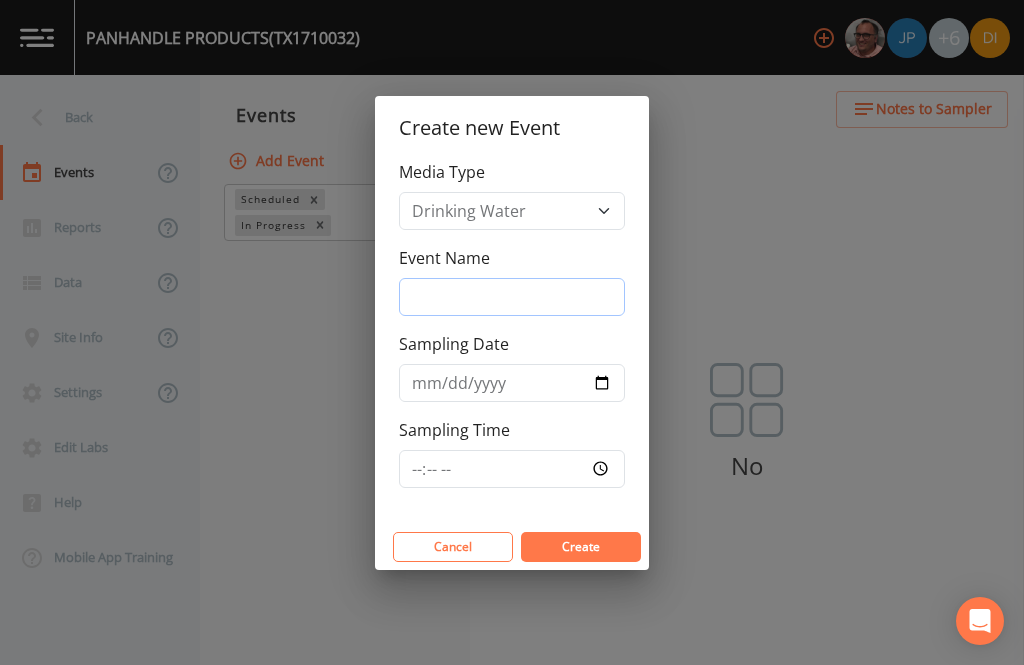 click on "Event Name" at bounding box center (512, 297) 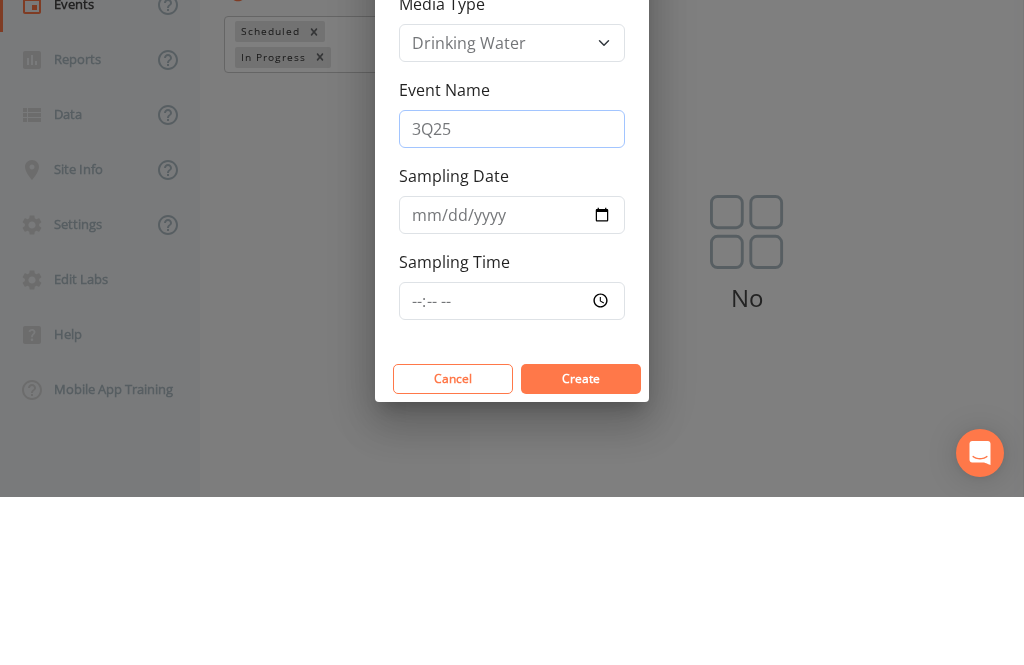 type on "3Q25" 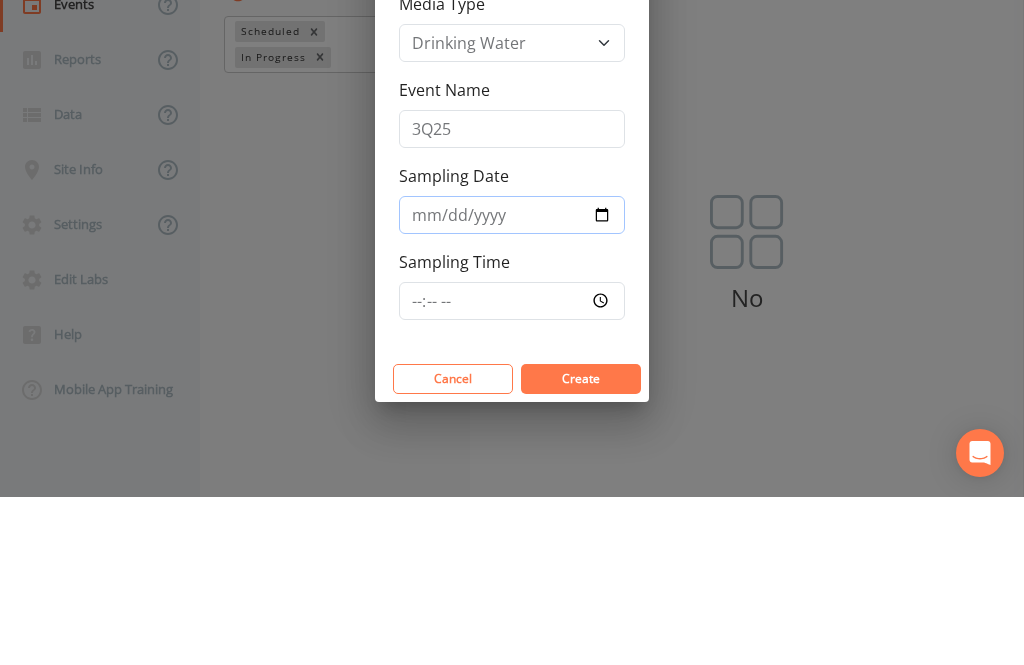 click on "Sampling Date" at bounding box center [512, 383] 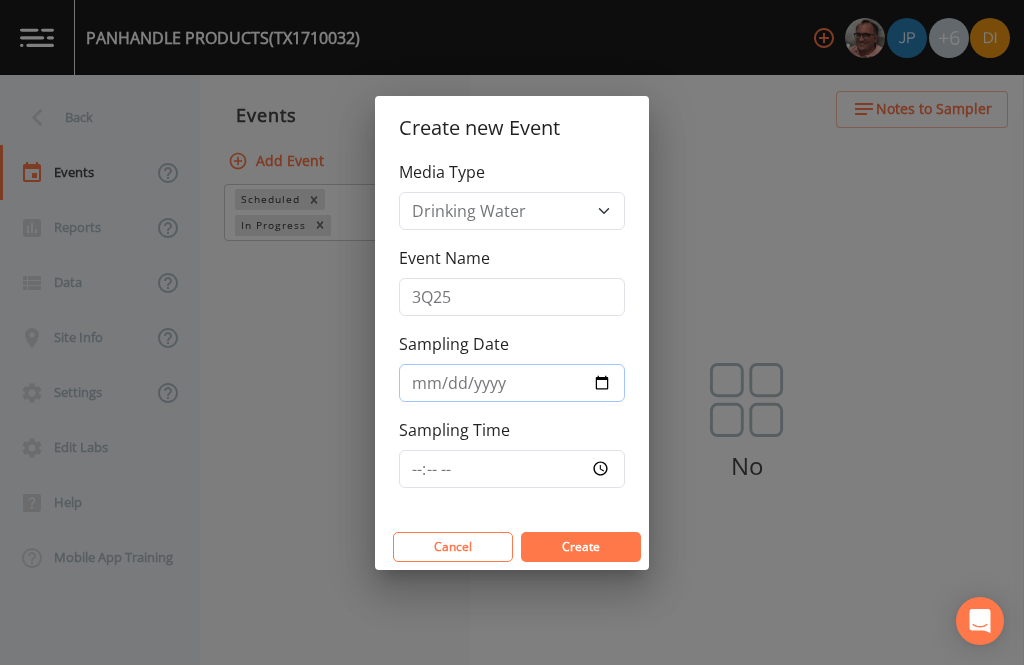 type on "2025-08-05" 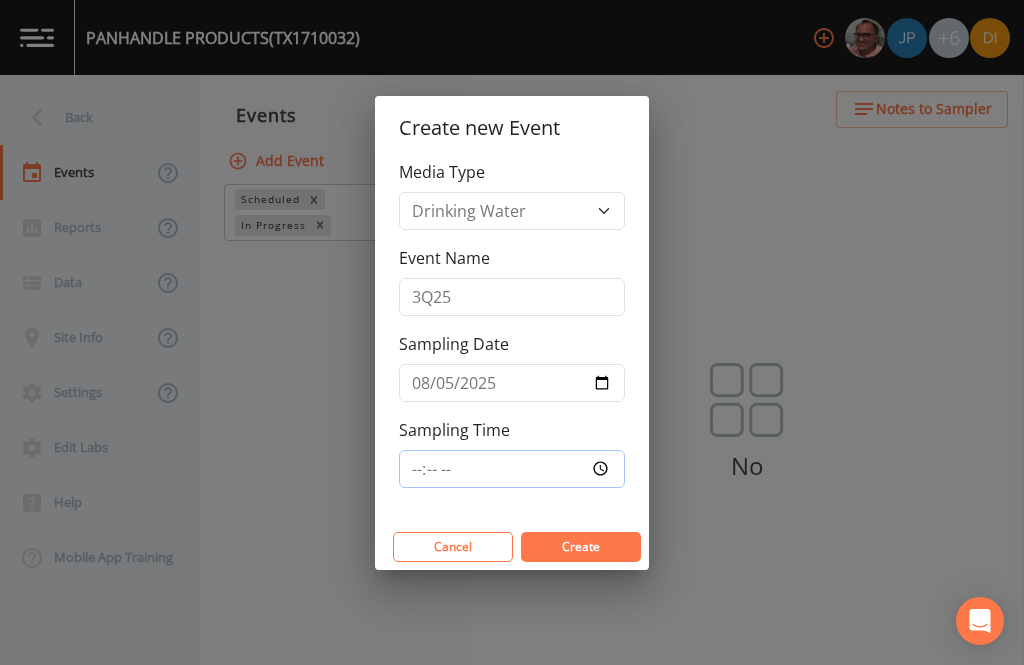 click on "Sampling Time" at bounding box center (512, 469) 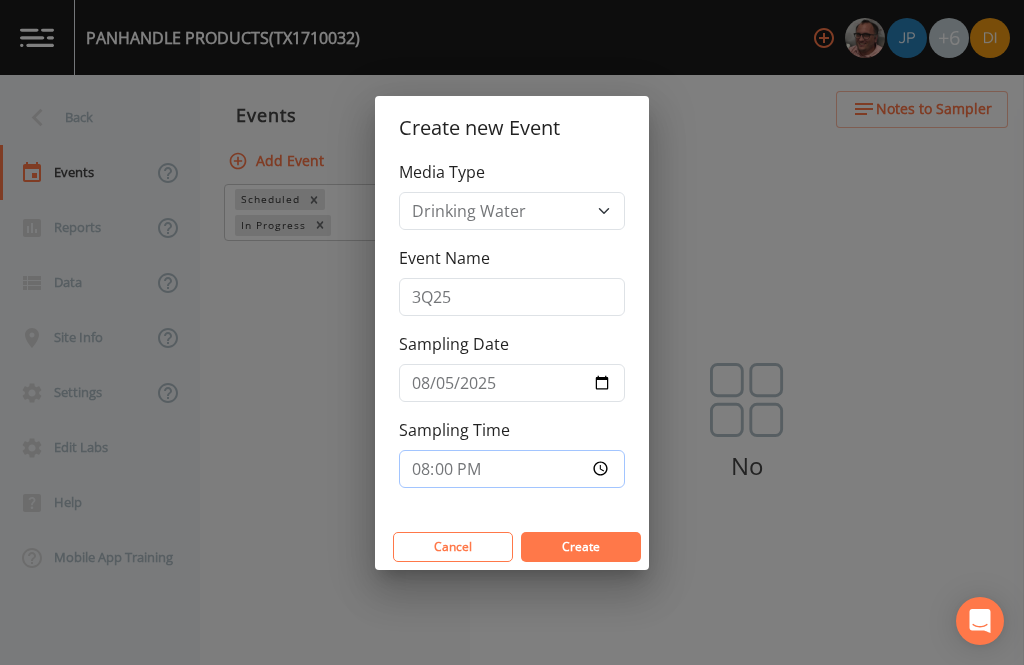 type on "08:00" 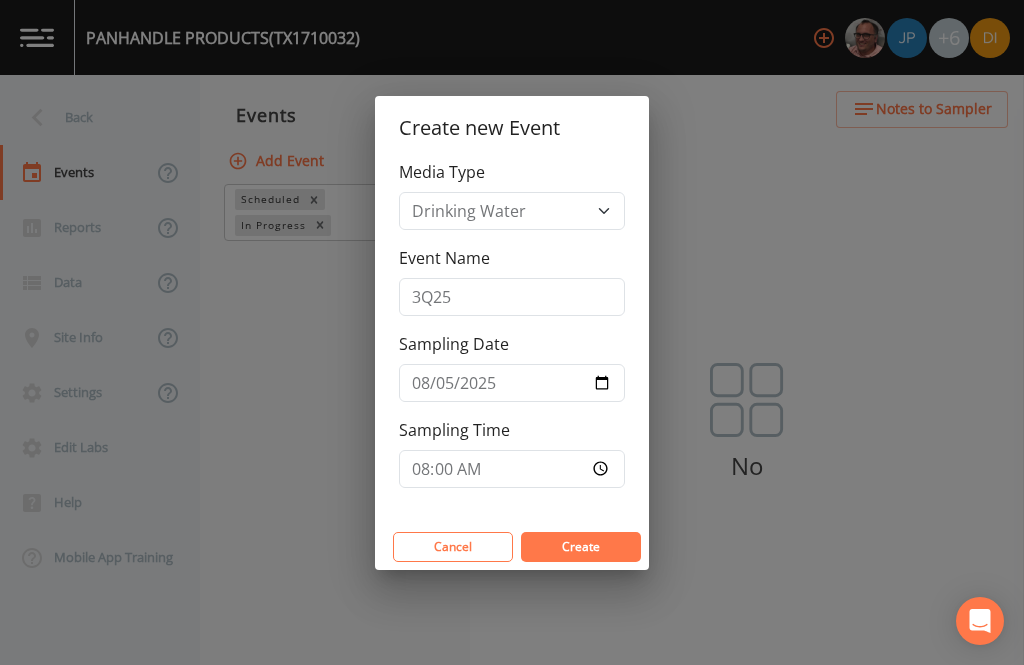click on "Create" at bounding box center [581, 547] 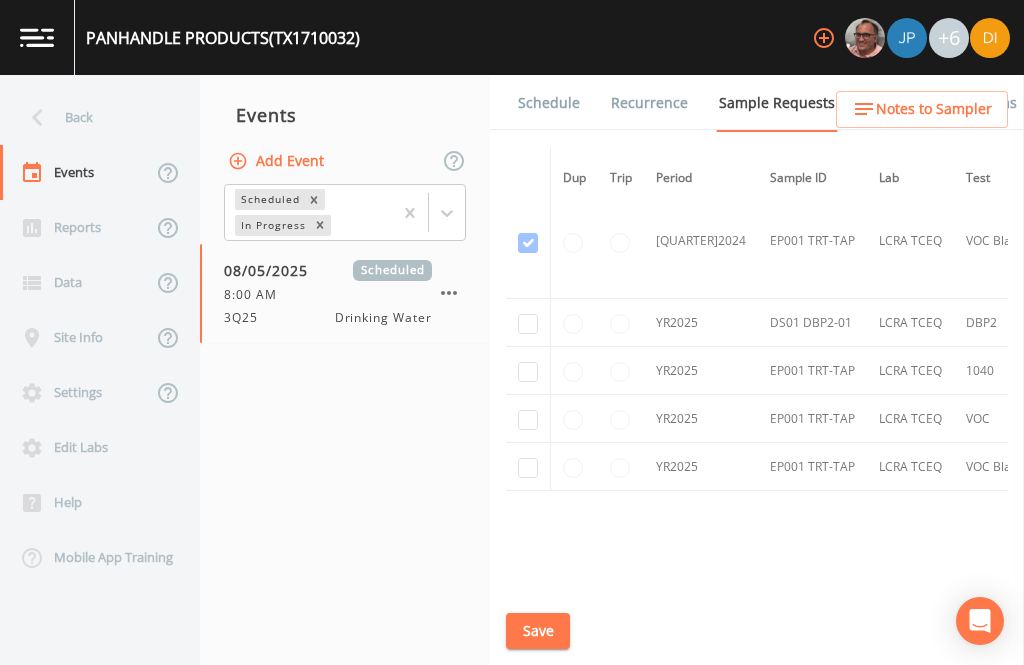 scroll, scrollTop: 1749, scrollLeft: 0, axis: vertical 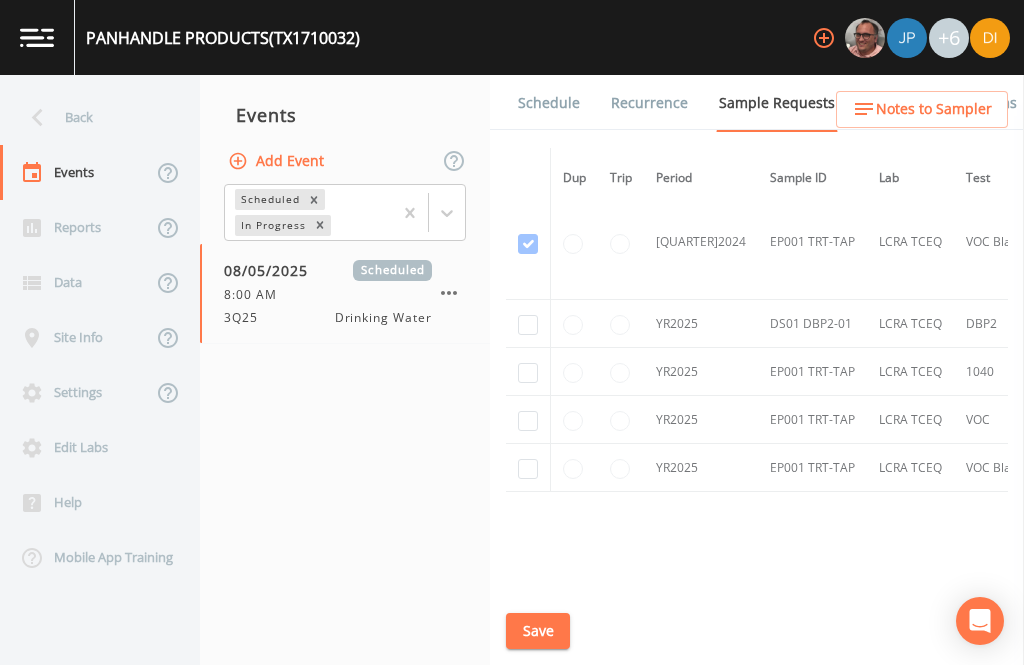 click at bounding box center [528, -1481] 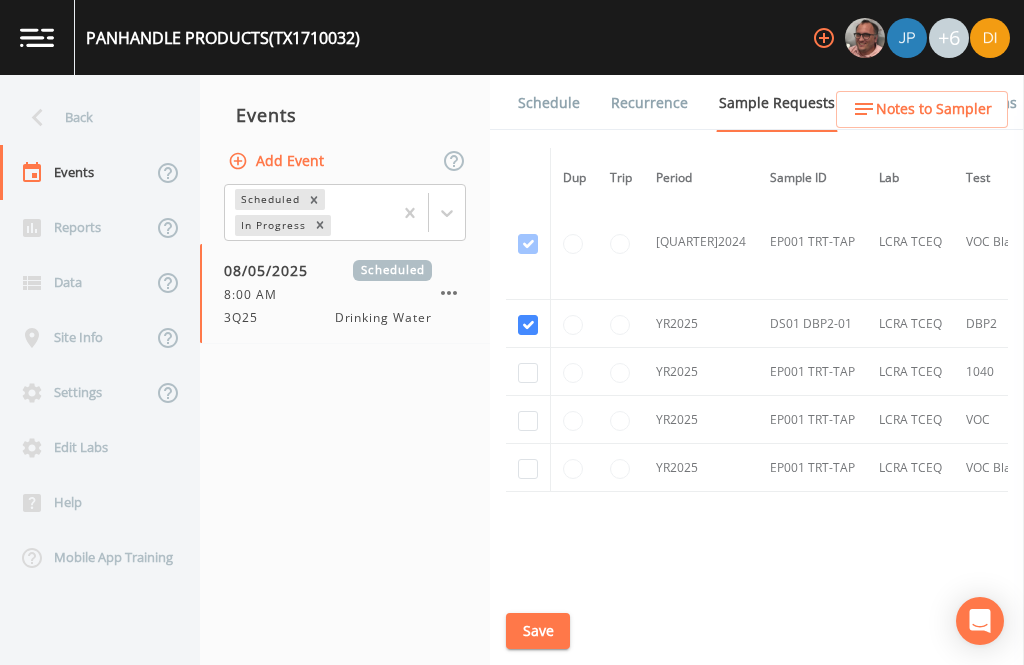 checkbox on "true" 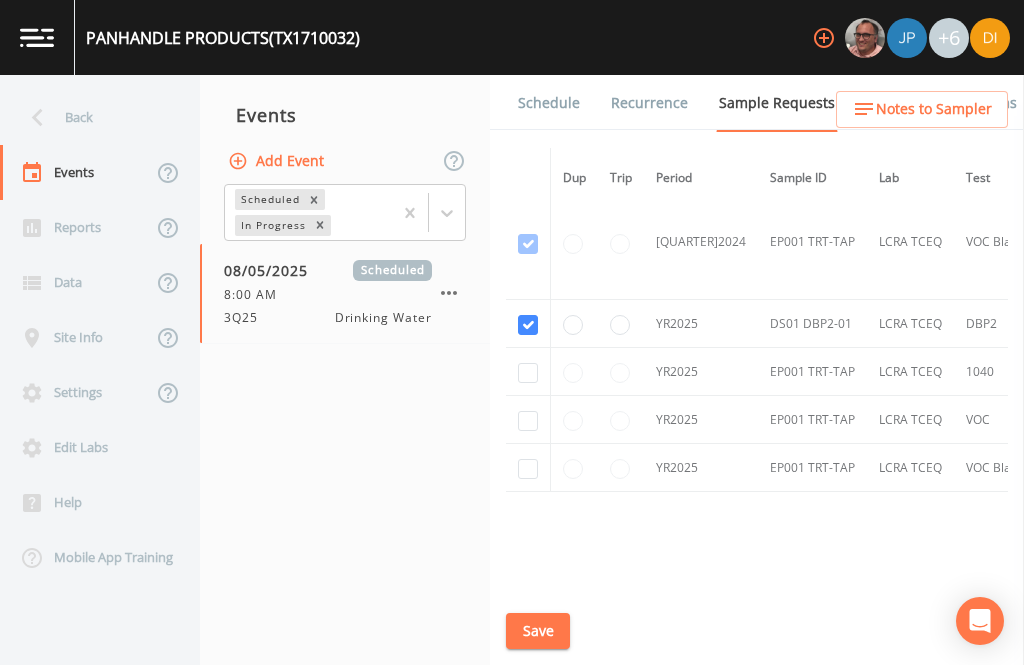 click at bounding box center (528, -1366) 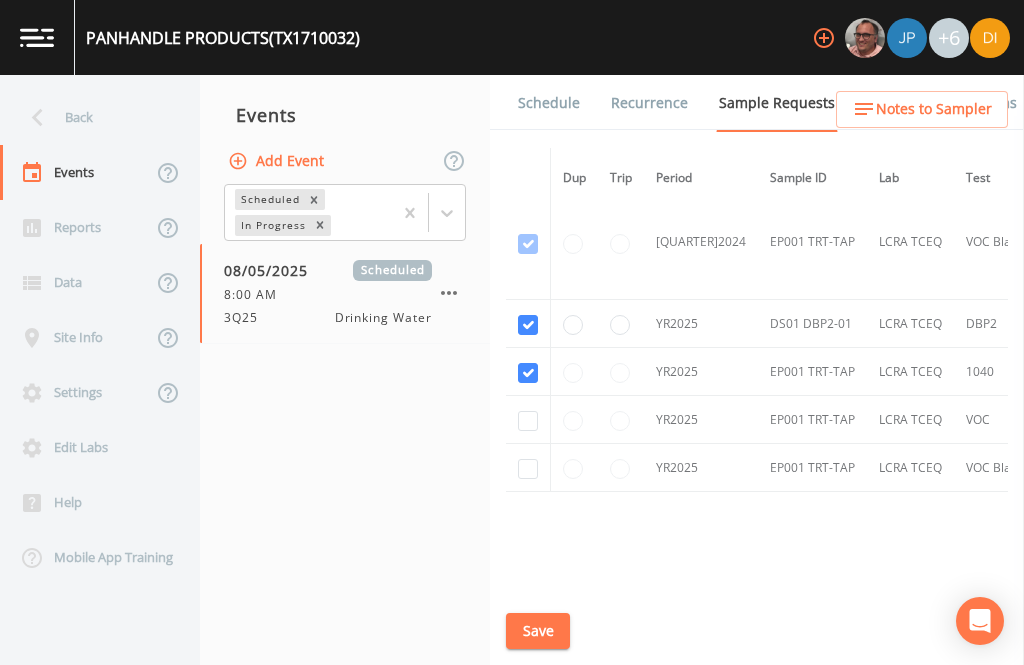 checkbox on "true" 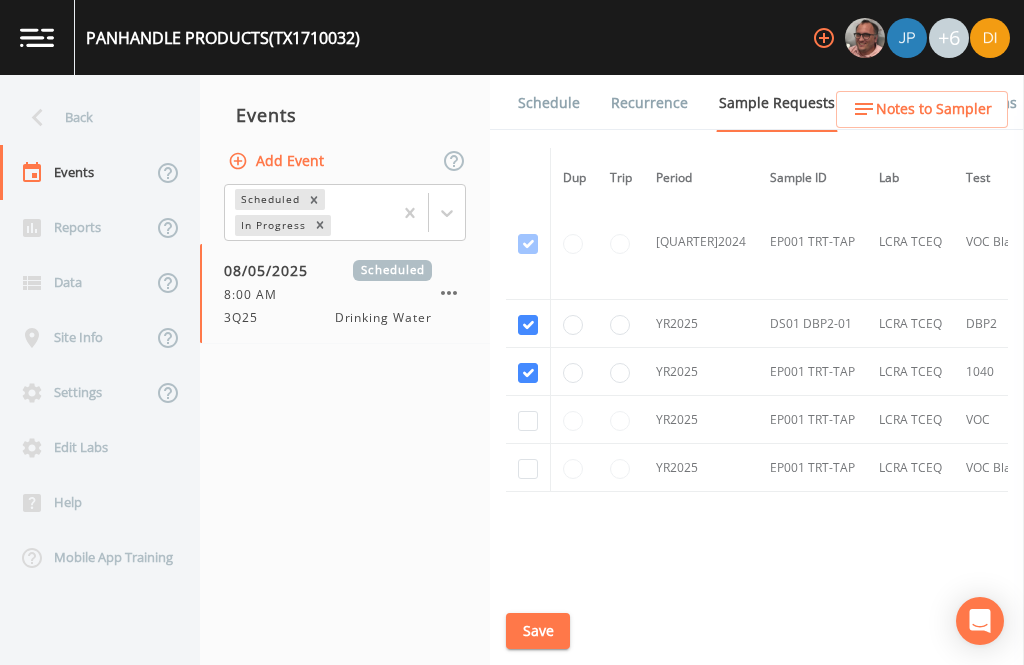 click at bounding box center [528, -676] 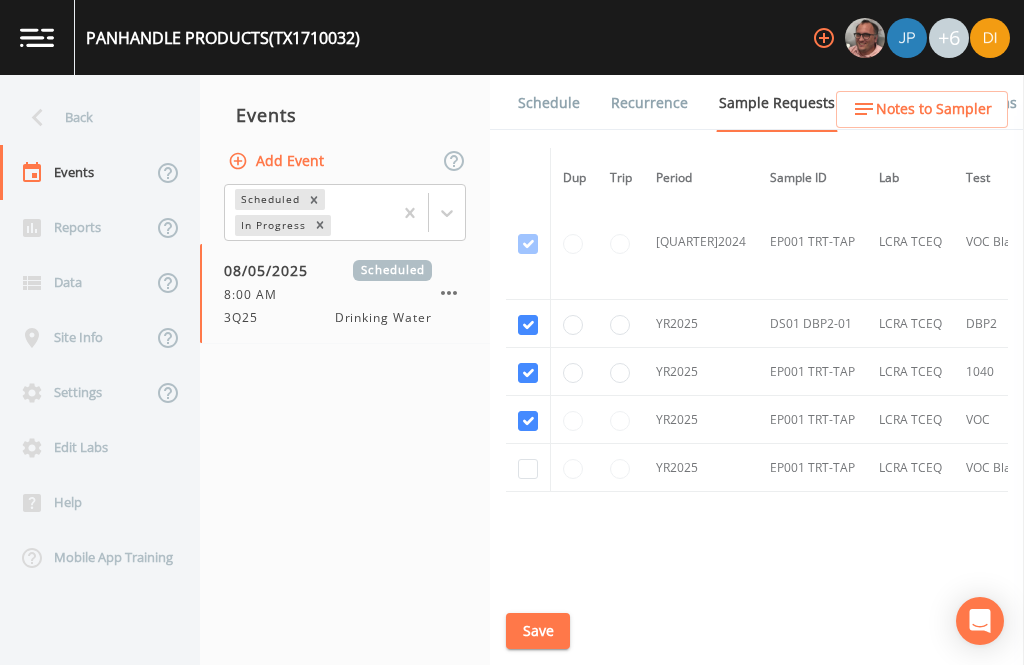 checkbox on "true" 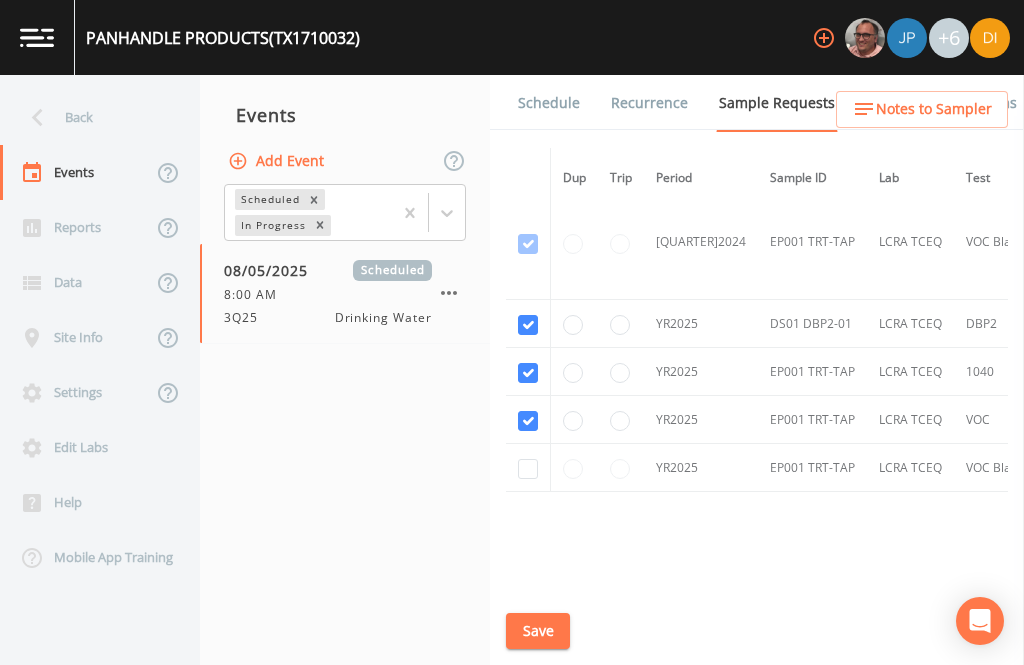 click at bounding box center (528, -561) 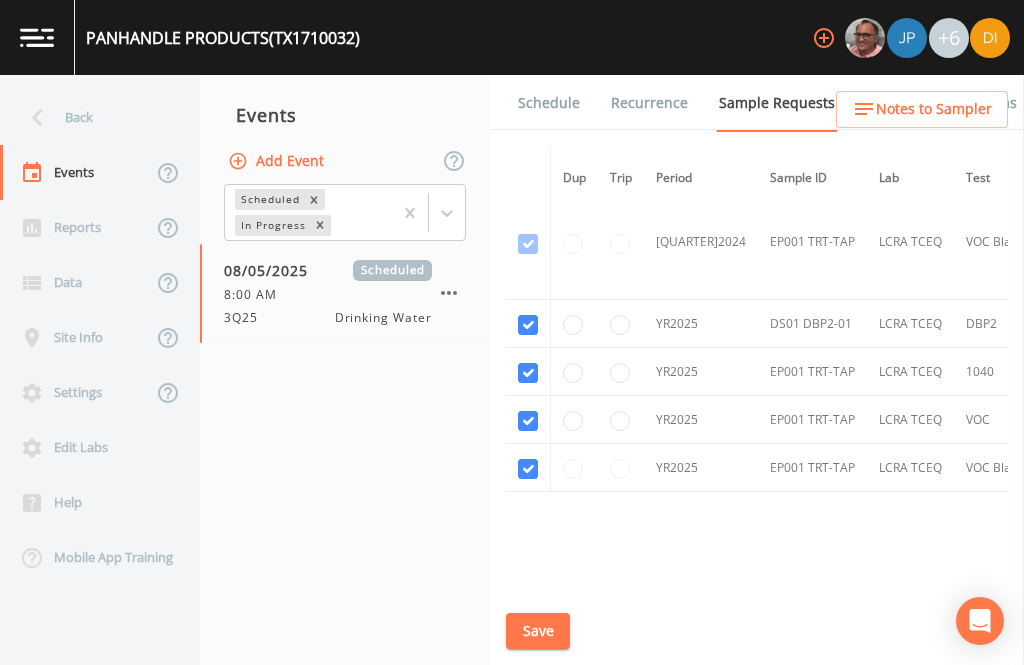checkbox on "true" 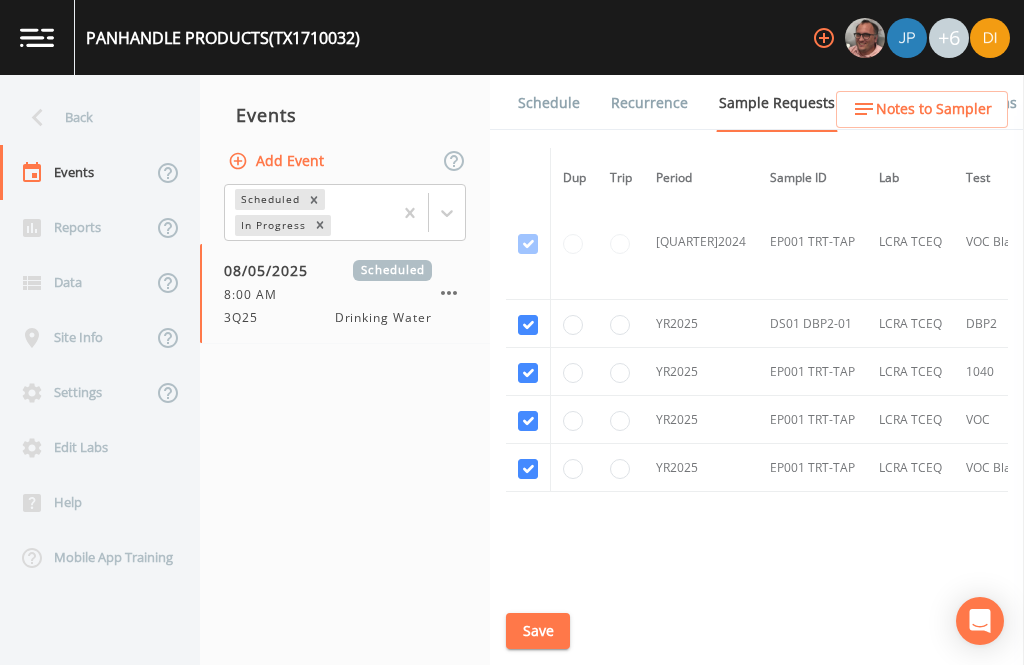click on "Save" at bounding box center (538, 631) 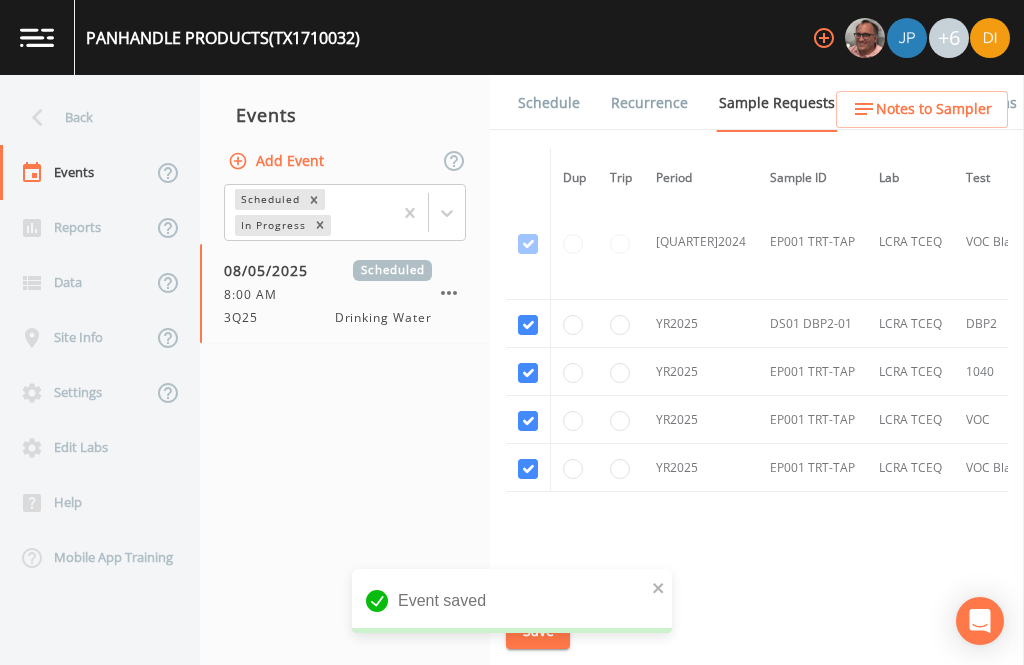 click on "Schedule" at bounding box center [549, 103] 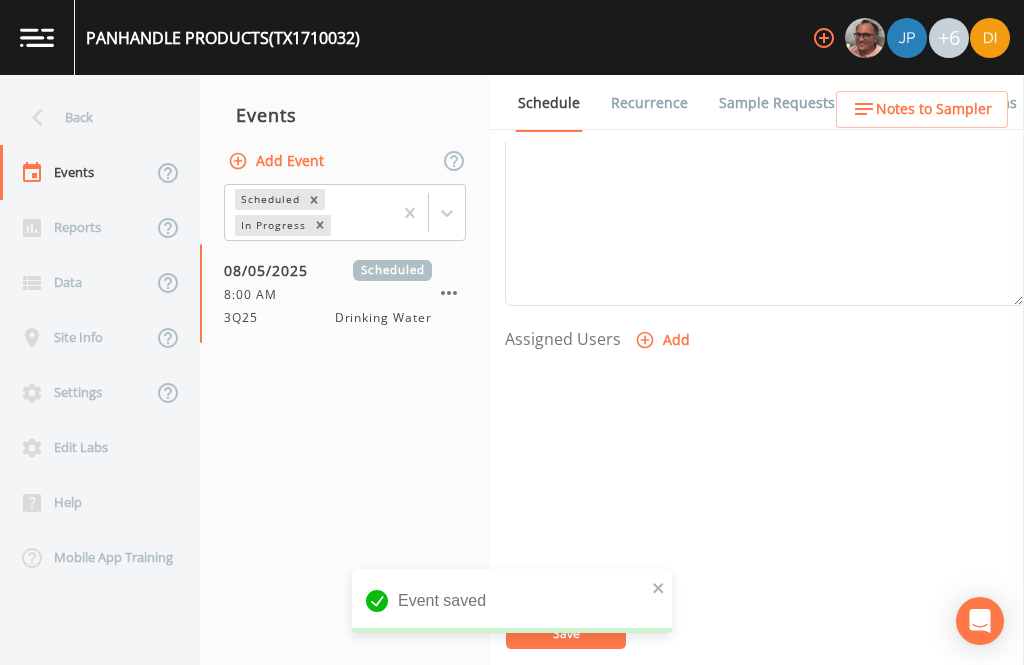 scroll, scrollTop: 681, scrollLeft: 0, axis: vertical 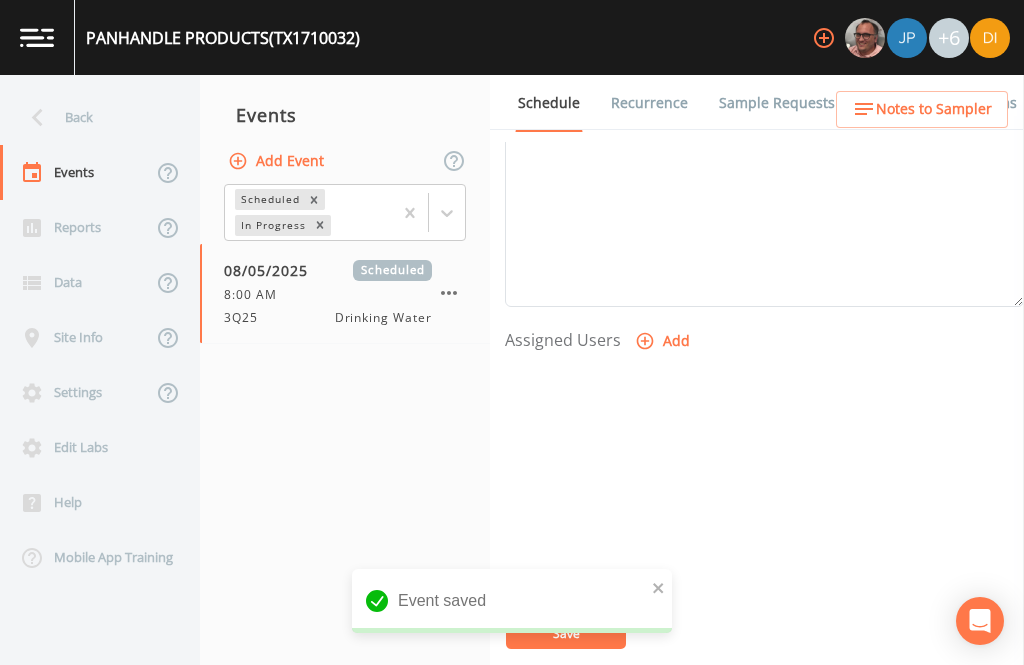 click on "Add" at bounding box center [664, 341] 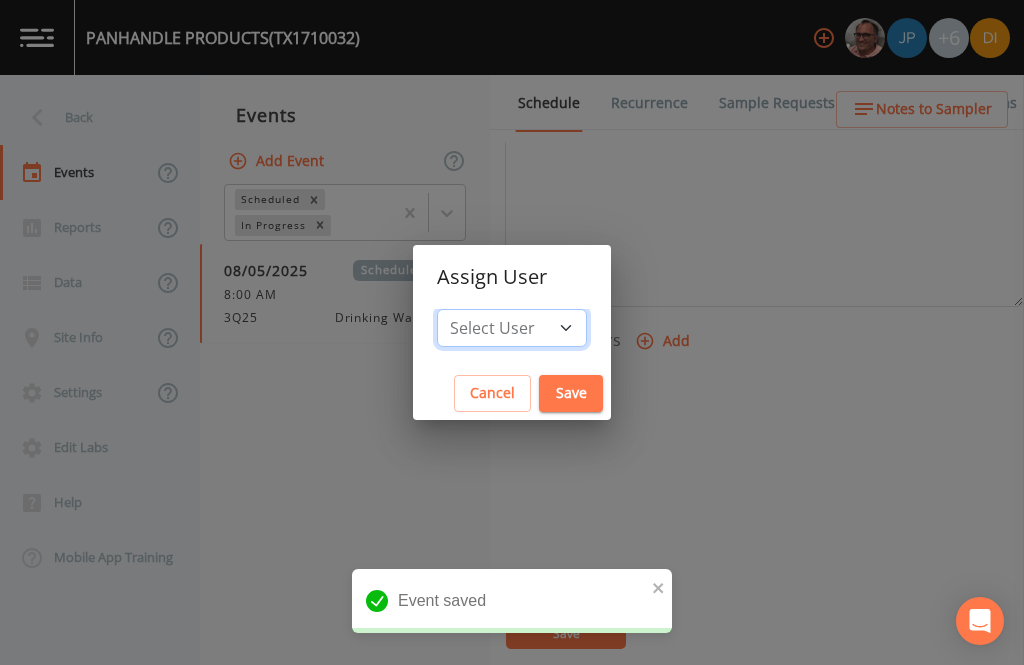 click on "Select User [FIRST] [LAST] [FIRST] [LAST] [FIRST] [LAST] [FIRST] [LAST] [FIRST] [LAST] [FIRST] [LAST]" at bounding box center (512, 328) 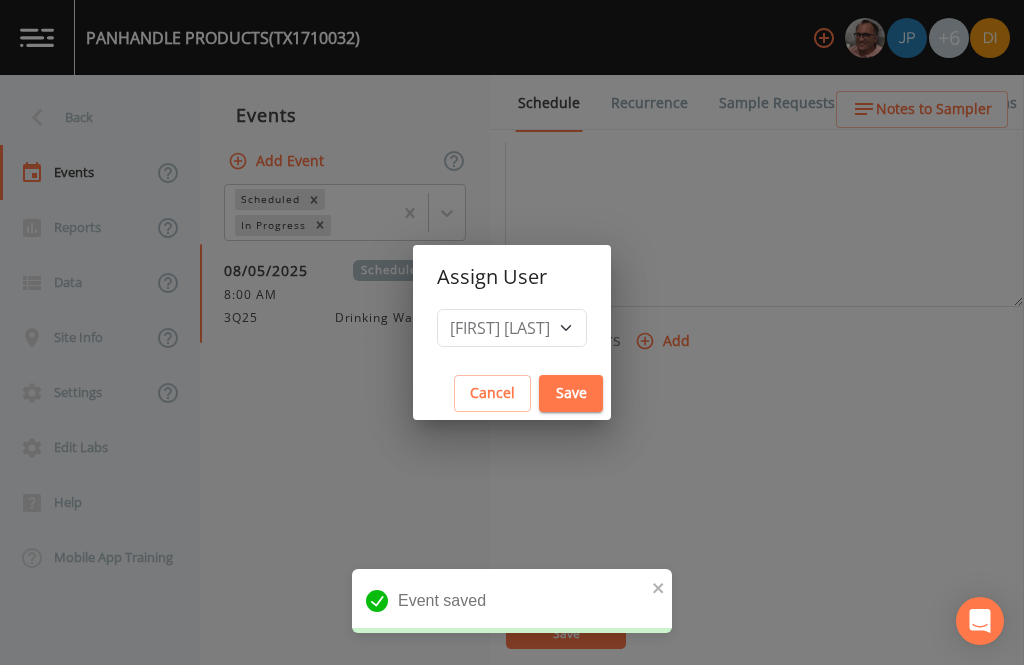 click on "Save" at bounding box center [571, 393] 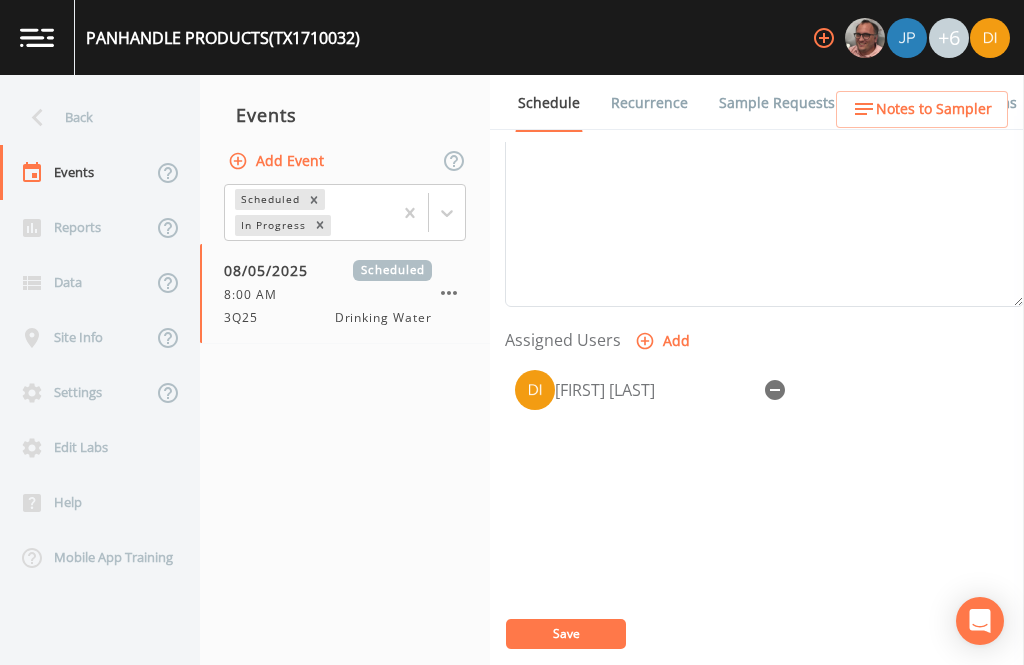 select 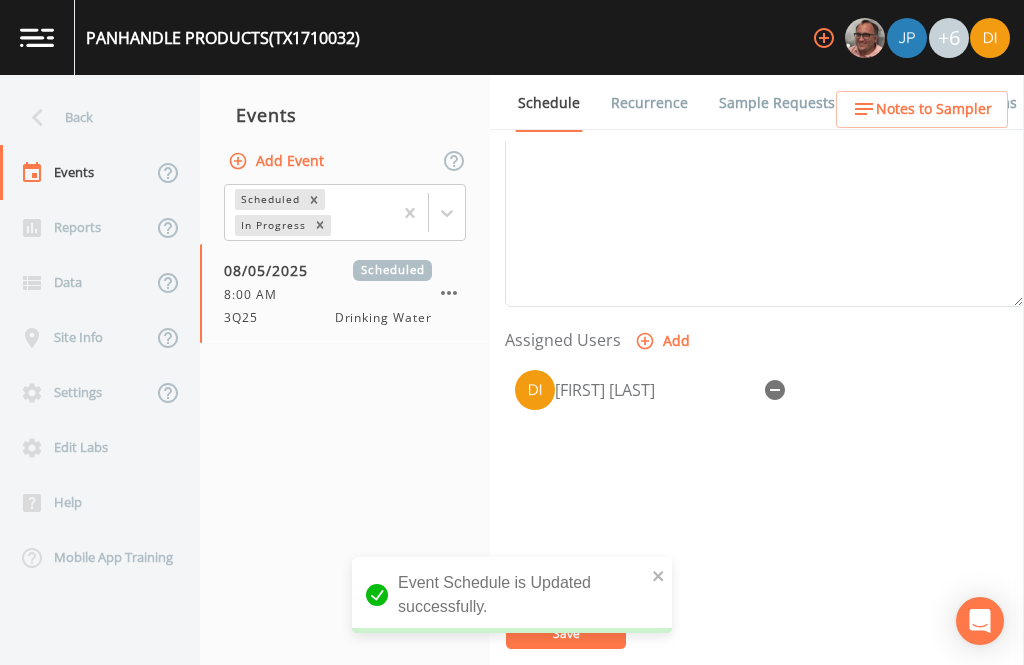 click on "Back" at bounding box center (90, 117) 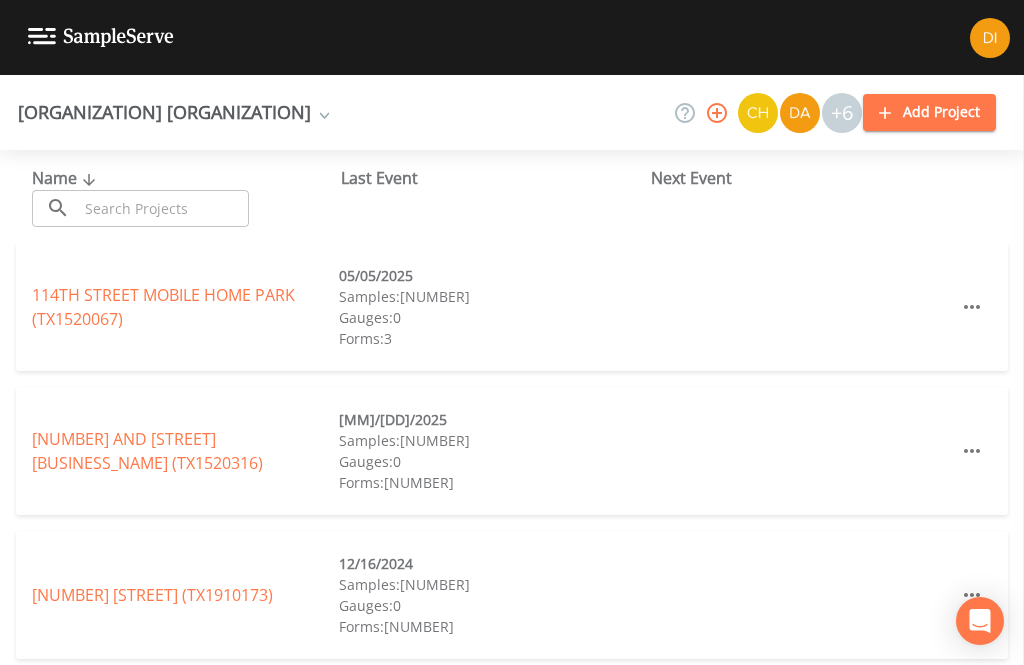 click at bounding box center (163, 208) 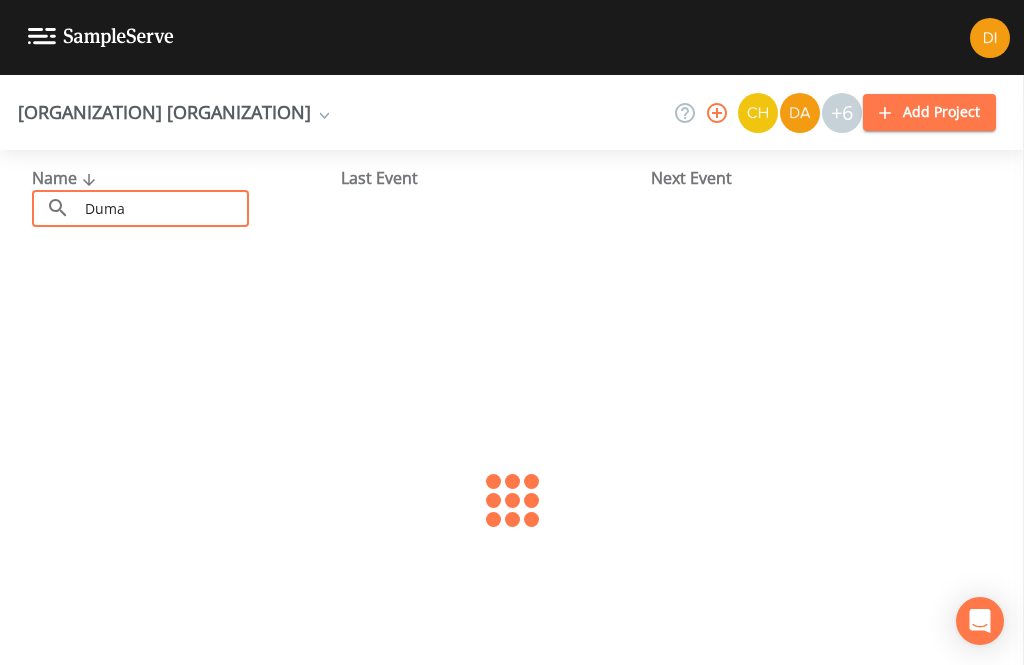 type on "Dumas" 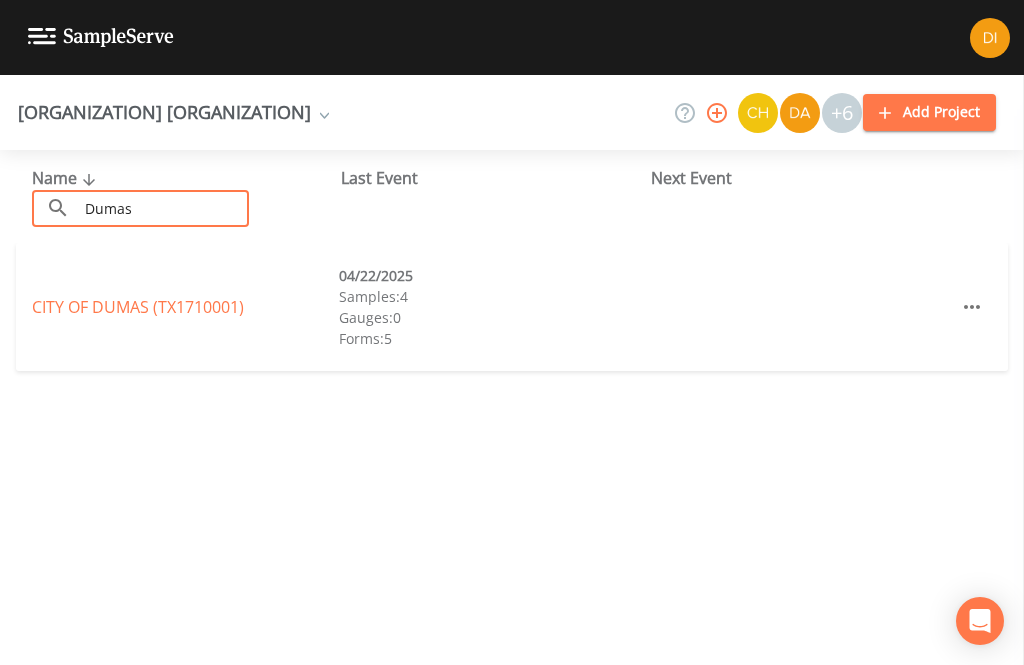 click on "[COMPANY]   (TX1710001)" at bounding box center (138, 307) 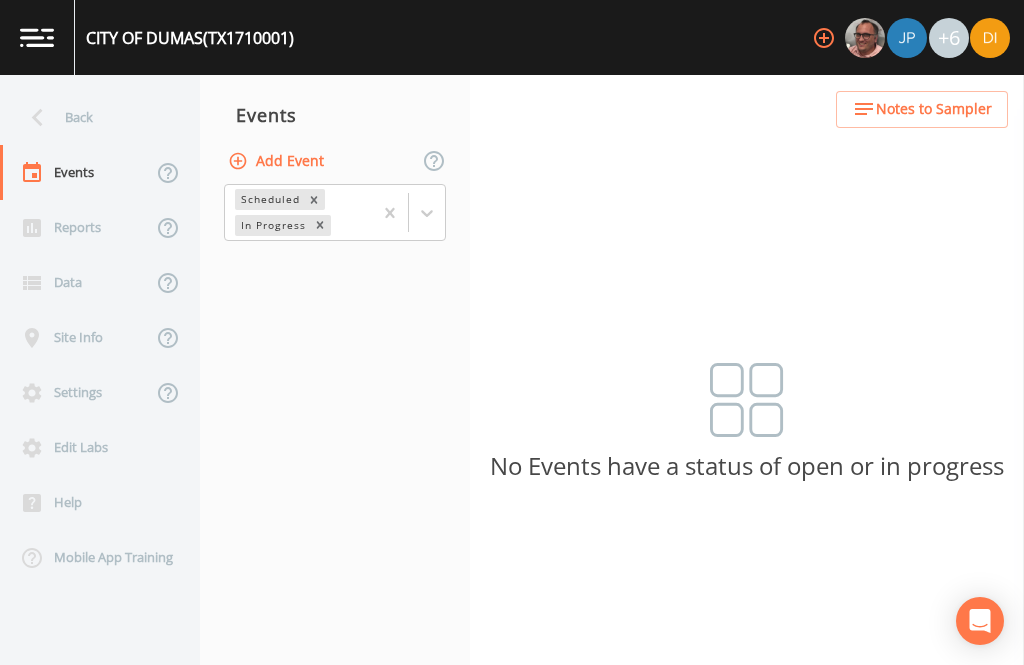 click on "Add Event" at bounding box center [278, 161] 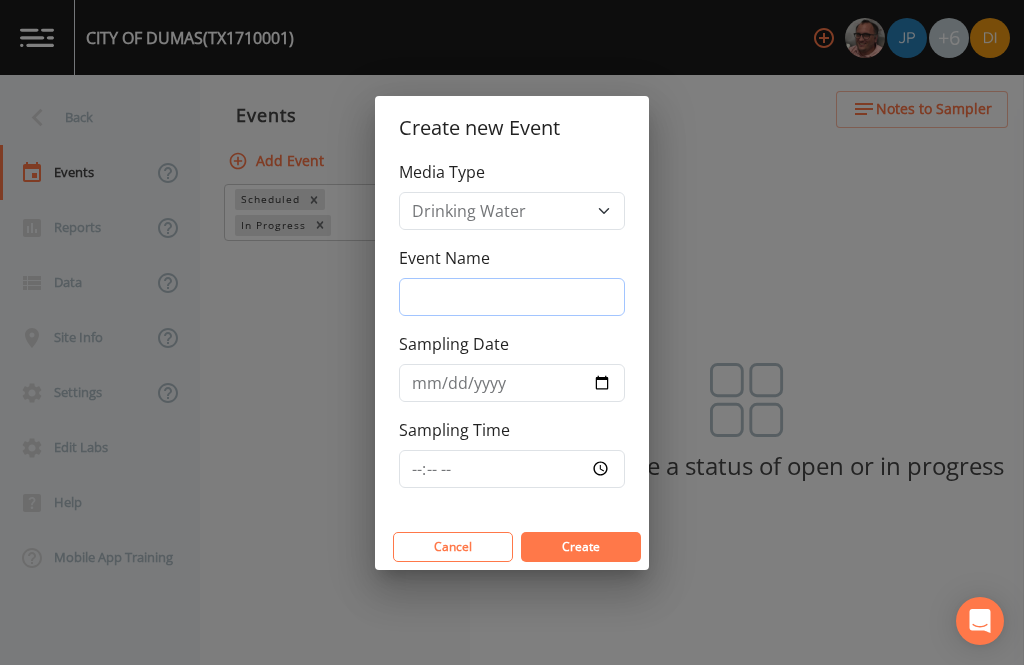 click on "Event Name" at bounding box center (512, 297) 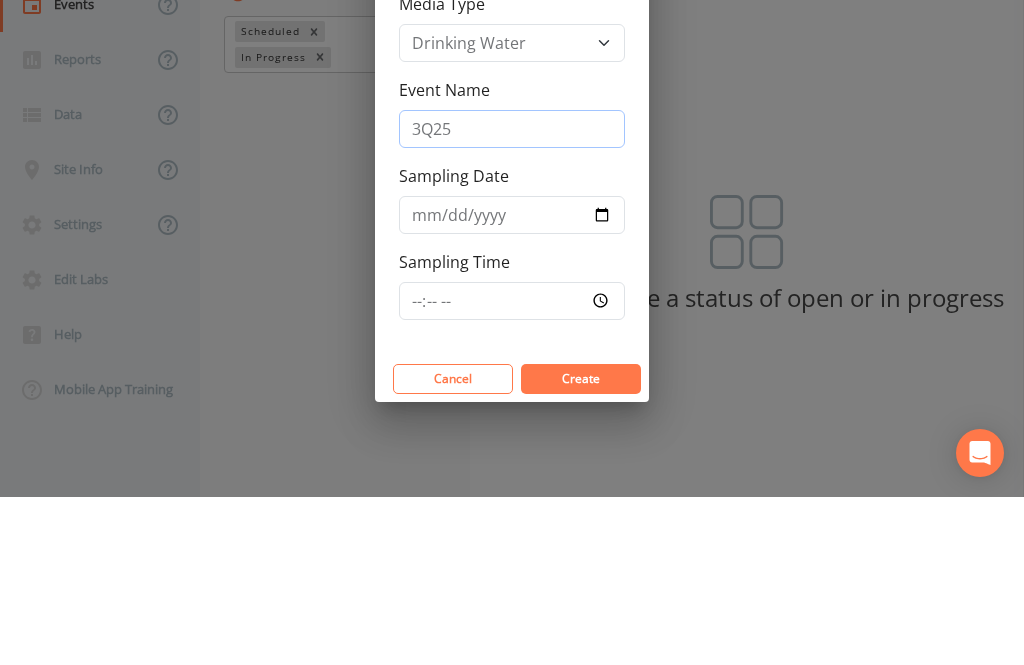 type on "3Q25" 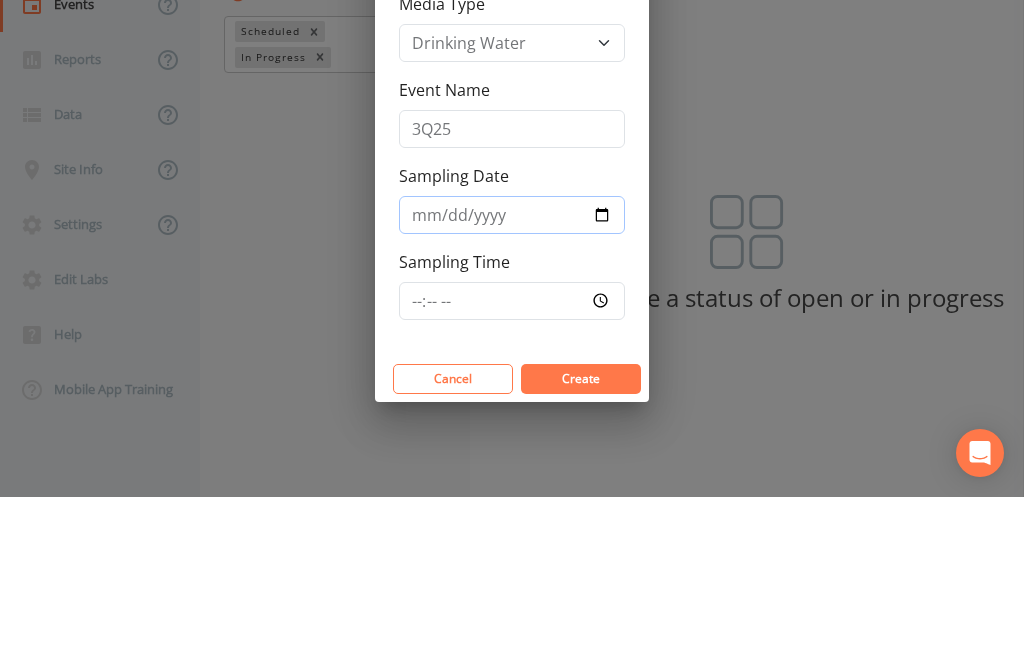 click on "Sampling Date" at bounding box center [512, 383] 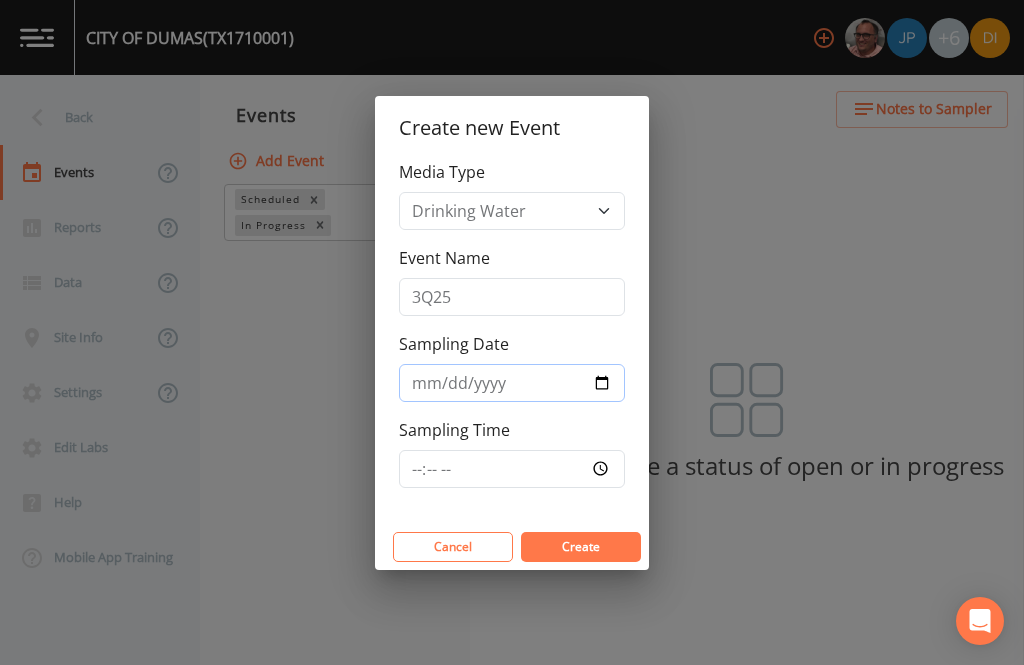 type on "2025-08-05" 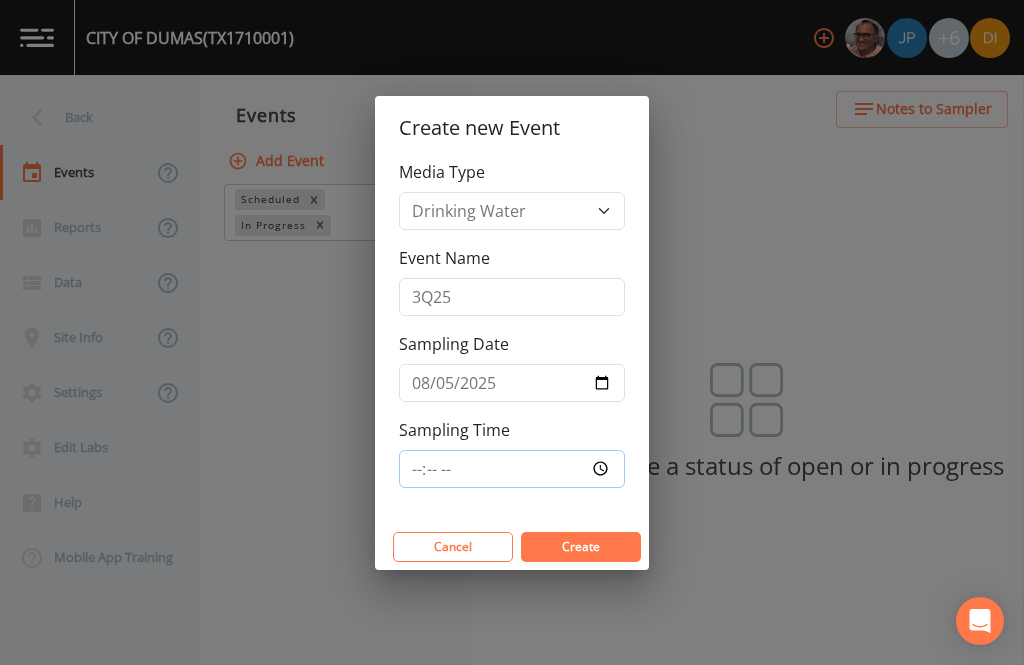 click on "Sampling Time" at bounding box center (512, 469) 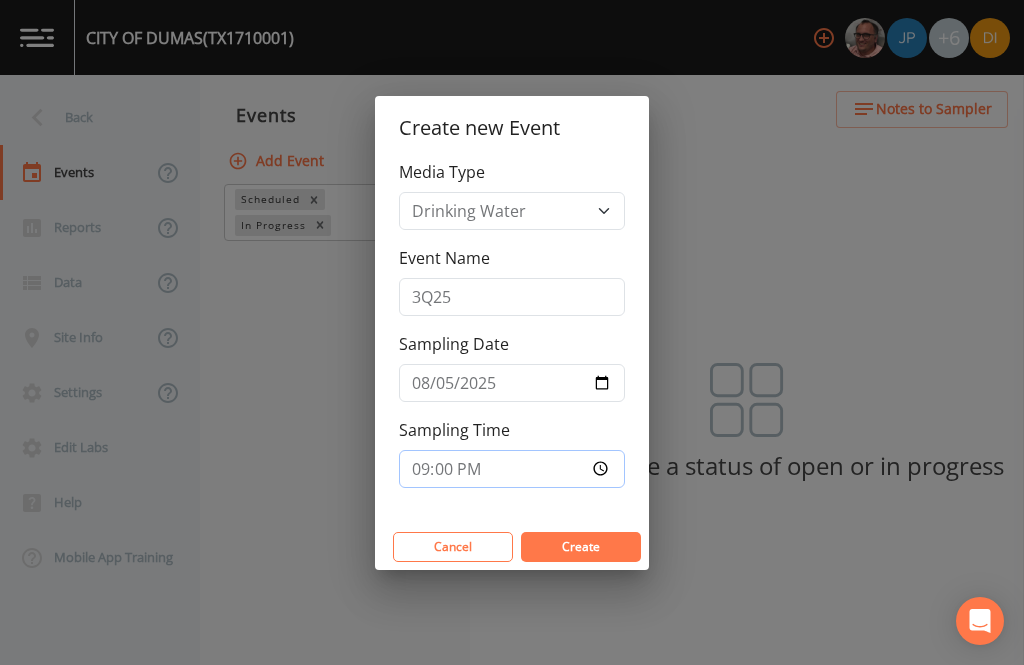 type on "[HH]:[MM]" 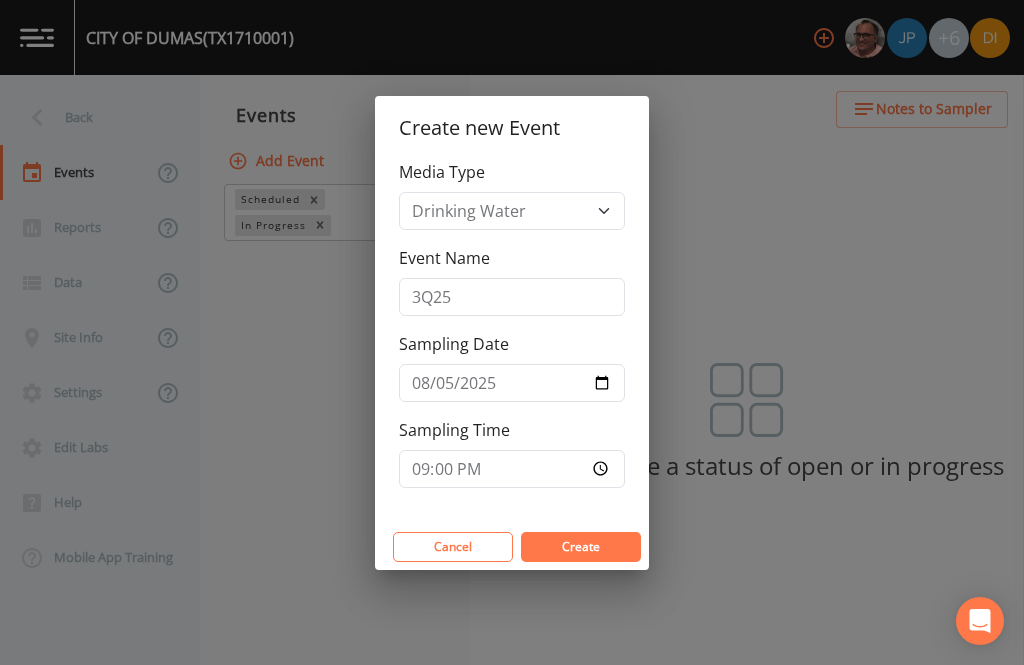 click on "Create" at bounding box center (581, 547) 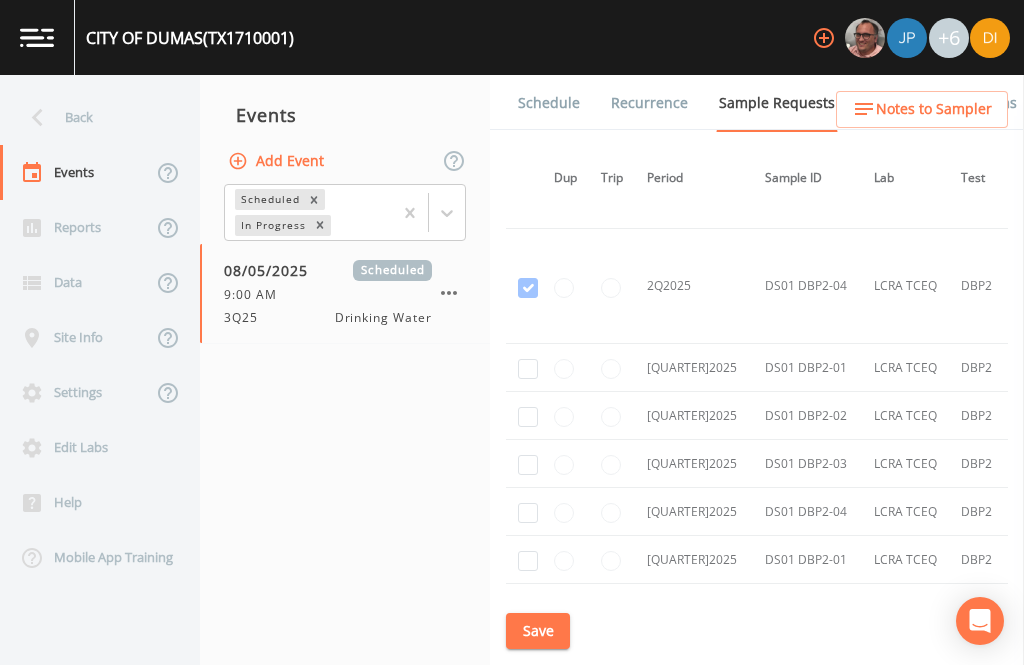 scroll, scrollTop: 3584, scrollLeft: -1, axis: both 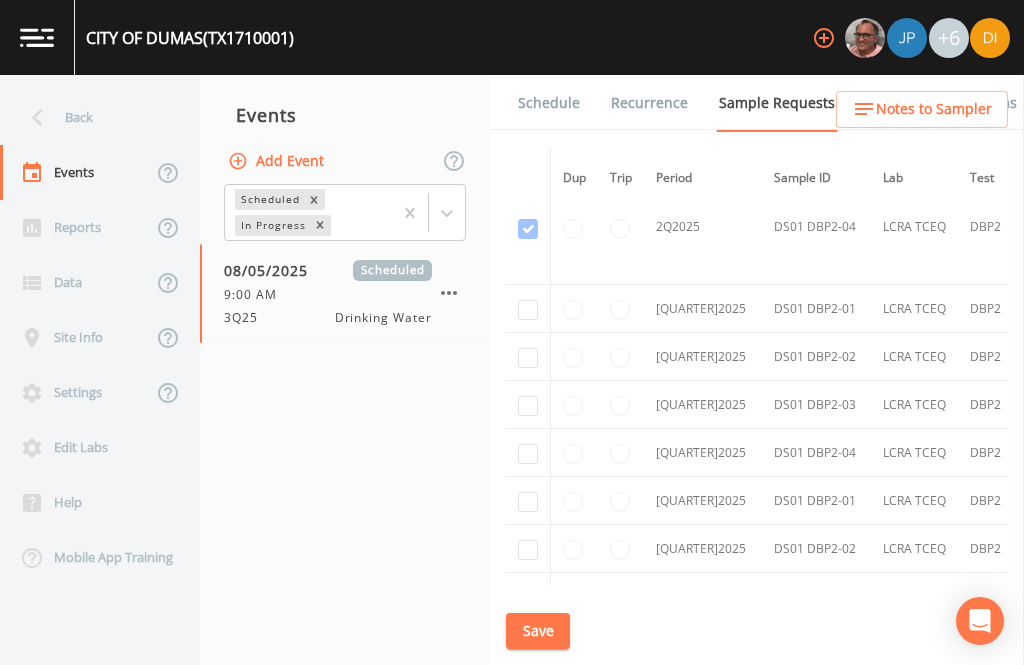 click at bounding box center (528, -2991) 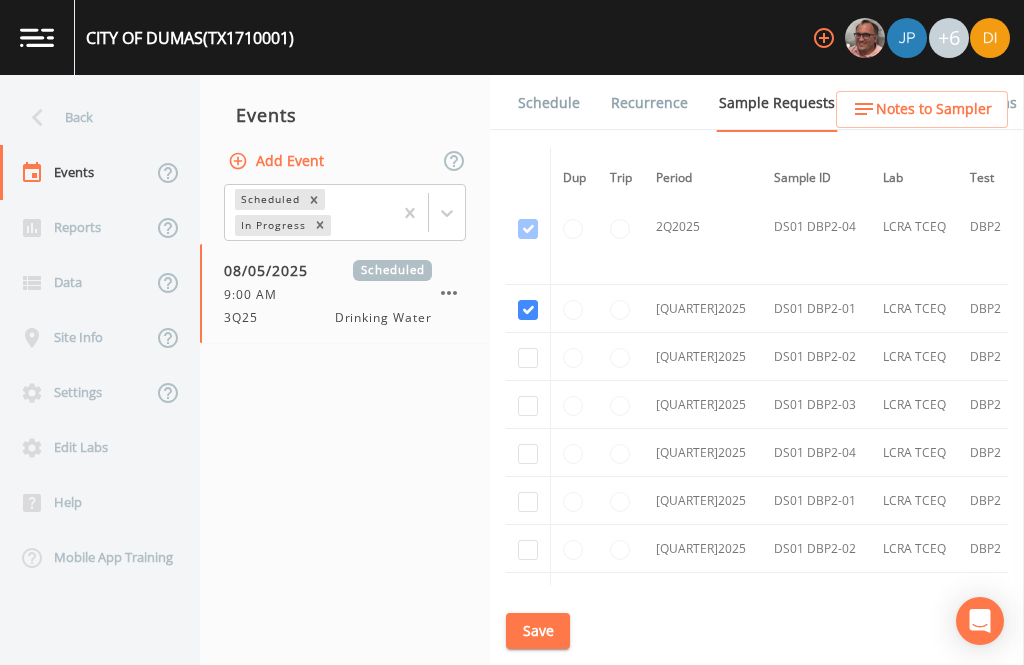 checkbox on "true" 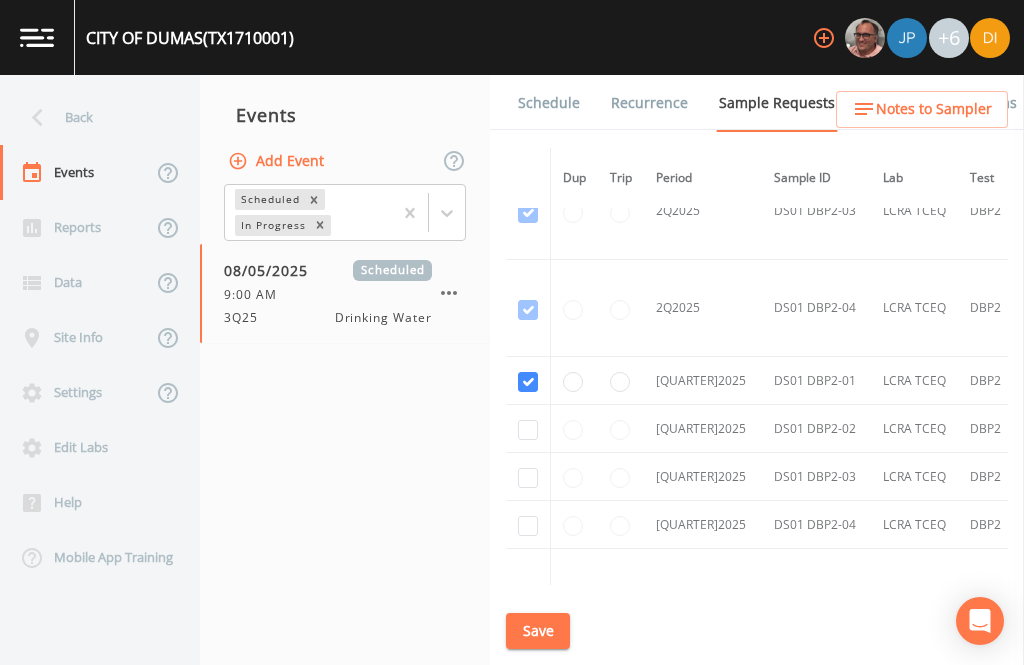 scroll, scrollTop: 2957, scrollLeft: 0, axis: vertical 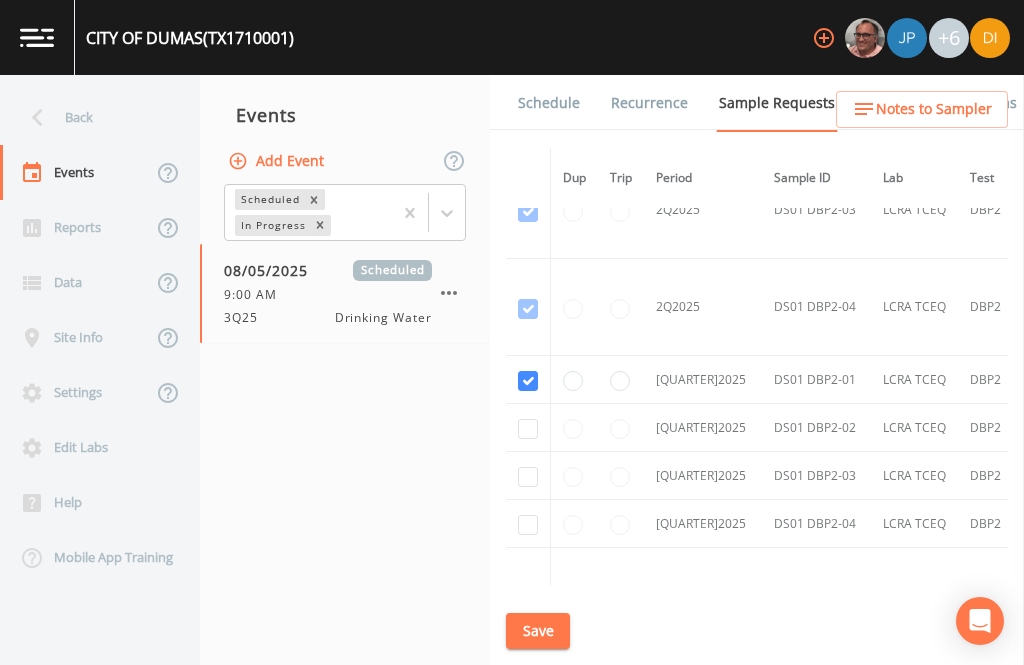 click at bounding box center (528, -2310) 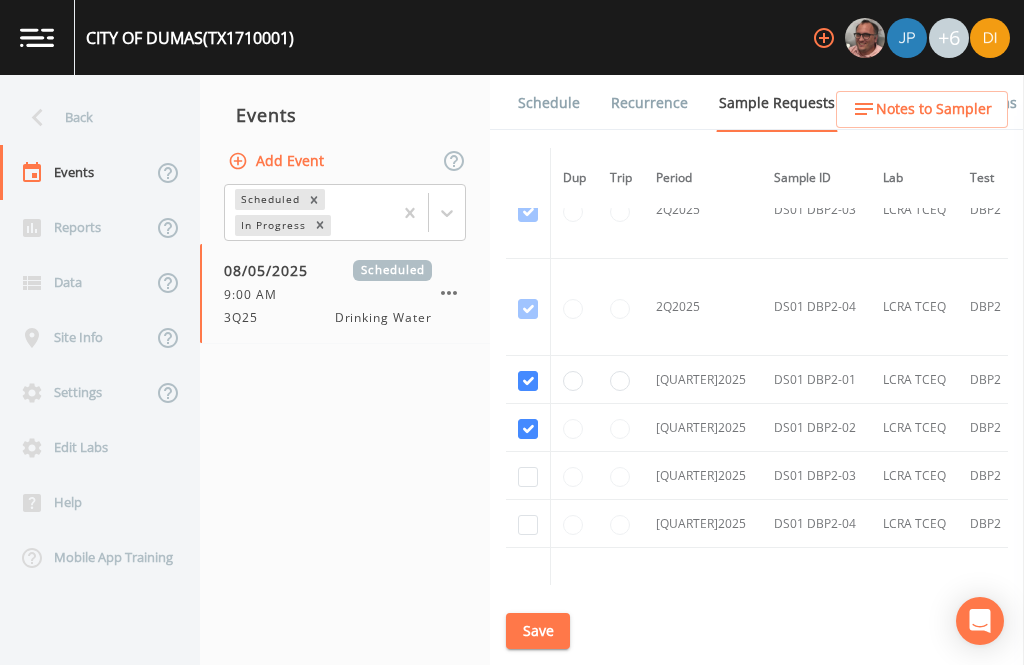 checkbox on "true" 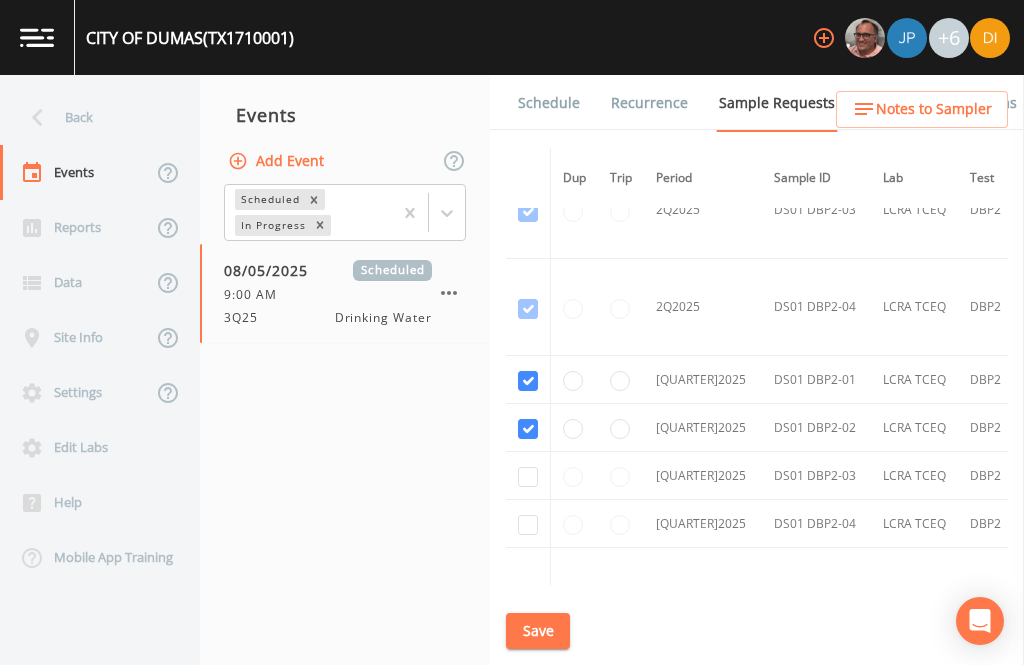 click at bounding box center (528, -2213) 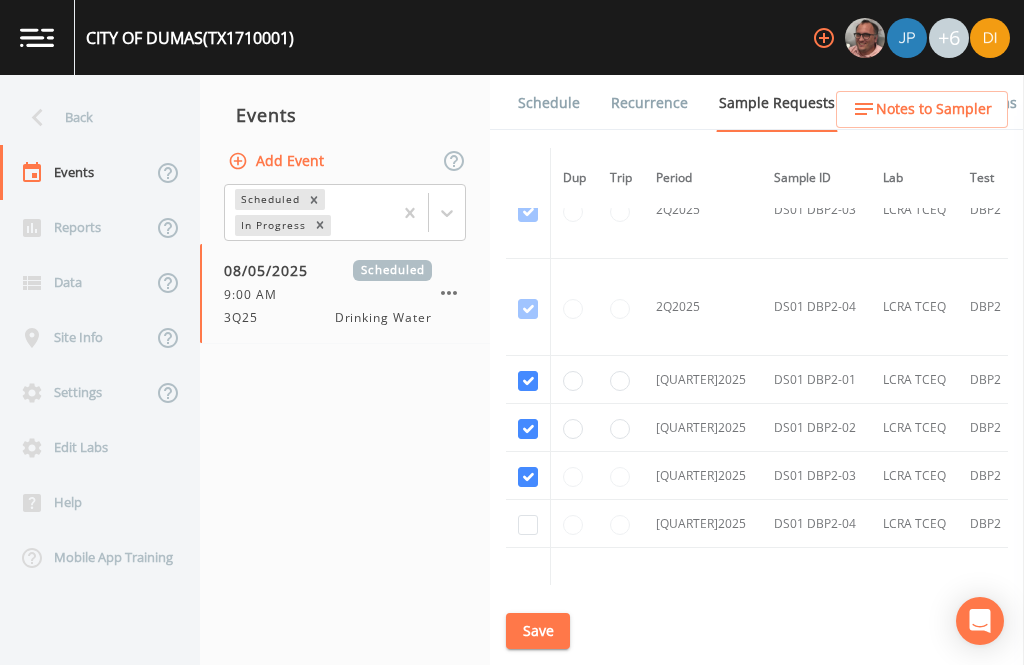checkbox on "true" 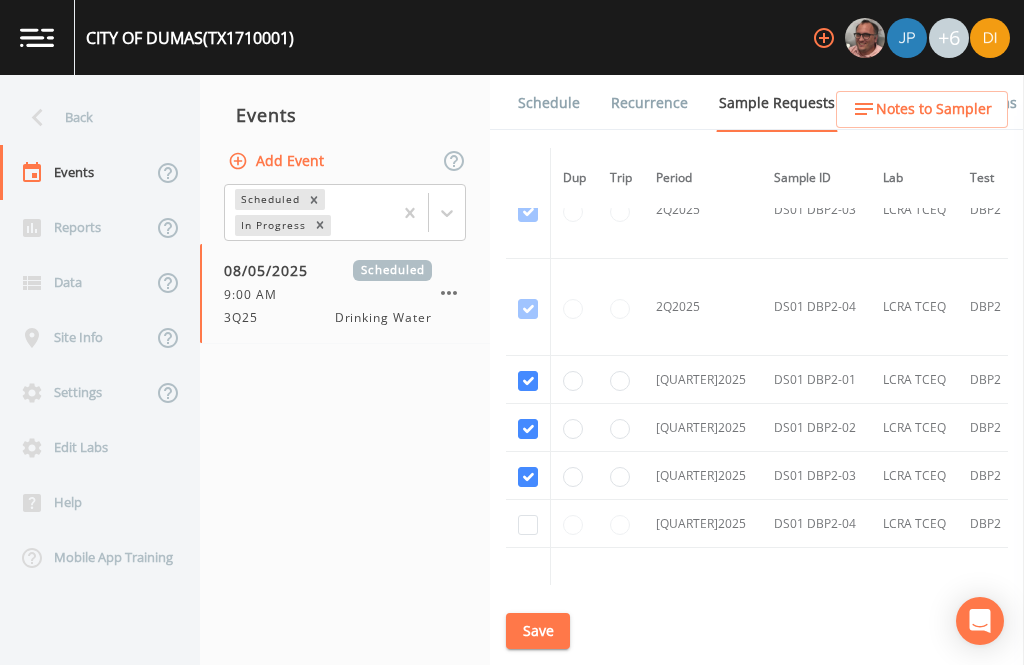 click at bounding box center [528, -2116] 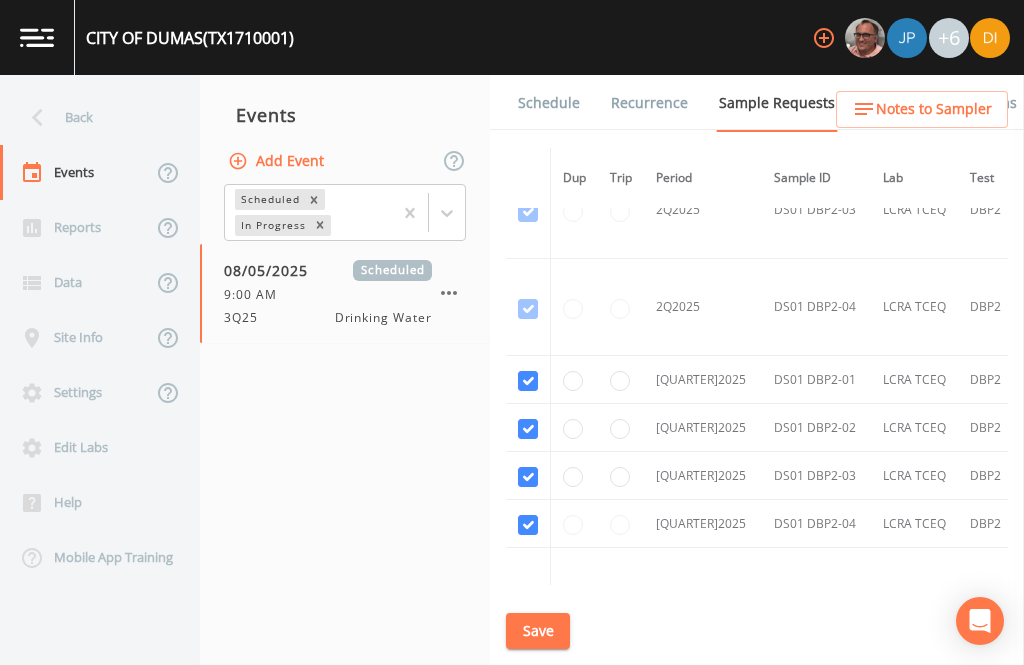 checkbox on "true" 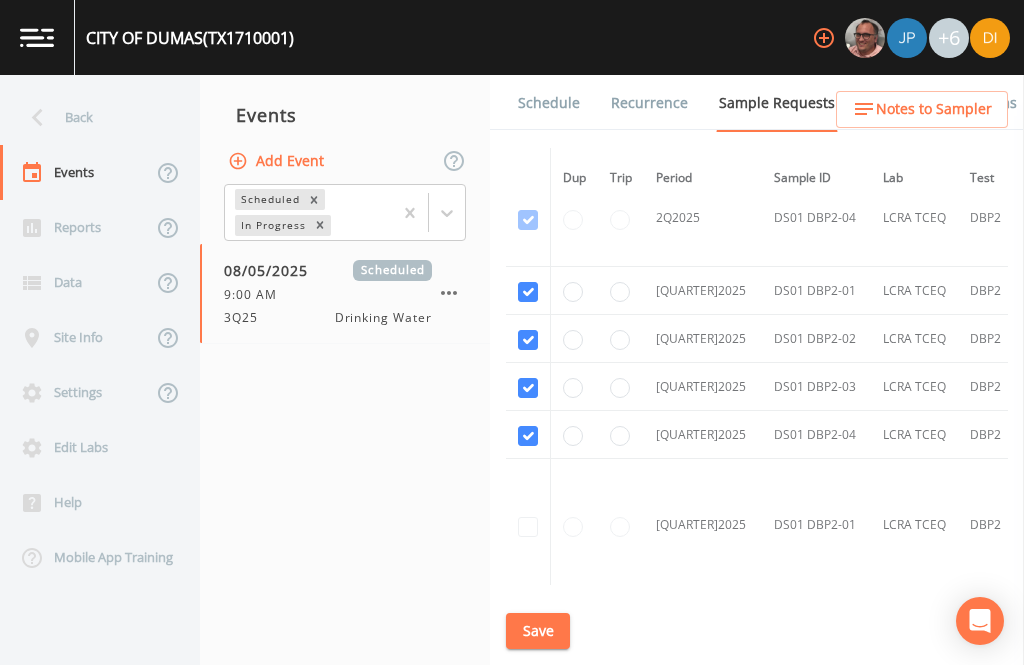 scroll, scrollTop: 3047, scrollLeft: 0, axis: vertical 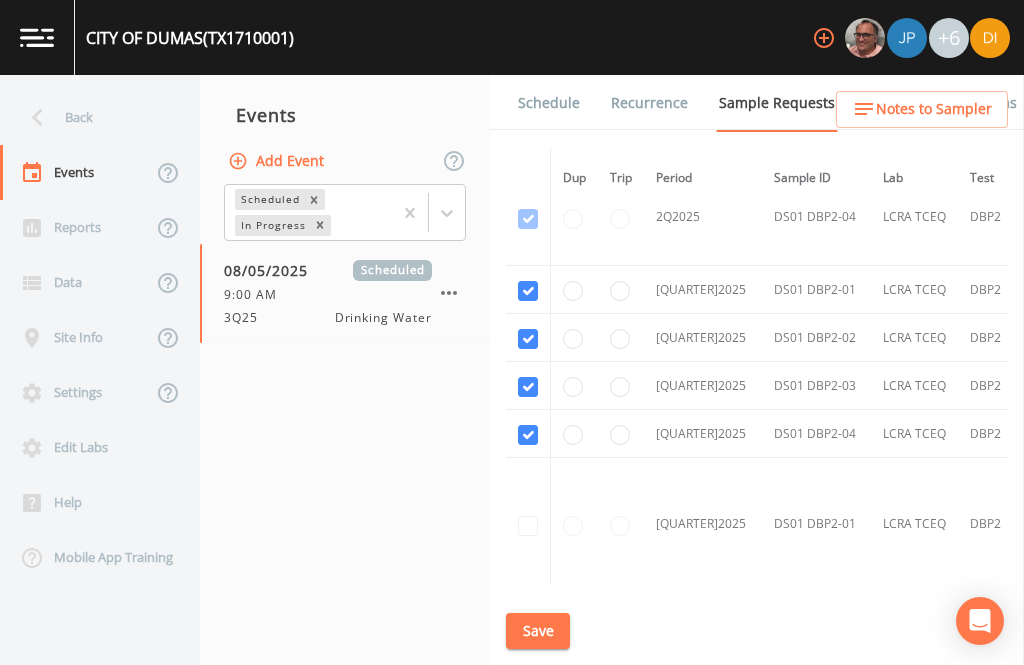 click on "Save" at bounding box center (538, 631) 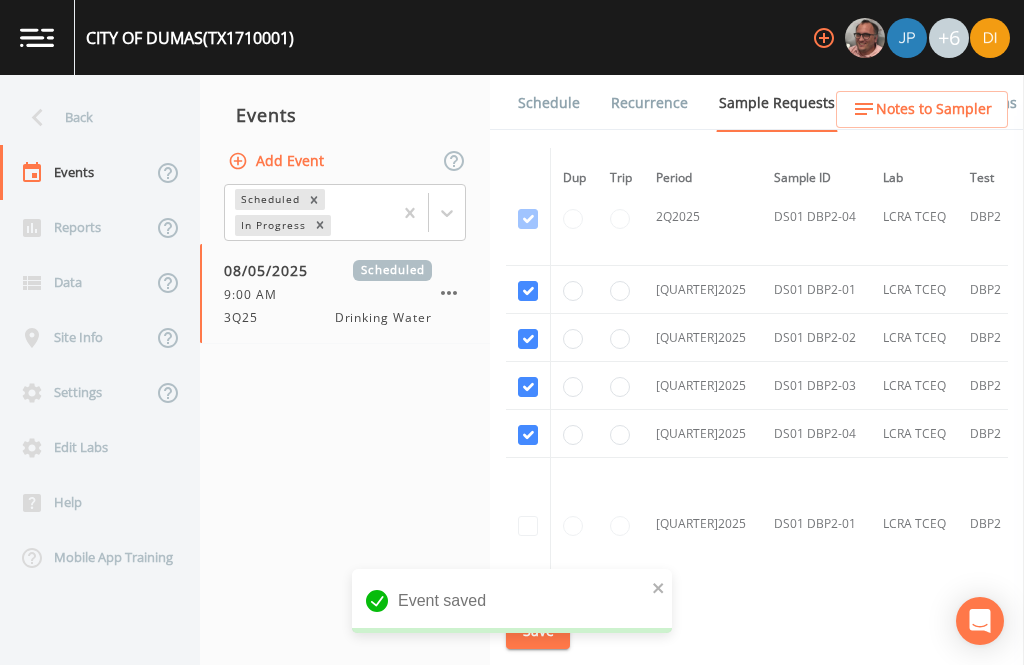 click on "Schedule" at bounding box center [549, 103] 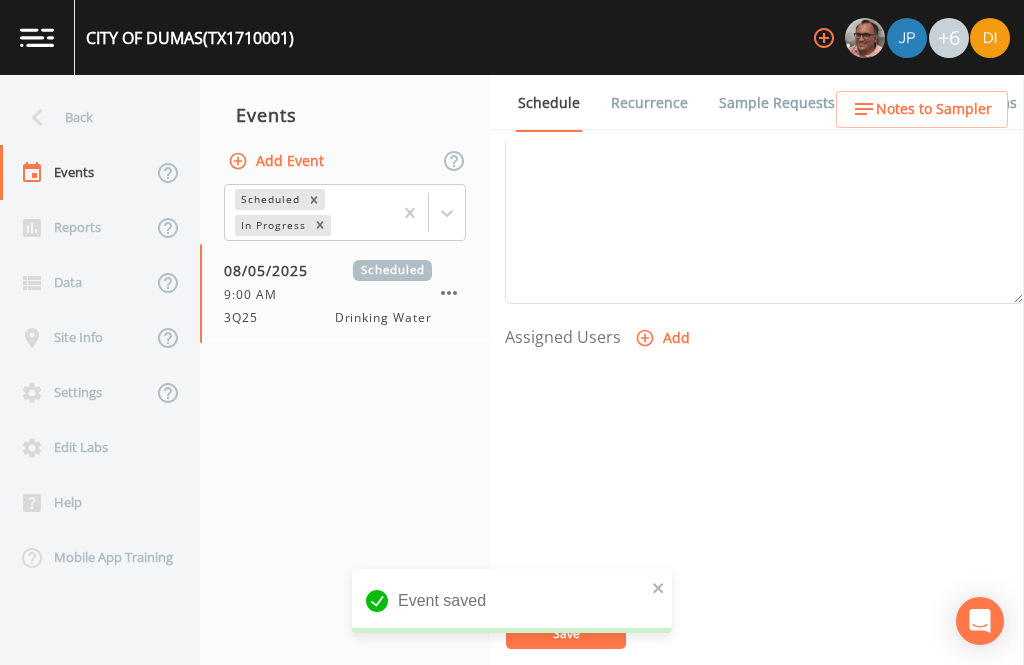 scroll, scrollTop: 681, scrollLeft: 0, axis: vertical 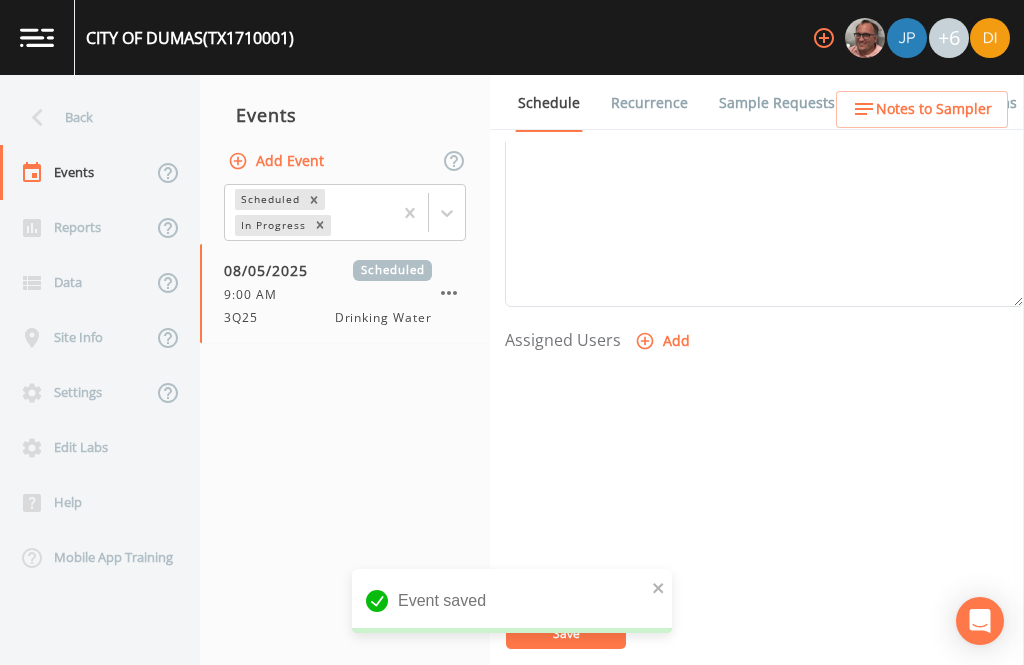 click on "Add" at bounding box center (664, 341) 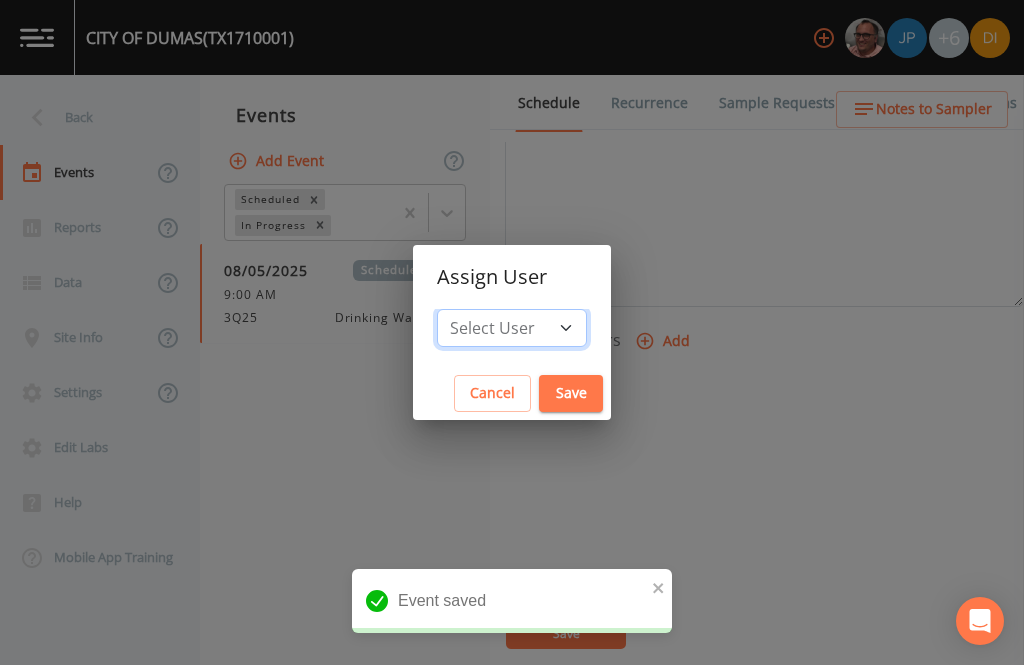 click on "Select User [FIRST] [LAST] [FIRST] [LAST] [FIRST] [LAST] [FIRST] [LAST] [FIRST] [LAST] [FIRST] [LAST]" at bounding box center [512, 328] 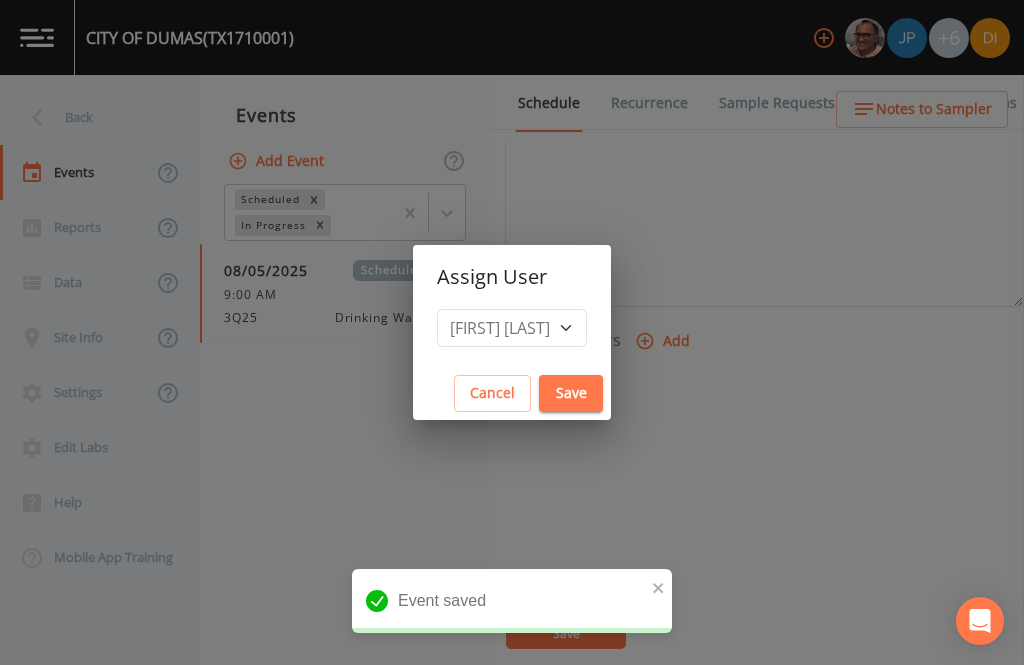 click on "Save" at bounding box center (571, 393) 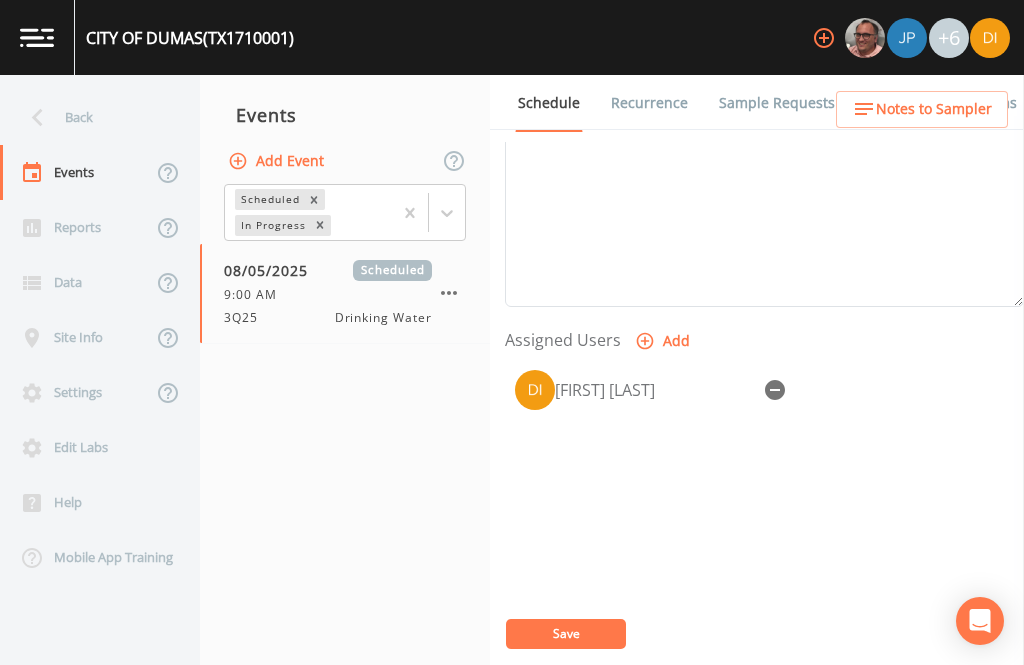 click on "Save" at bounding box center [566, 633] 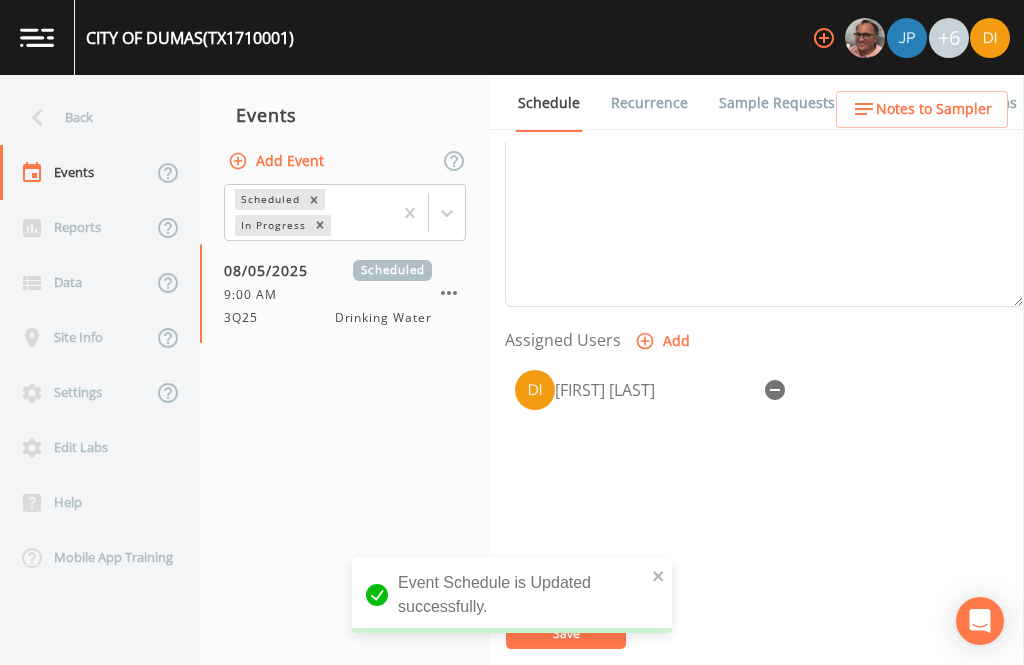 click on "Back" at bounding box center (90, 117) 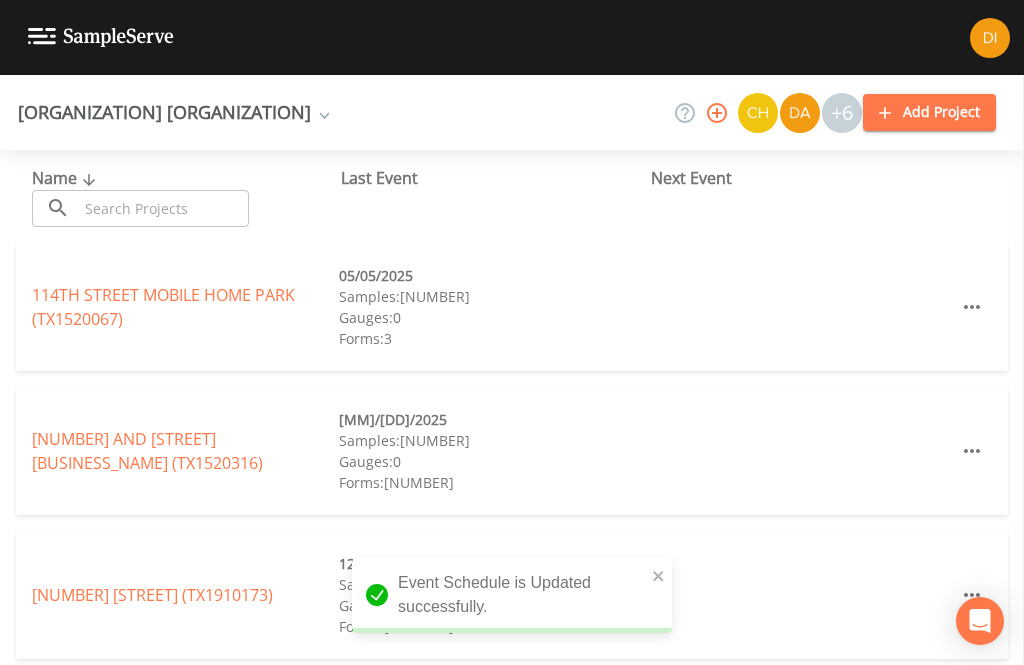 click at bounding box center (163, 208) 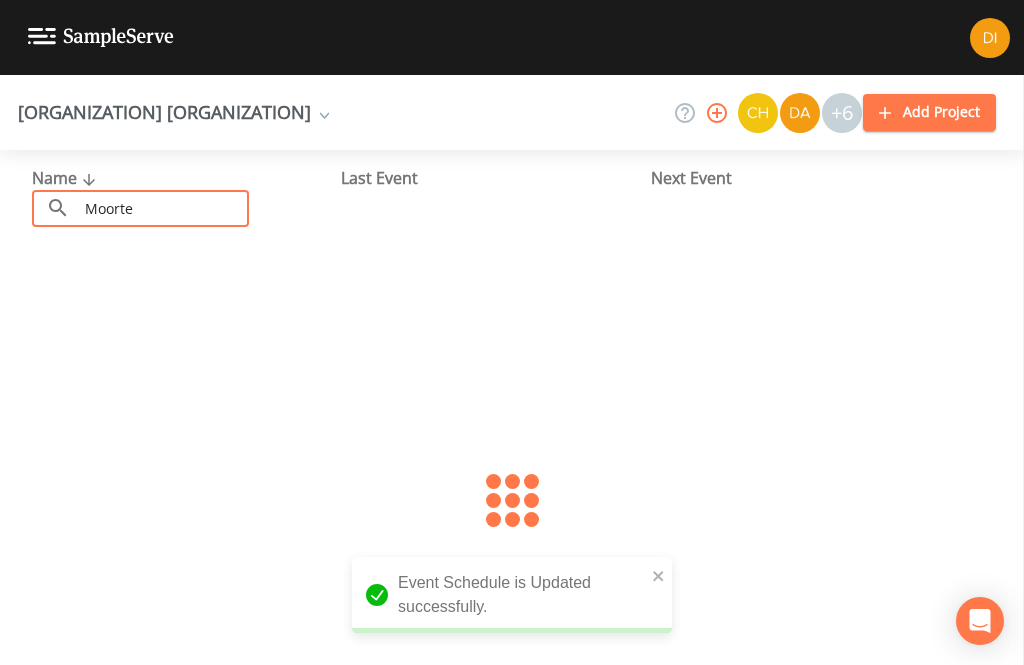 type on "Moortex" 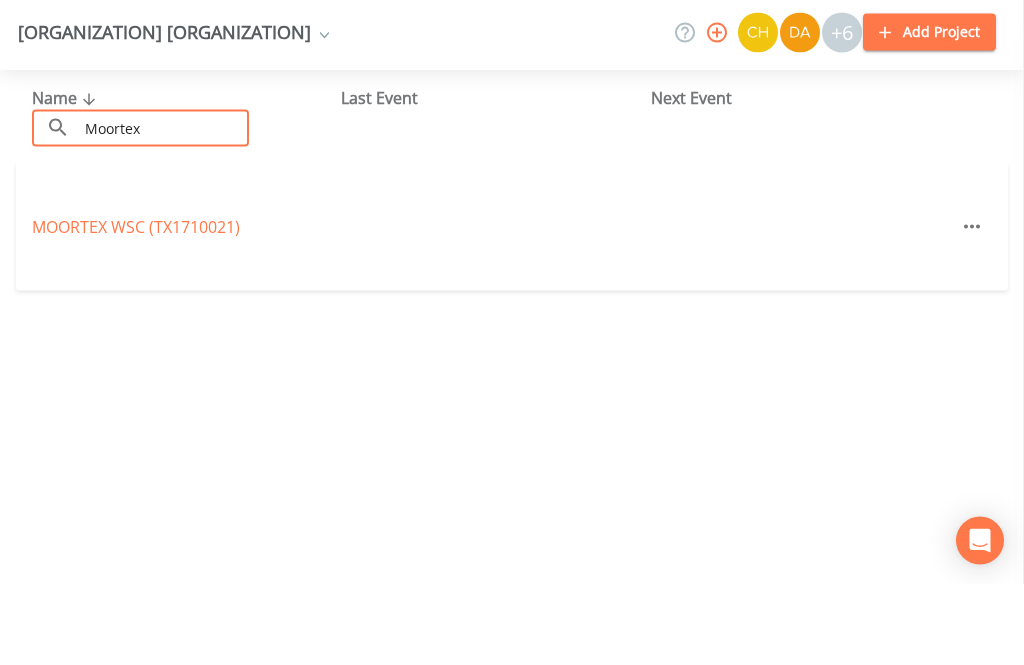 click on "MOORTEX WSC   (TX[NUMBER])" at bounding box center (136, 307) 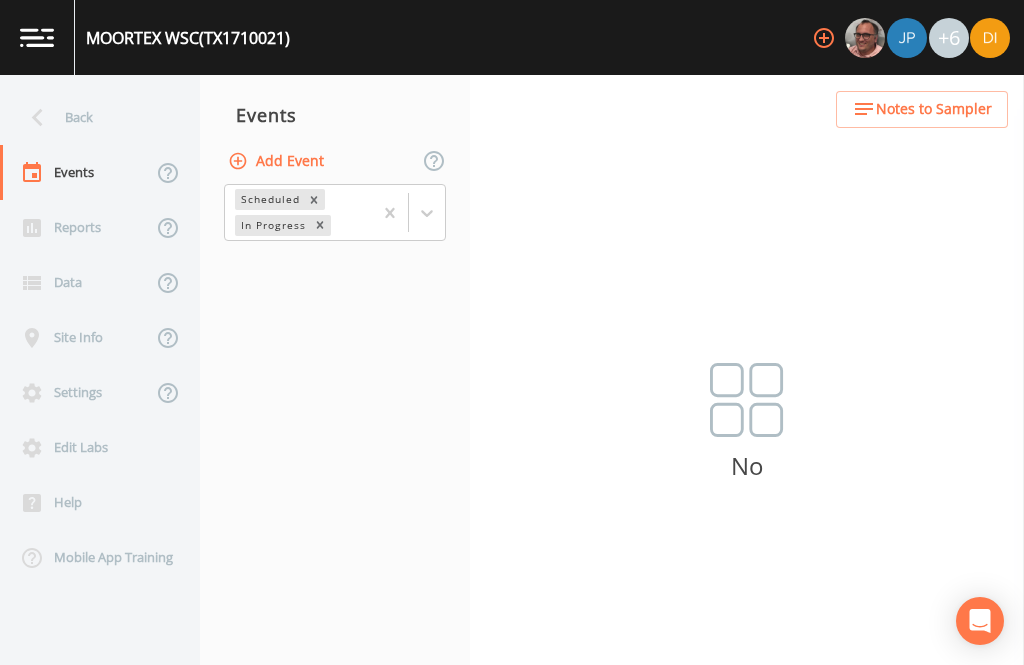 click on "Add Event" at bounding box center (278, 161) 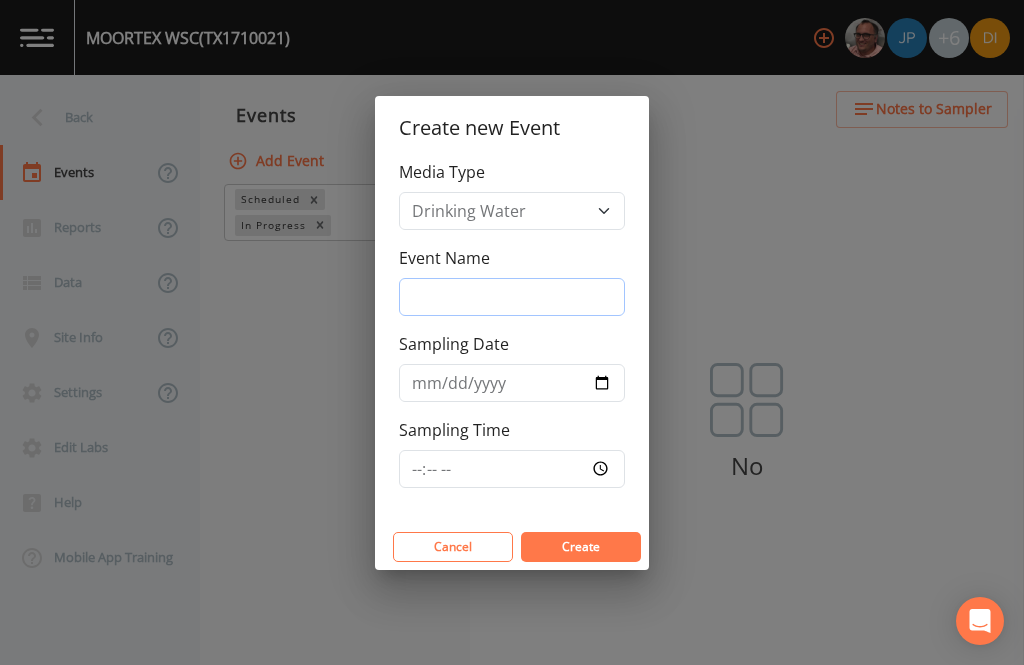 click on "Event Name" at bounding box center [512, 297] 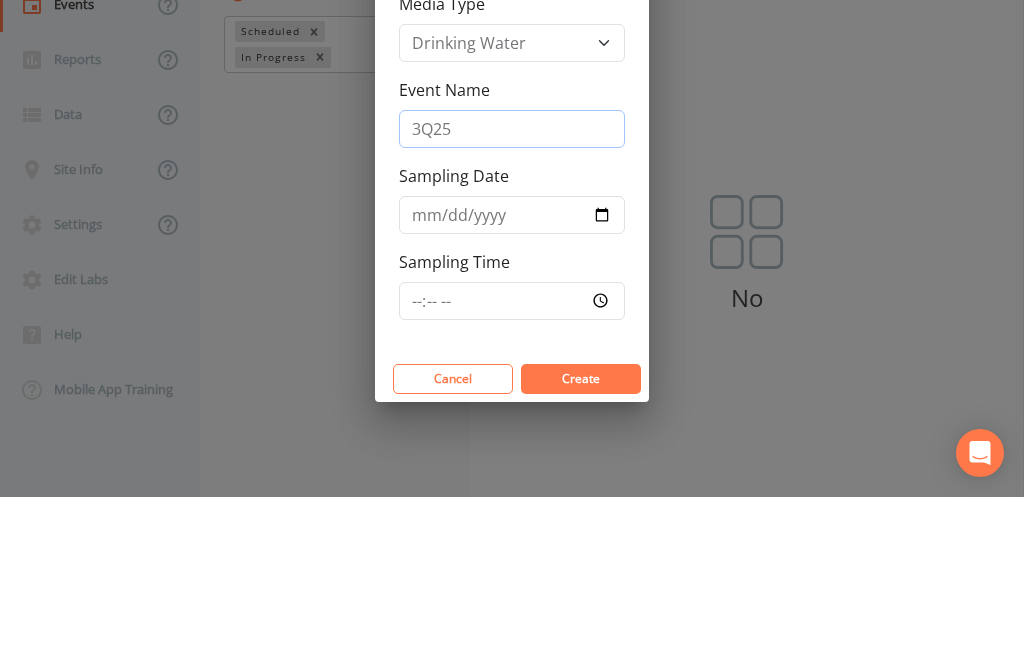 type on "3Q25" 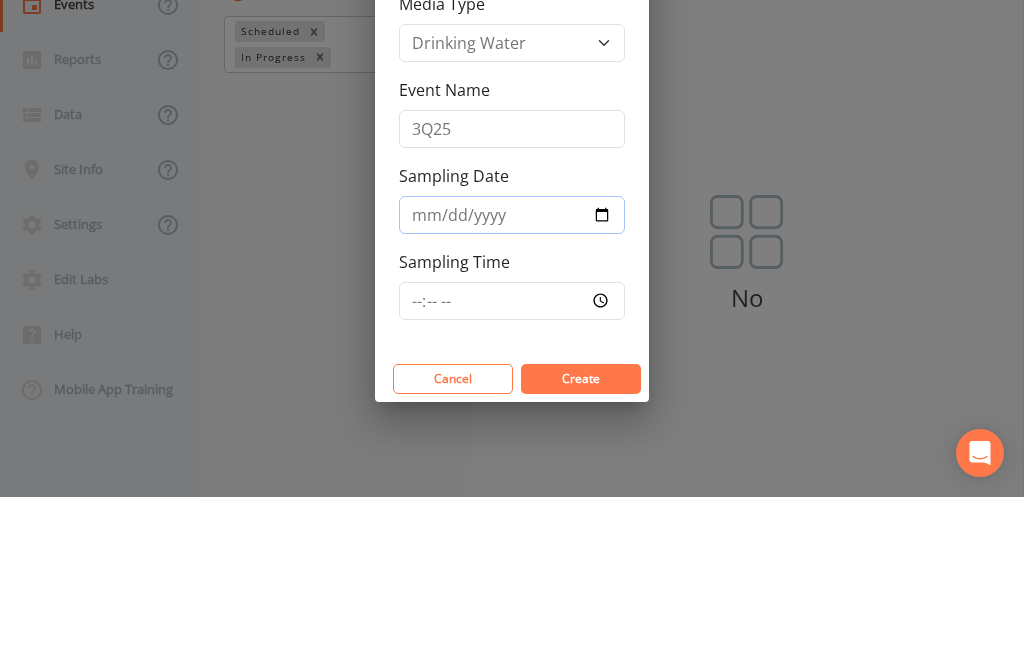 click on "Sampling Date" at bounding box center [512, 383] 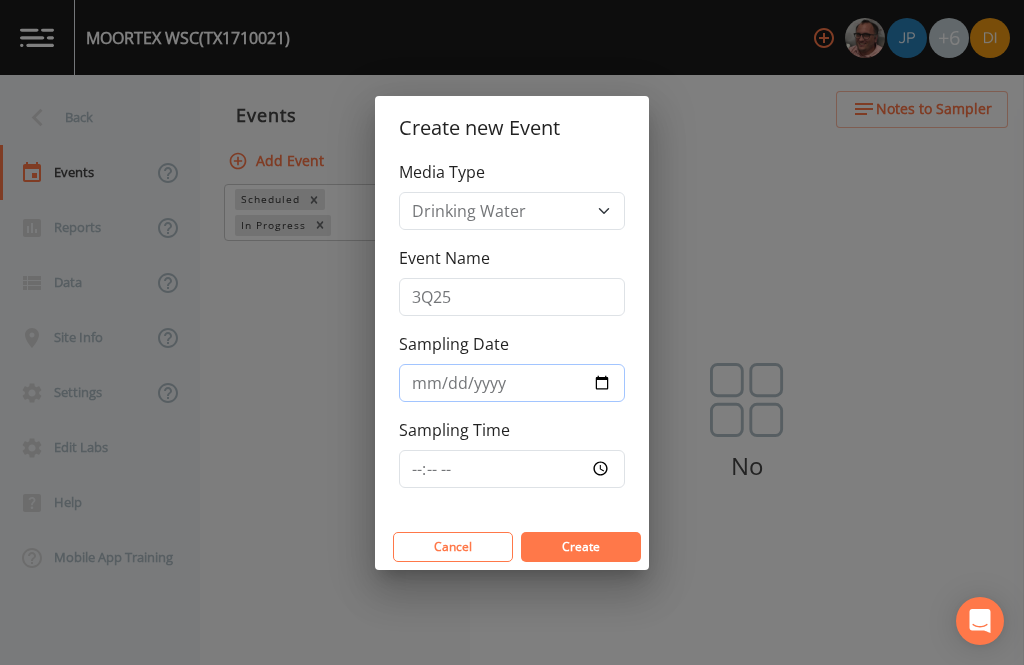 type on "2025-08-05" 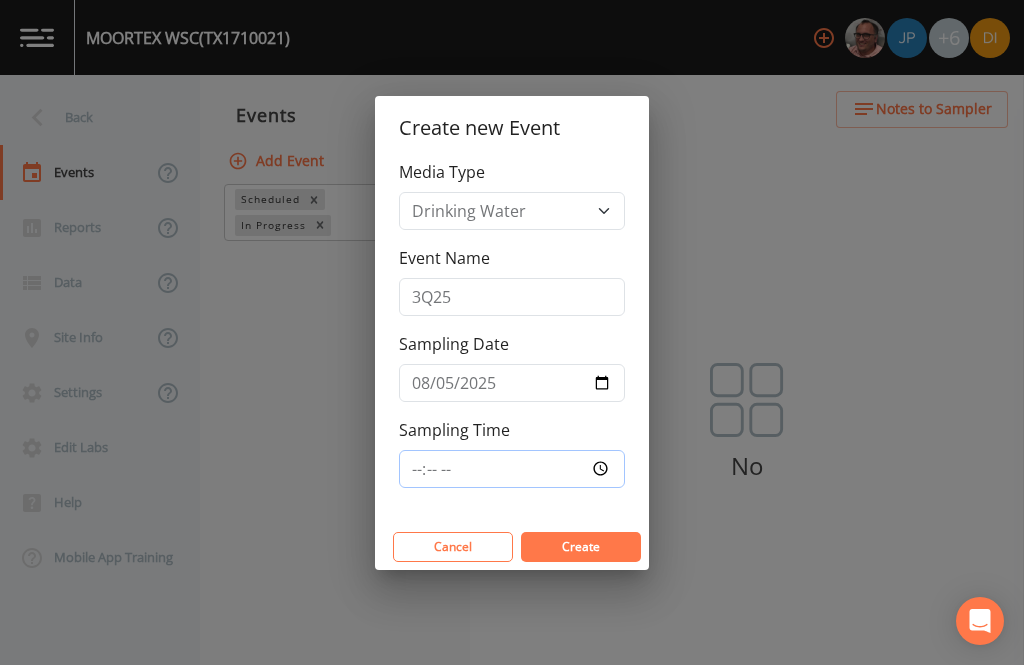click on "Sampling Time" at bounding box center (512, 469) 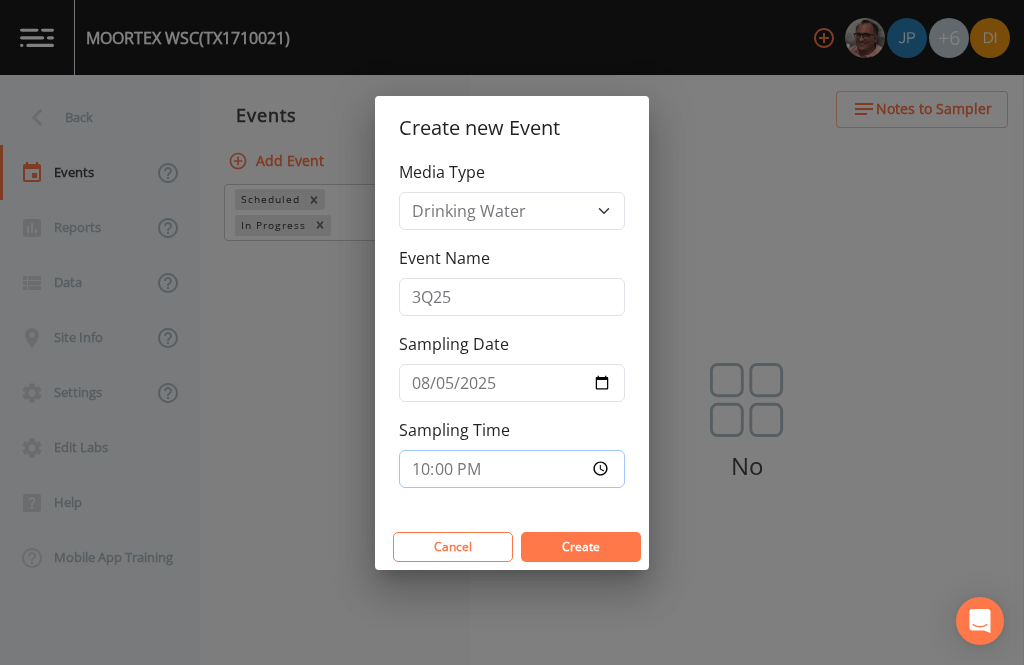 type on "10:00" 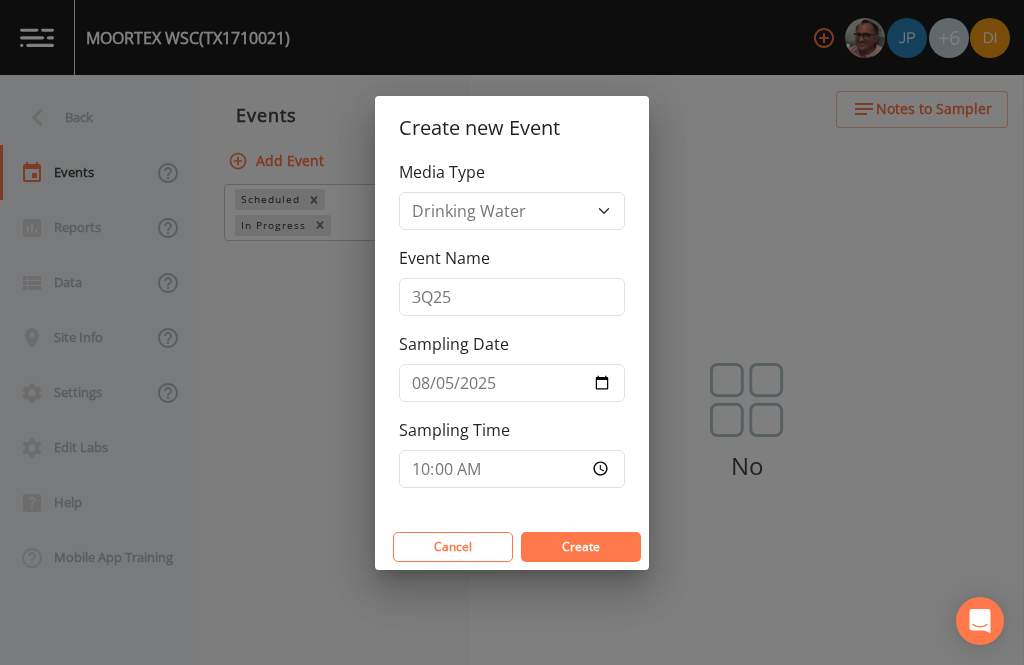 click on "Create" at bounding box center (581, 547) 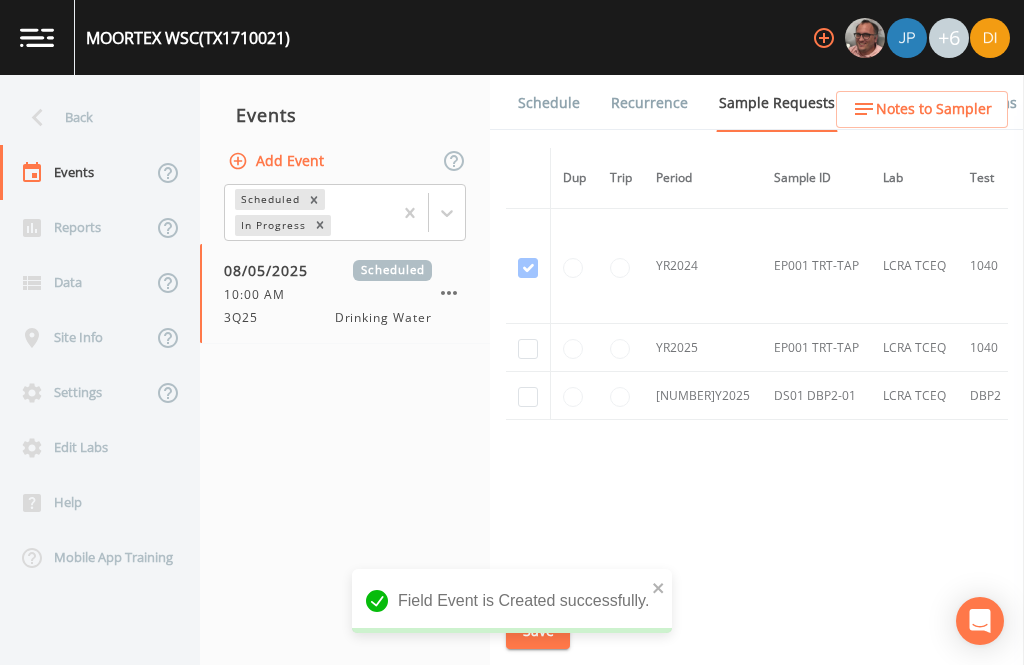 click at bounding box center (528, 268) 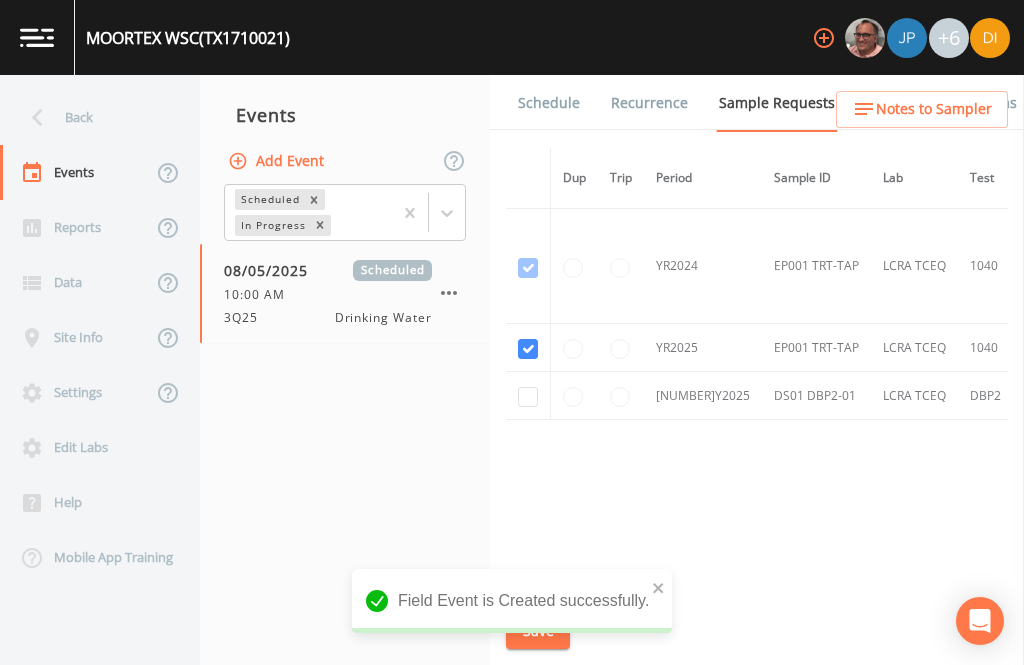 checkbox on "true" 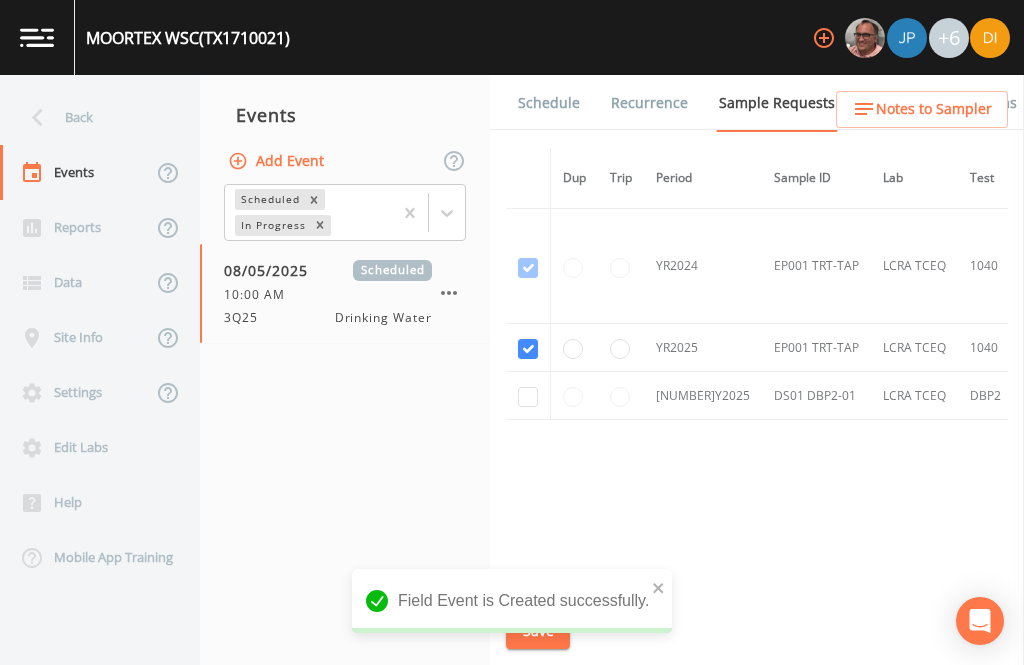 click at bounding box center (528, 397) 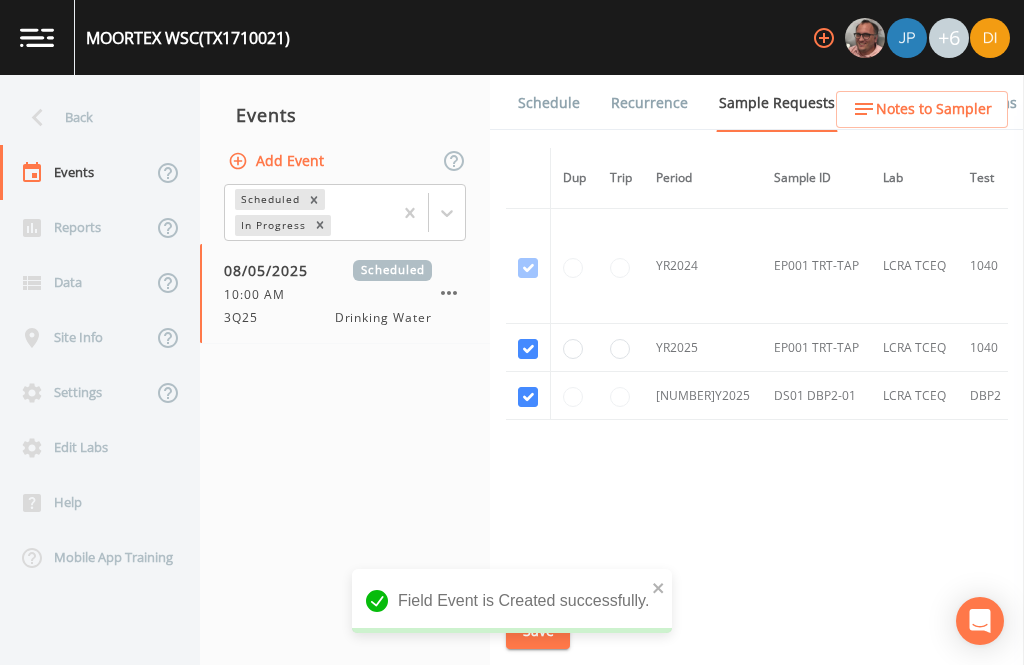 checkbox on "true" 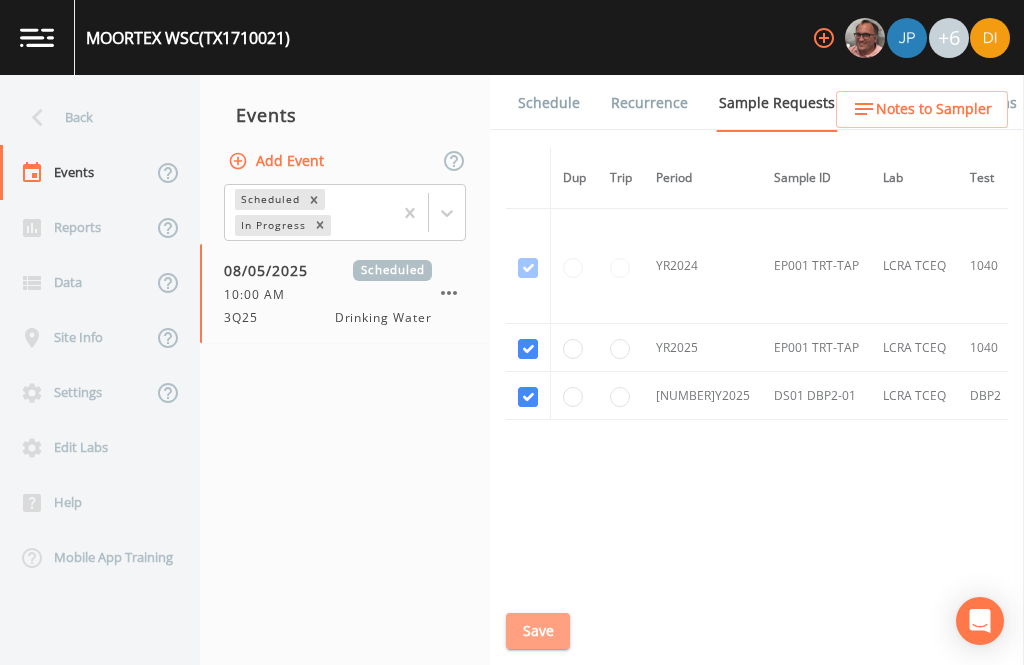 click on "Save" at bounding box center [538, 631] 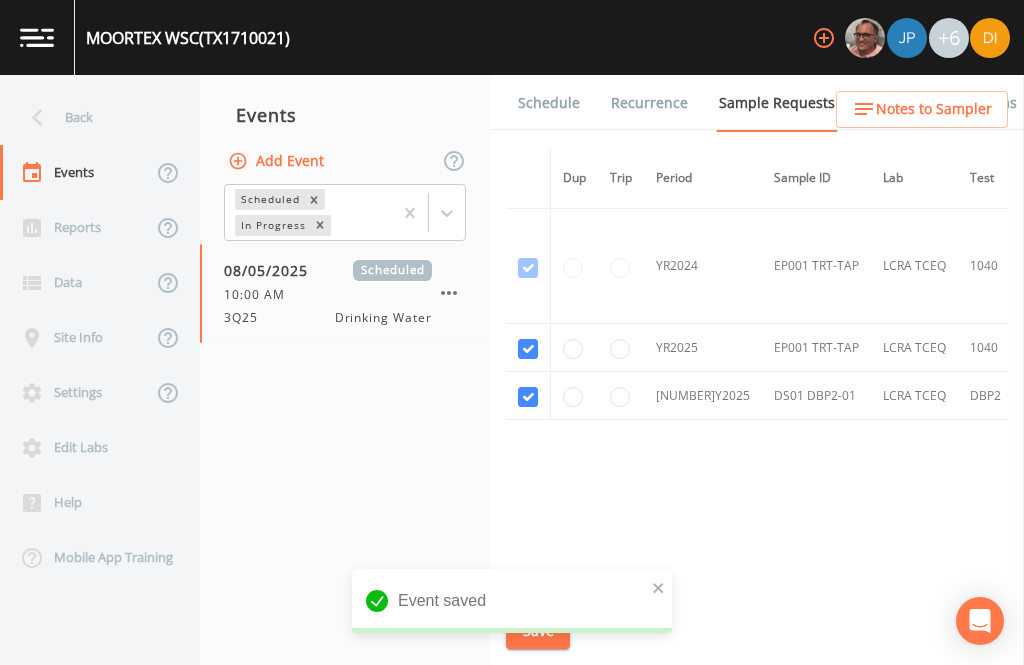 click on "Schedule" at bounding box center [549, 103] 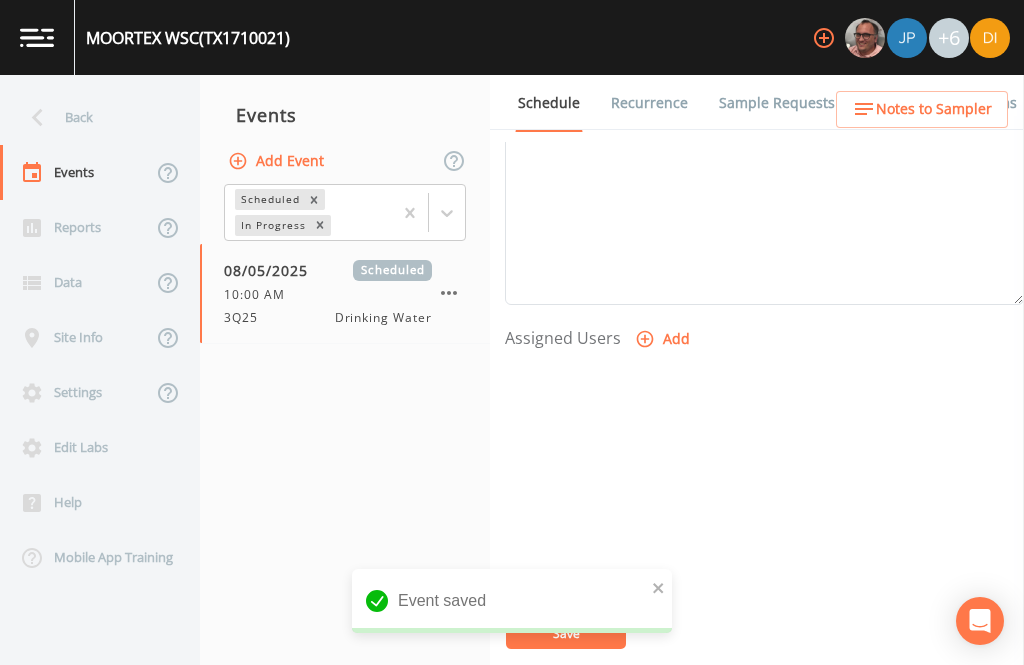 scroll, scrollTop: 681, scrollLeft: 0, axis: vertical 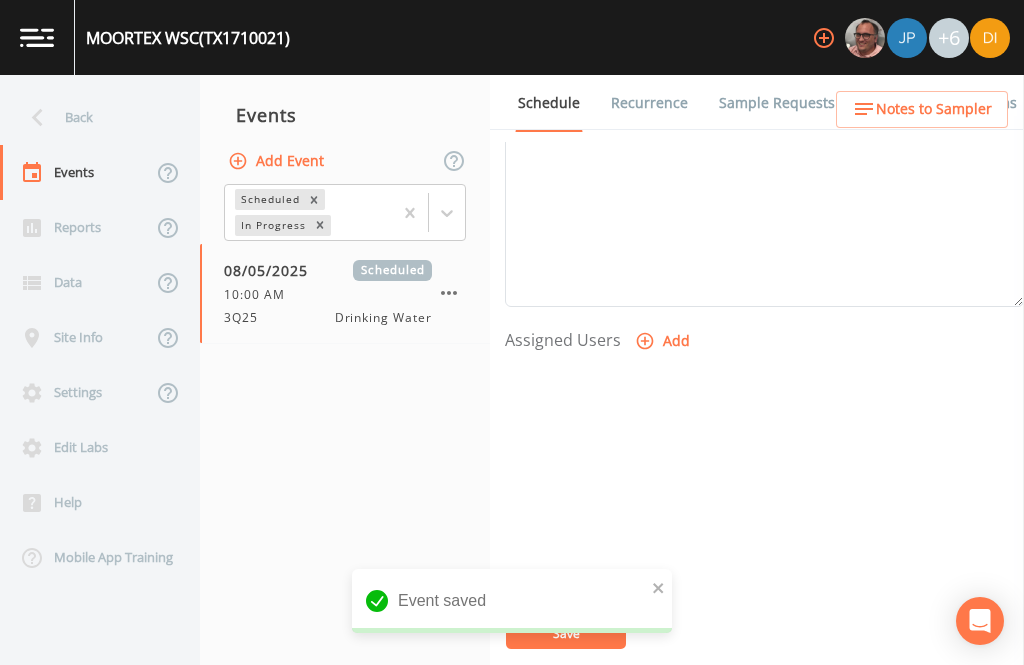 click on "Add" at bounding box center (664, 341) 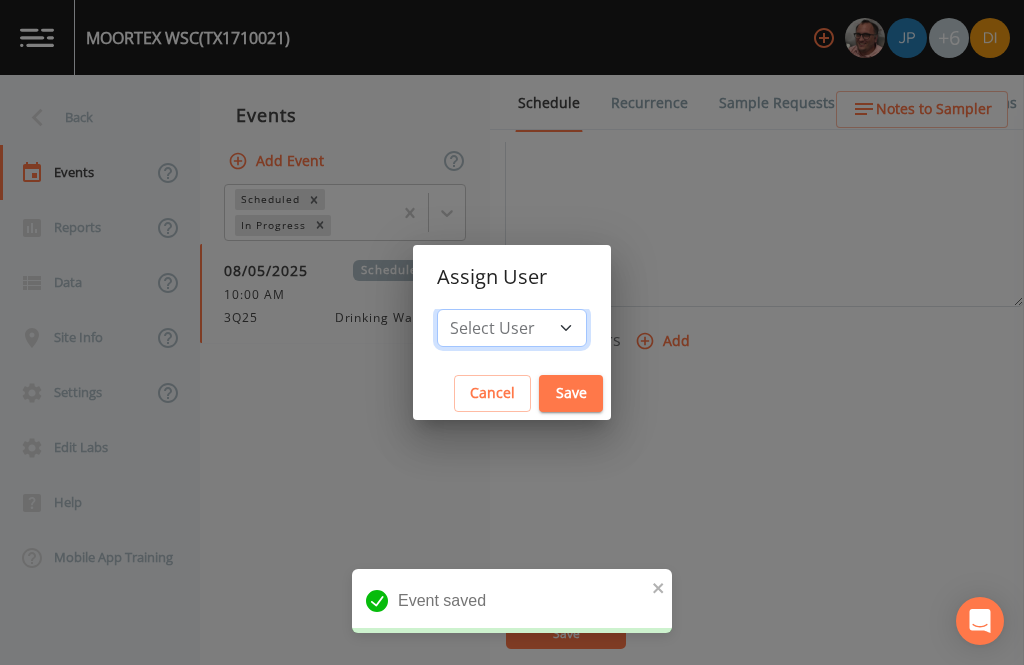 click on "Select User [FIRST] [LAST] [FIRST] [LAST] [FIRST] [LAST] [FIRST] [LAST] [FIRST] [LAST] [FIRST] [LAST]" at bounding box center (512, 328) 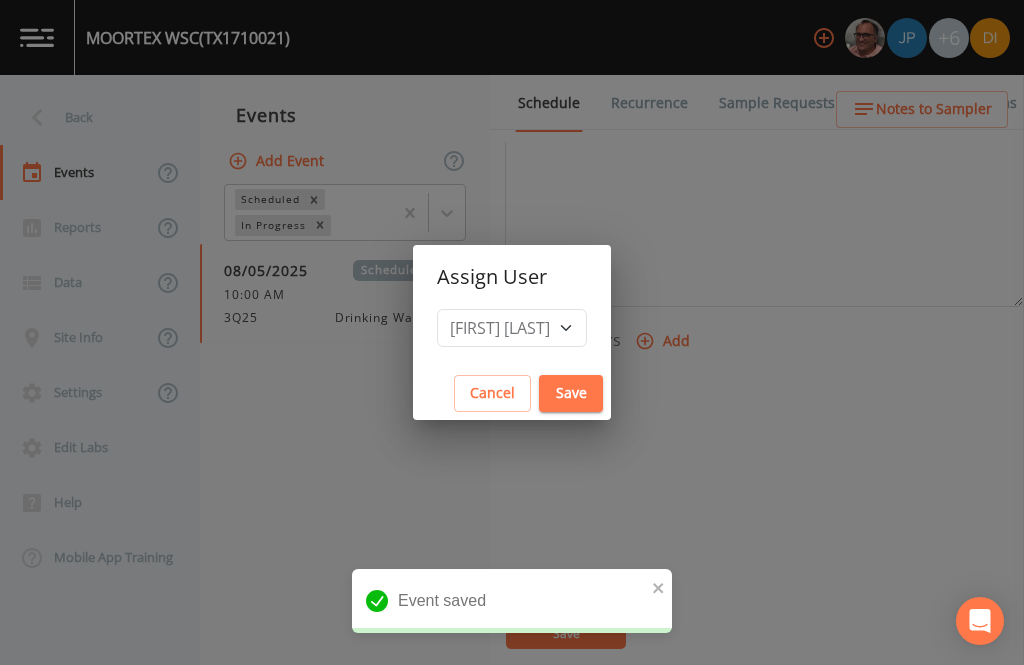 click on "Save" at bounding box center (571, 393) 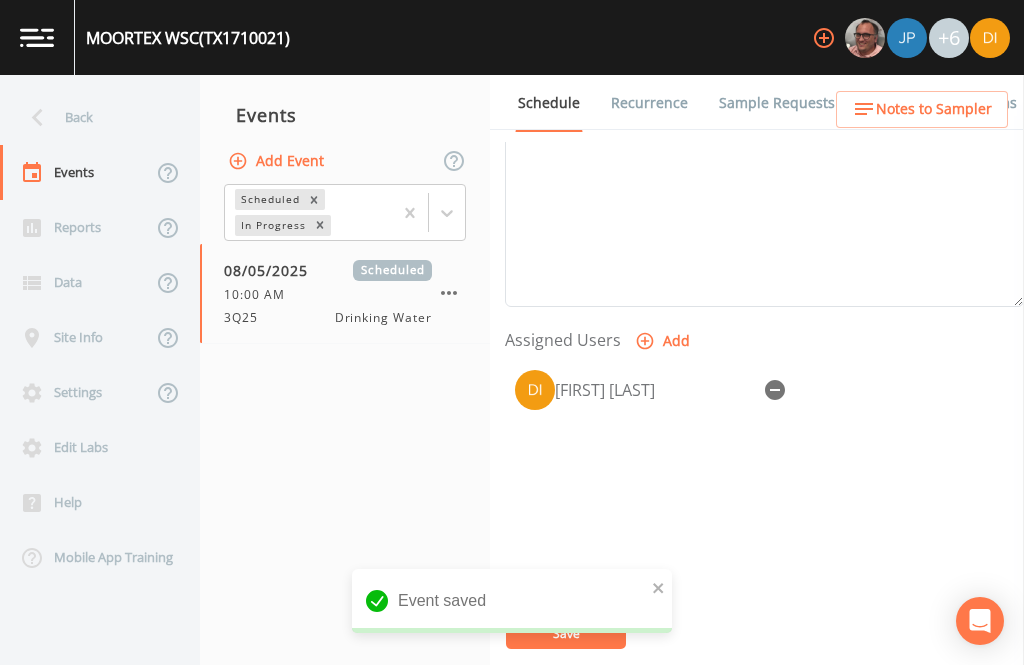 click at bounding box center (512, 630) 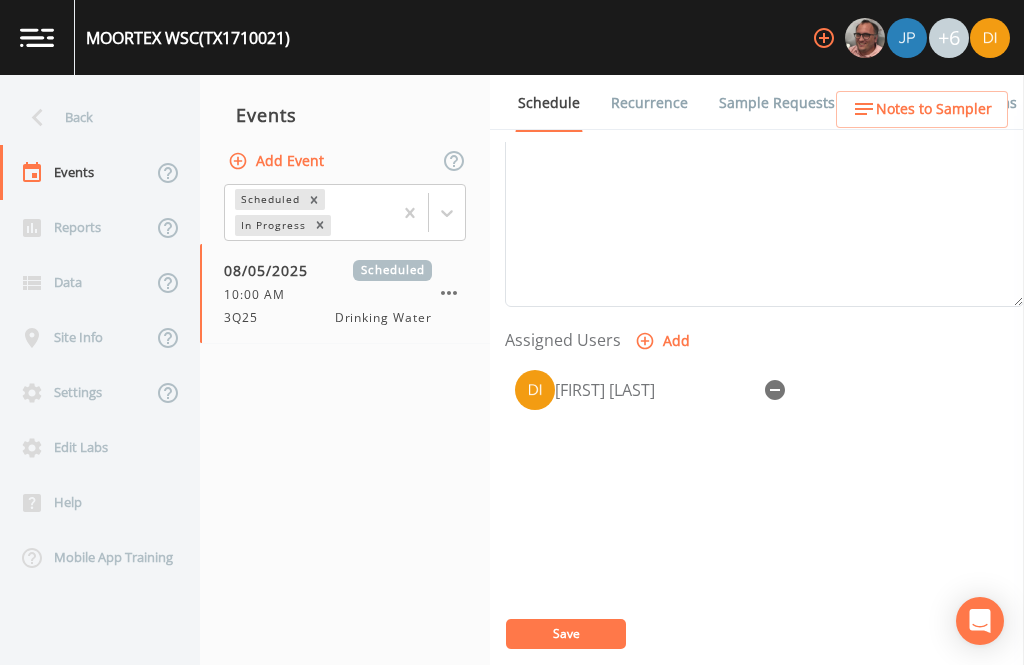 click on "[FIRST]  [LAST]" at bounding box center [764, 465] 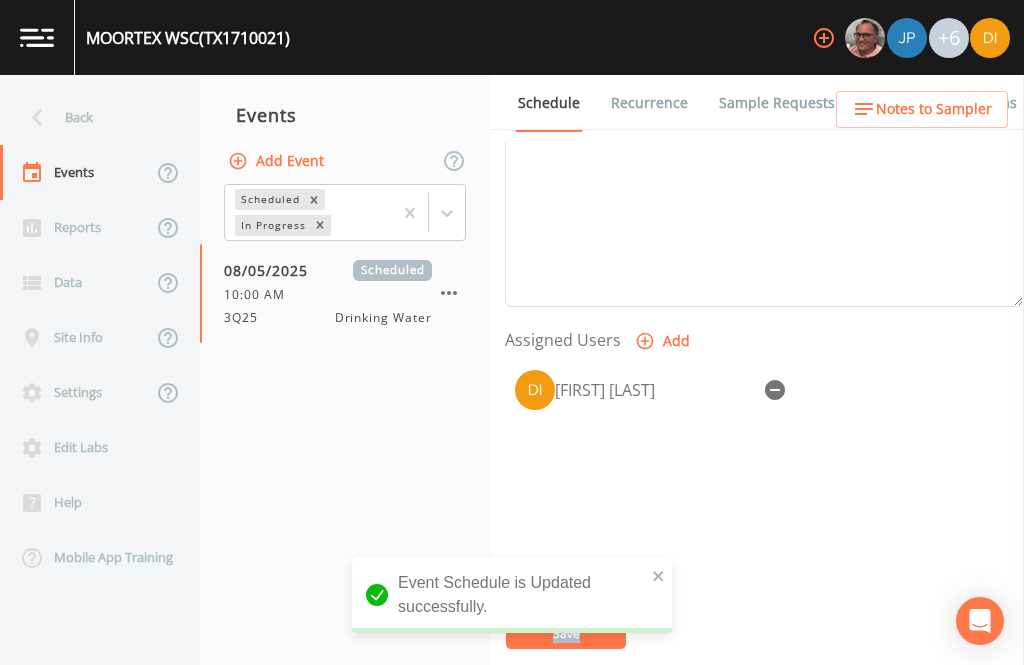 click on "[FIRST]  [LAST]" at bounding box center [764, 465] 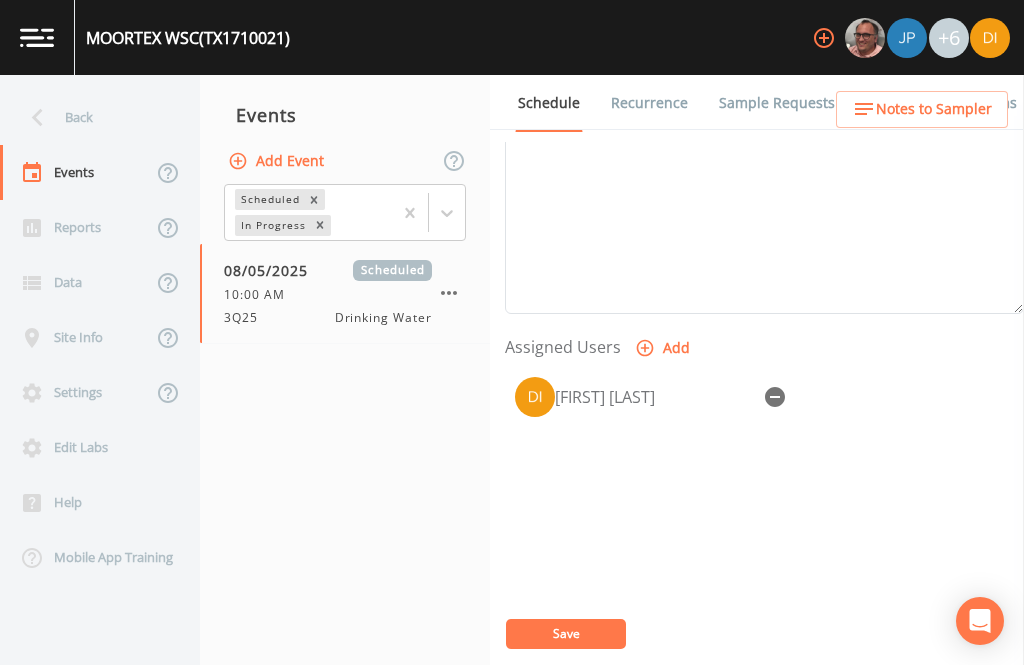 scroll, scrollTop: 666, scrollLeft: 0, axis: vertical 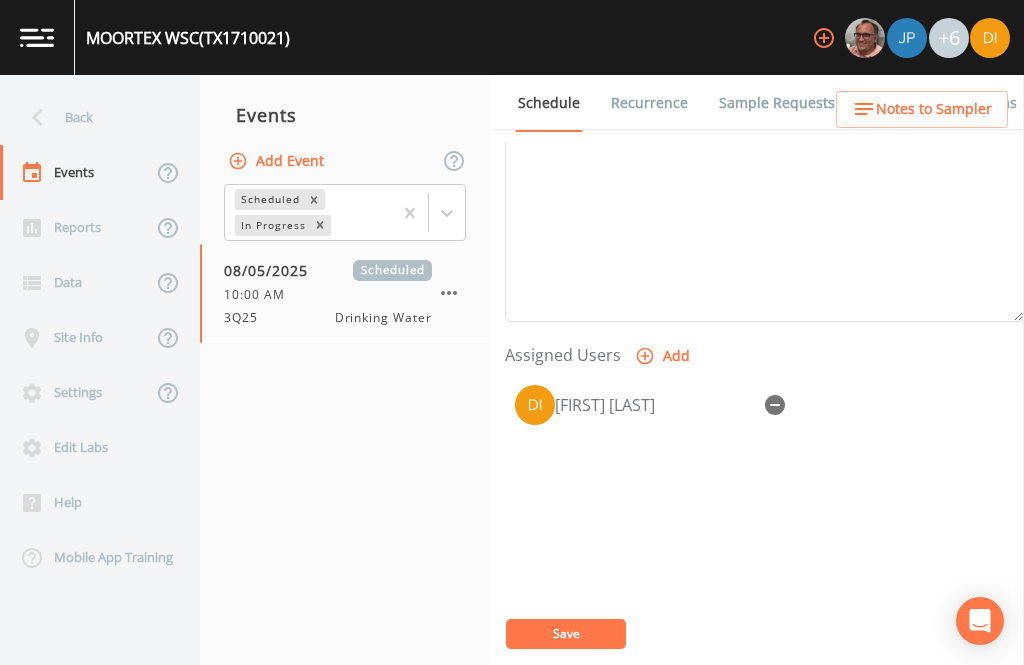 click on "Save" at bounding box center [566, 634] 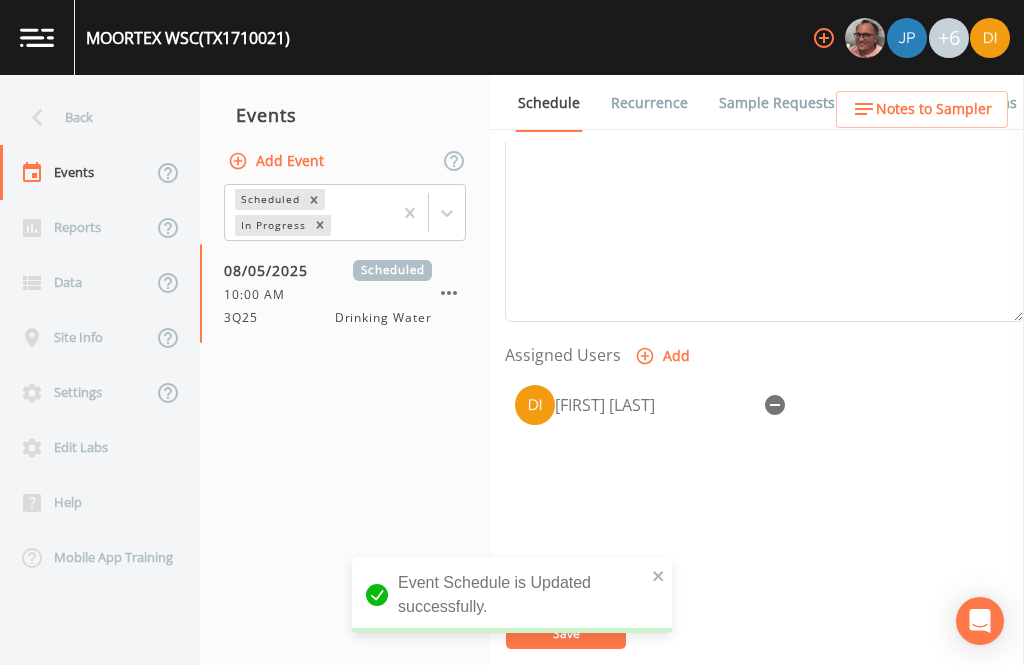 click on "Back" at bounding box center (90, 117) 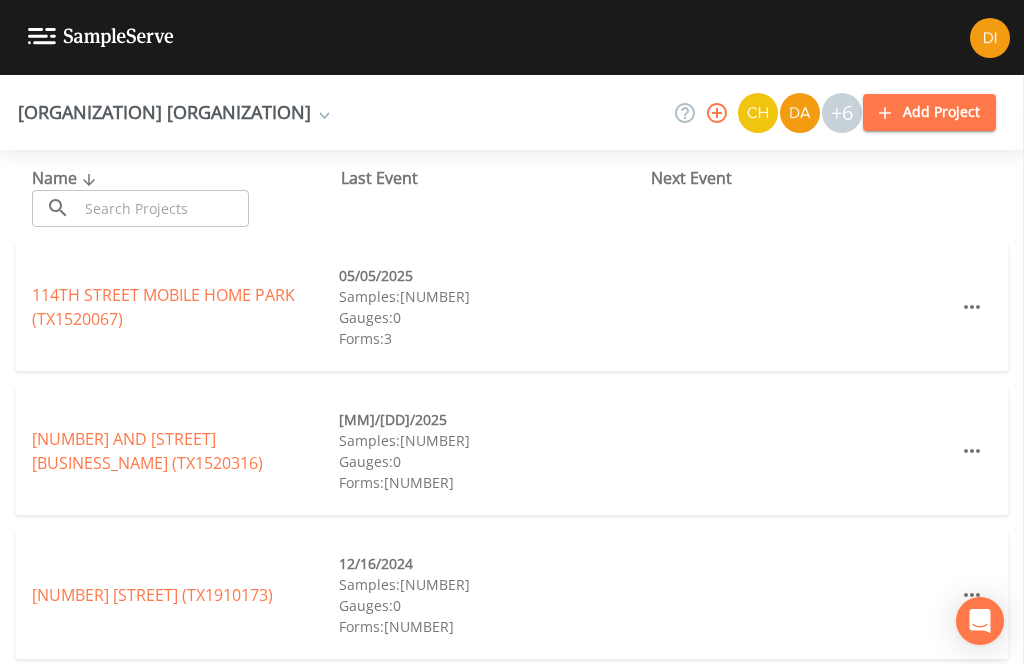 click at bounding box center (163, 208) 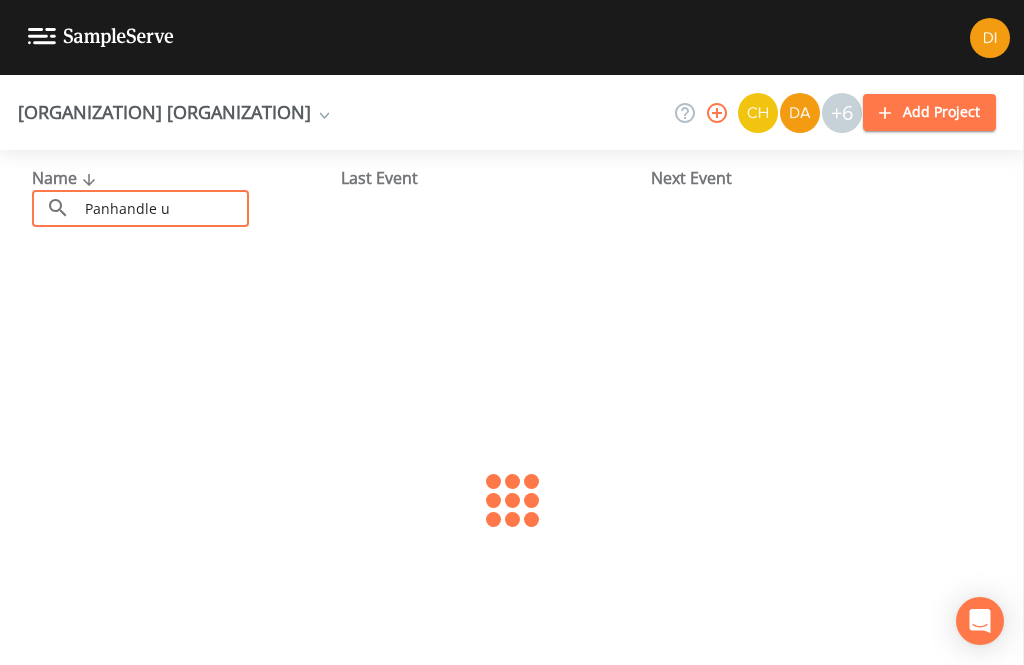 type on "Panhandle ut" 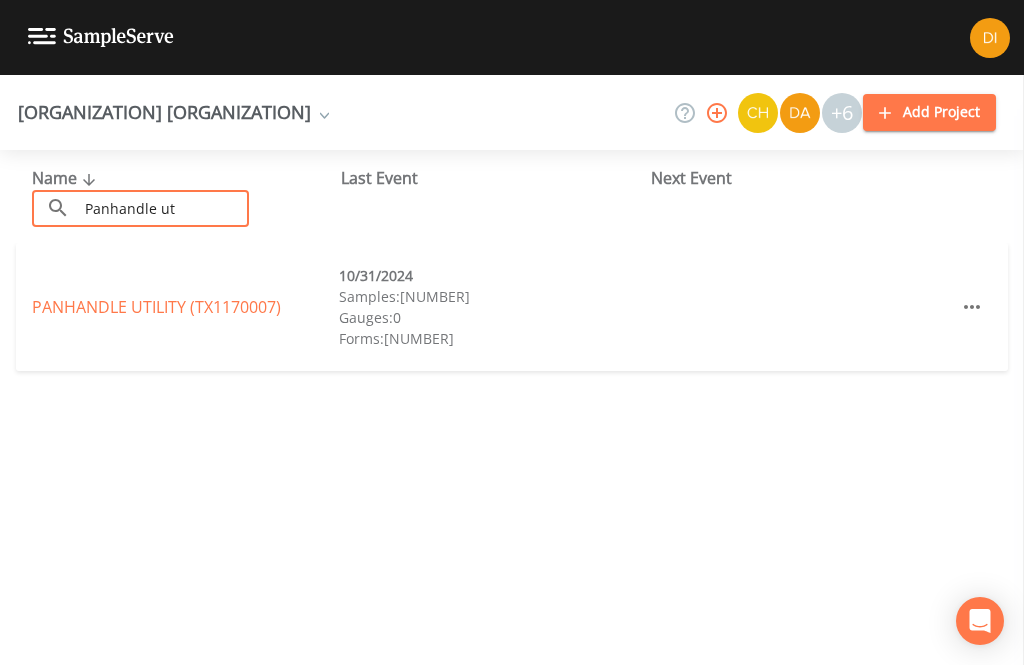 click on "PANHANDLE UTILITY   (TX[NUMBER])" at bounding box center (156, 307) 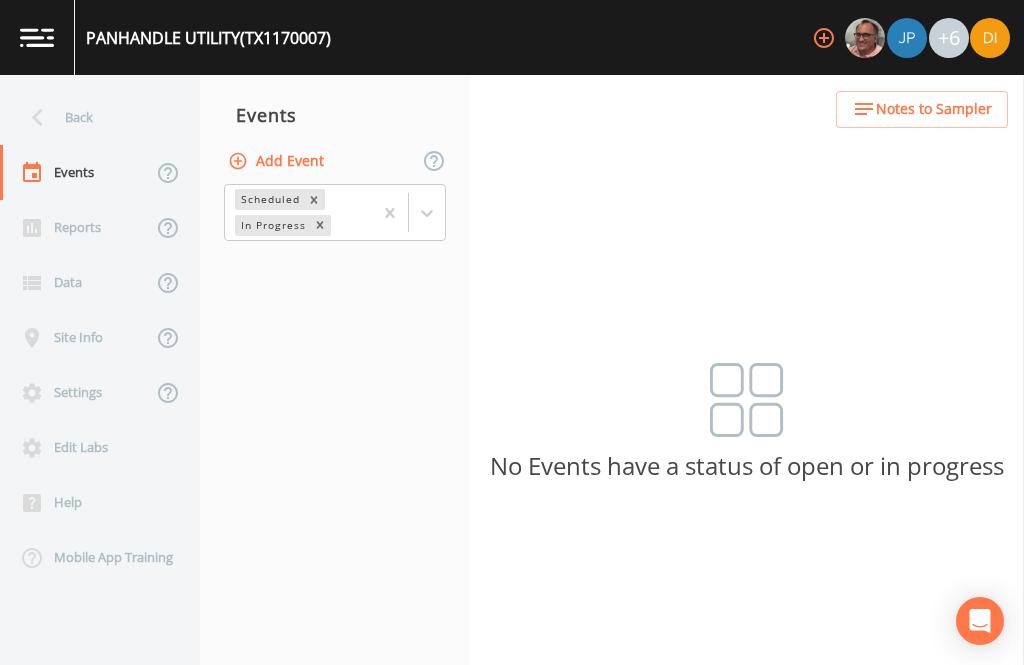 click on "Add Event" at bounding box center [278, 161] 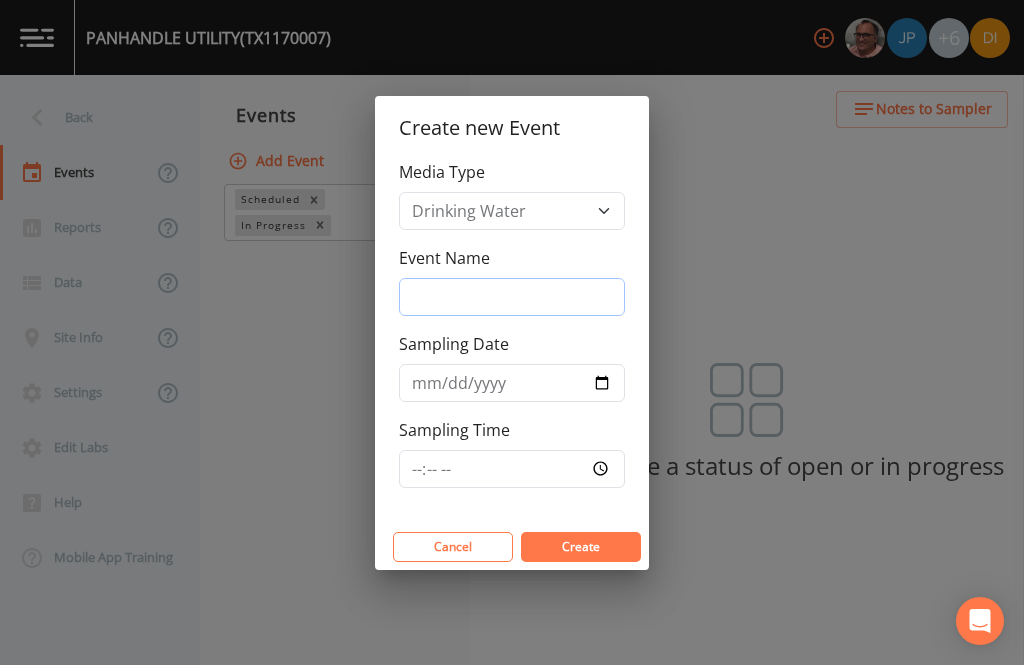 click on "Event Name" at bounding box center [512, 297] 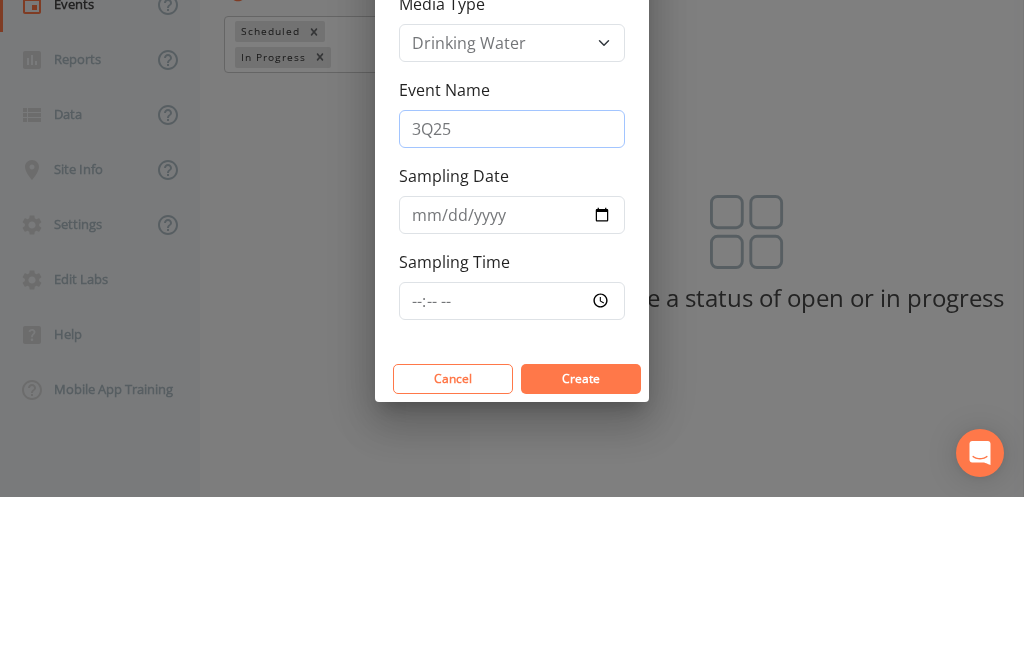 type on "3Q25" 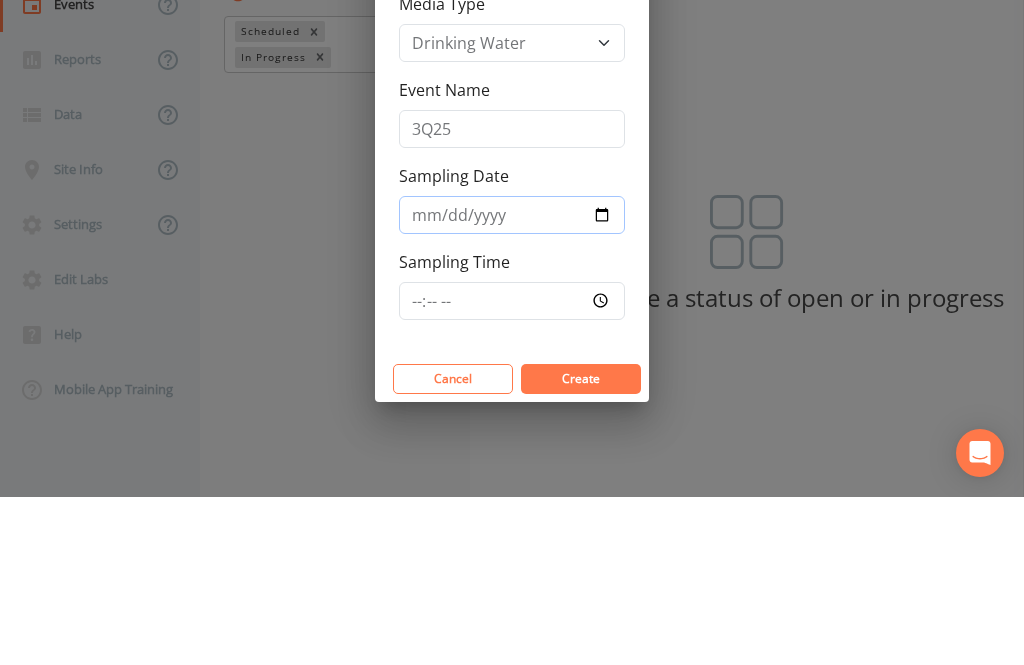 click on "Sampling Date" at bounding box center [512, 383] 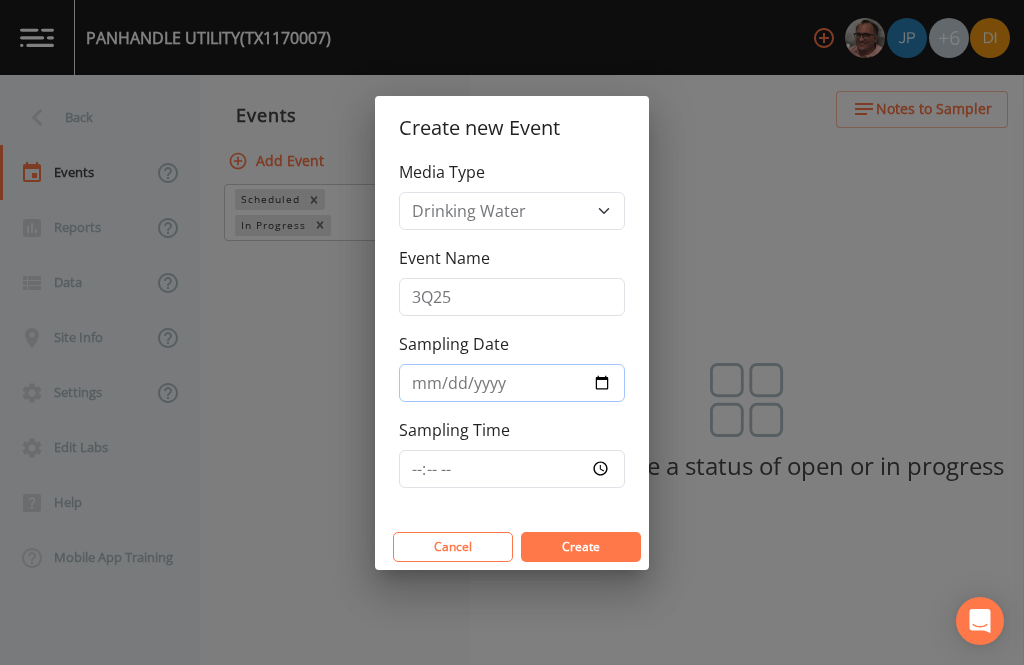 type on "2025-08-05" 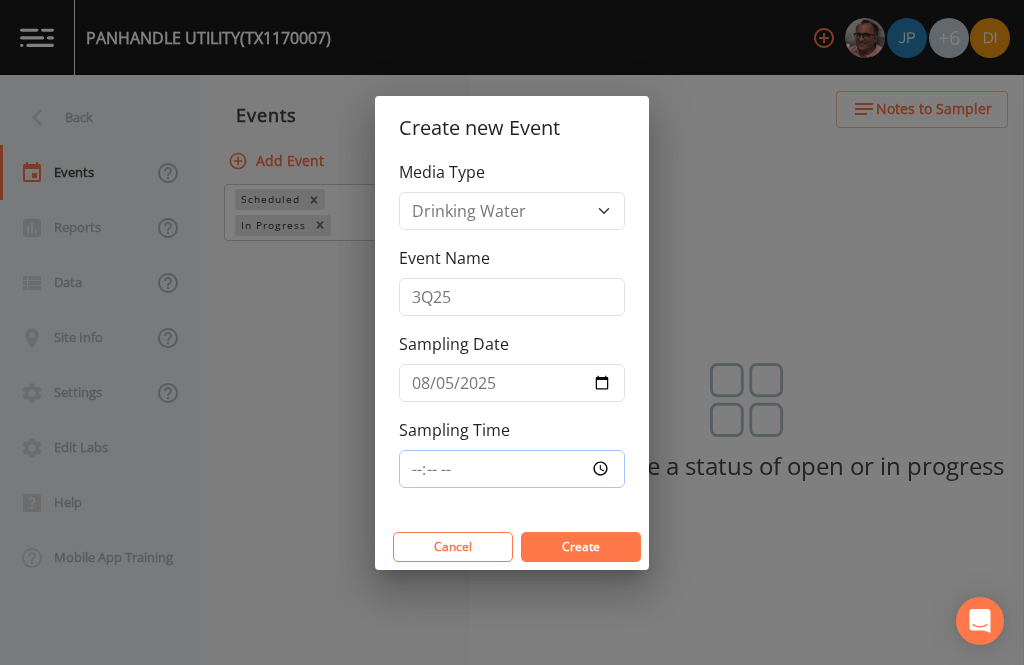 click on "Sampling Time" at bounding box center [512, 469] 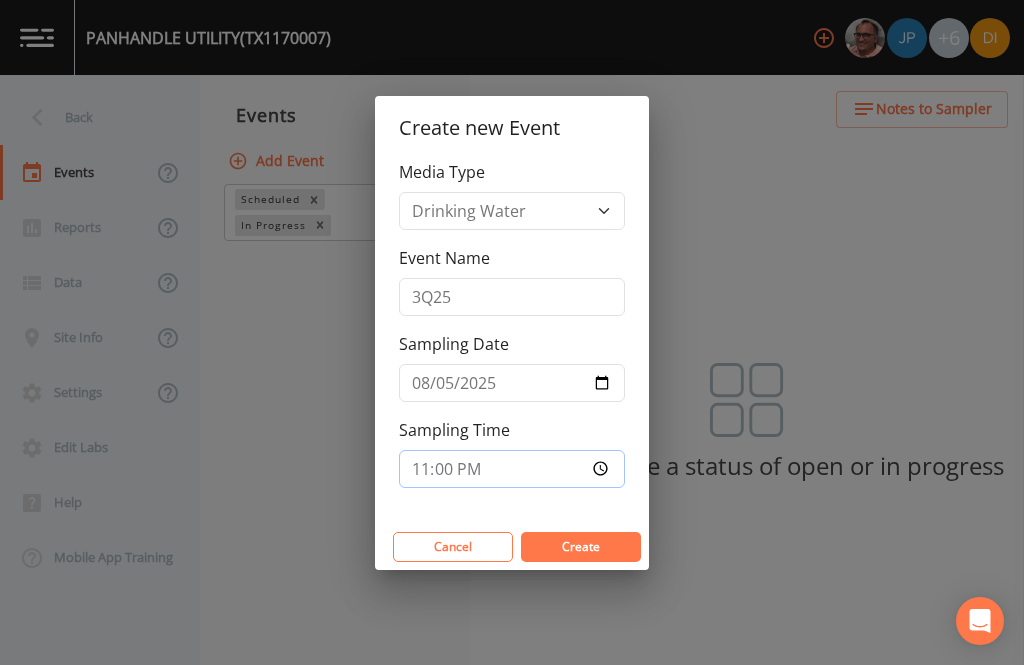 type on "11:00" 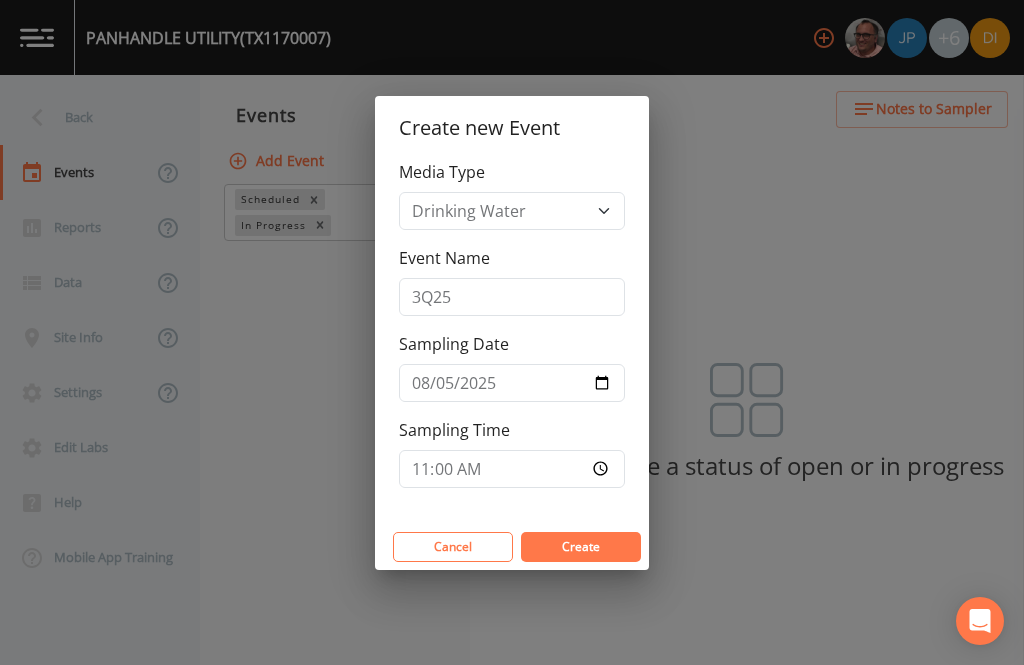 click on "Create" at bounding box center [581, 546] 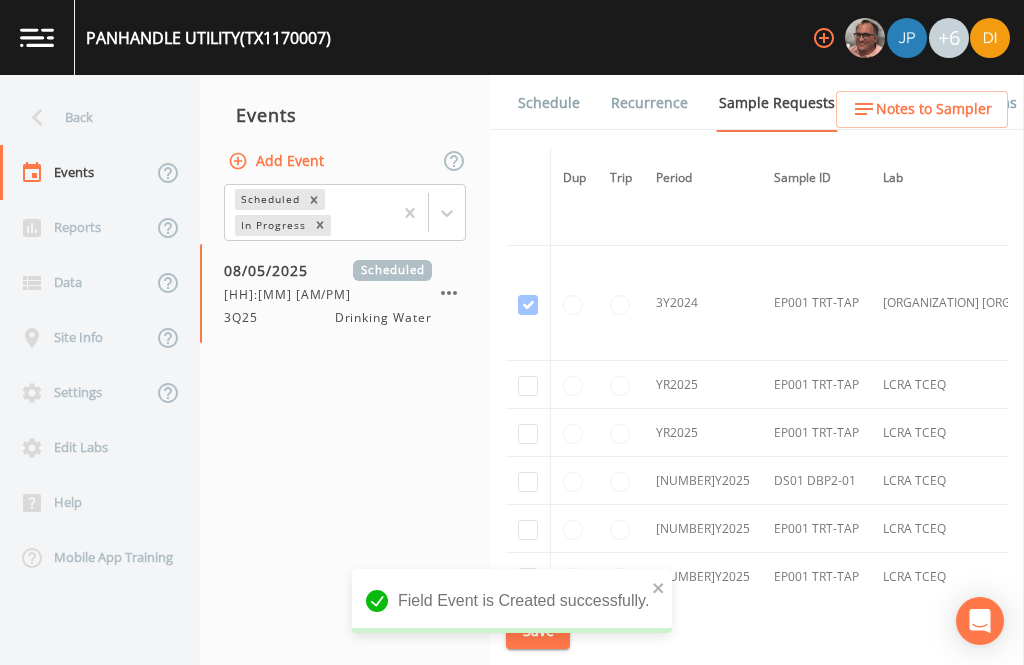 scroll, scrollTop: 422, scrollLeft: 0, axis: vertical 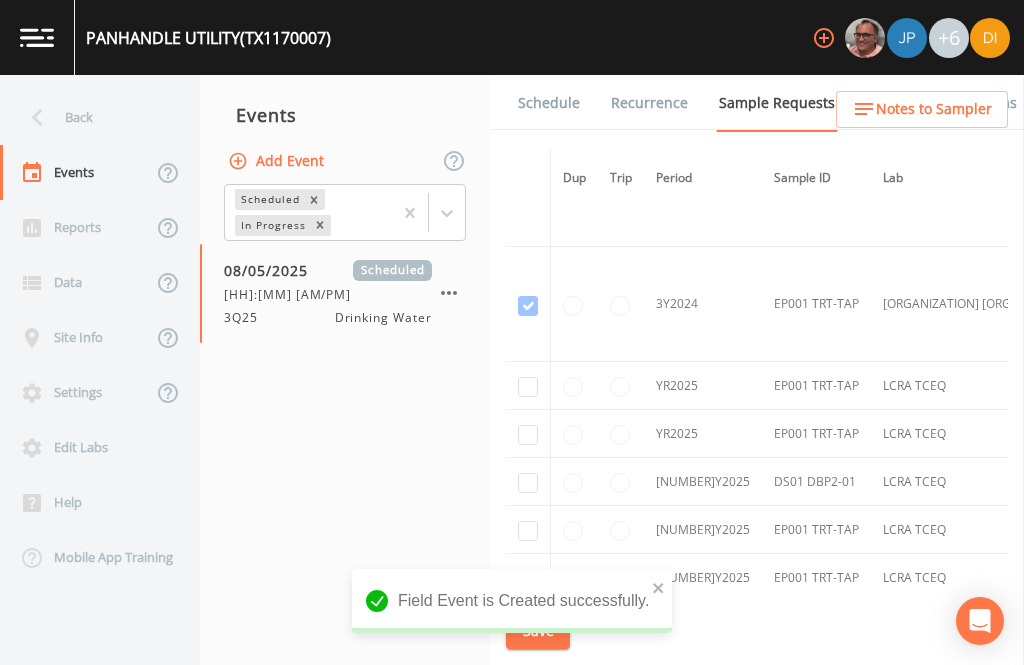 click at bounding box center [528, -39] 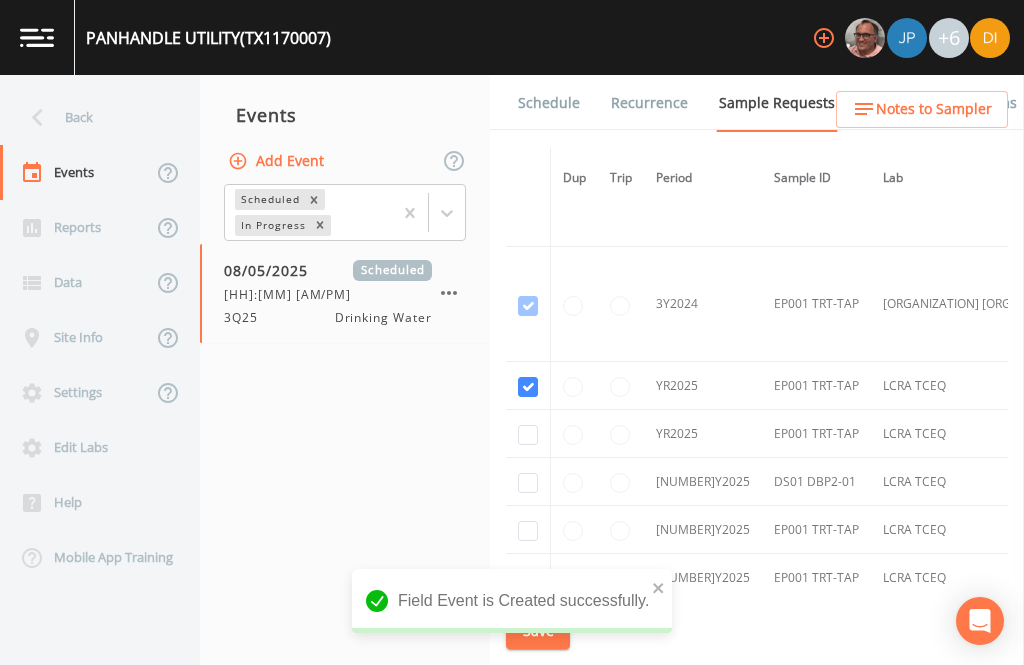 checkbox on "true" 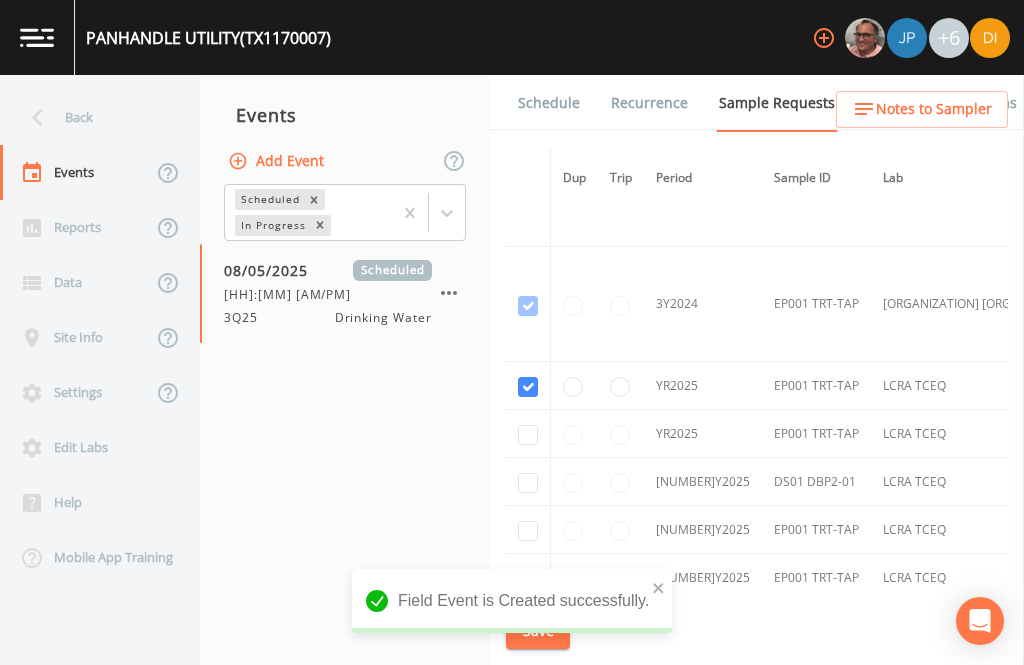 click at bounding box center [528, 76] 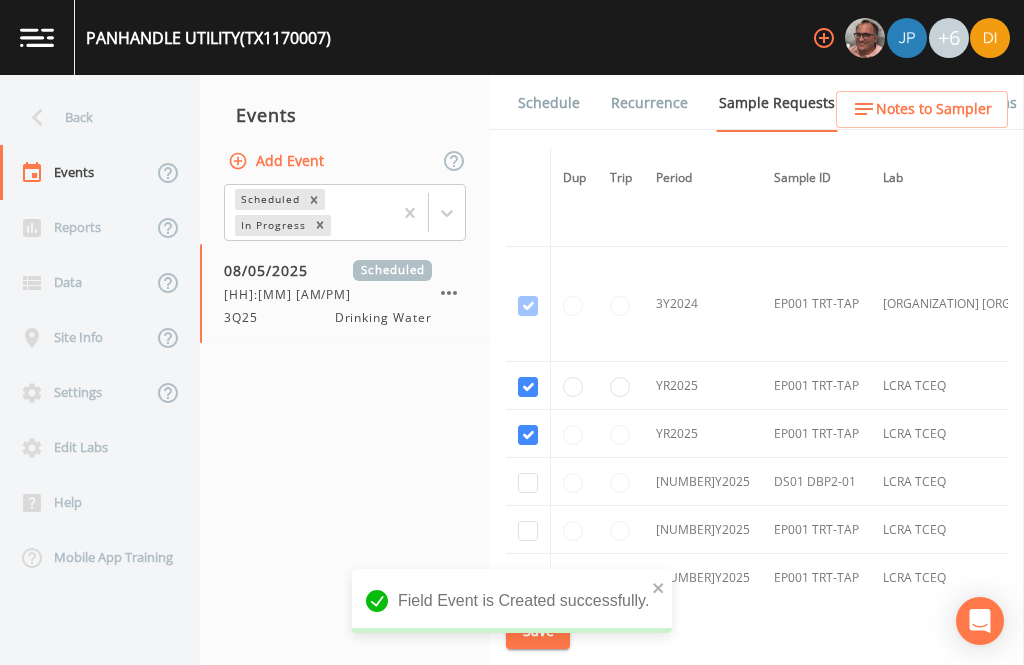 checkbox on "true" 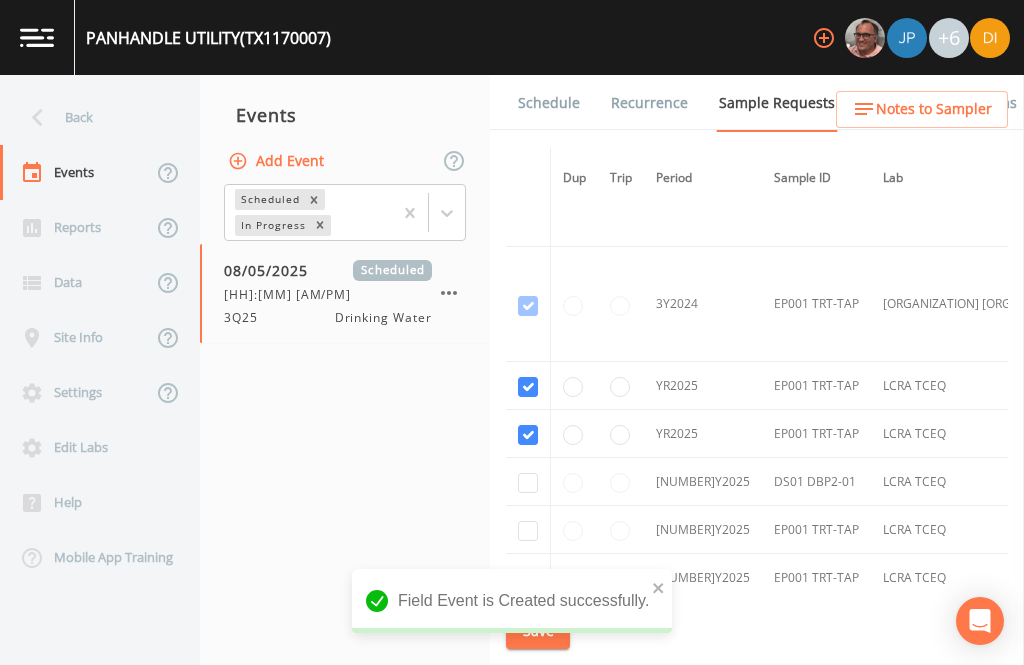 click at bounding box center [528, 483] 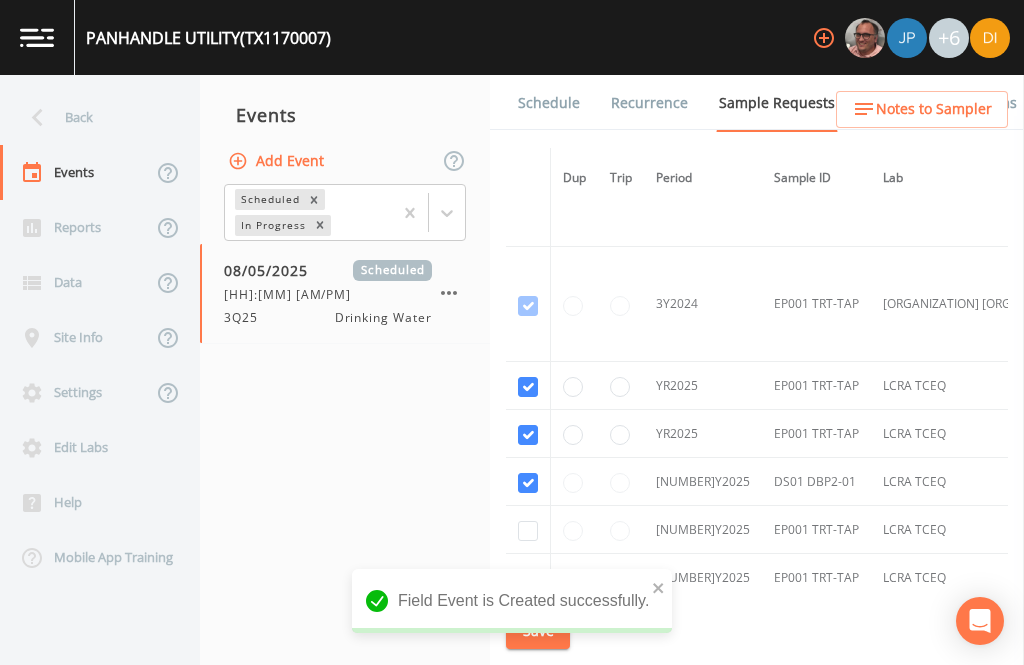 checkbox on "true" 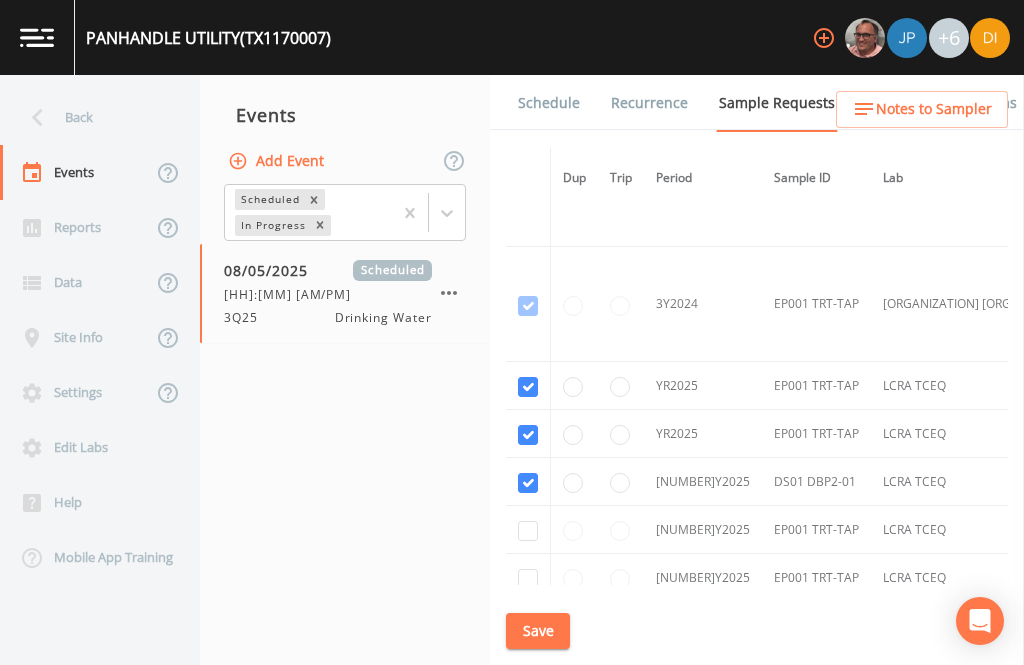 click at bounding box center [528, 531] 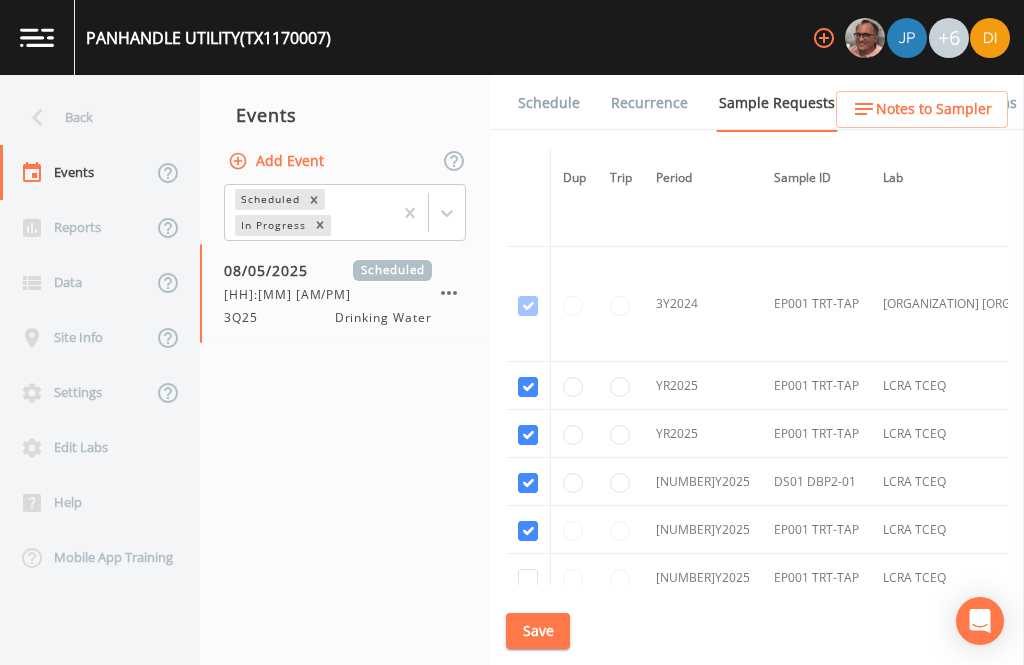 checkbox on "true" 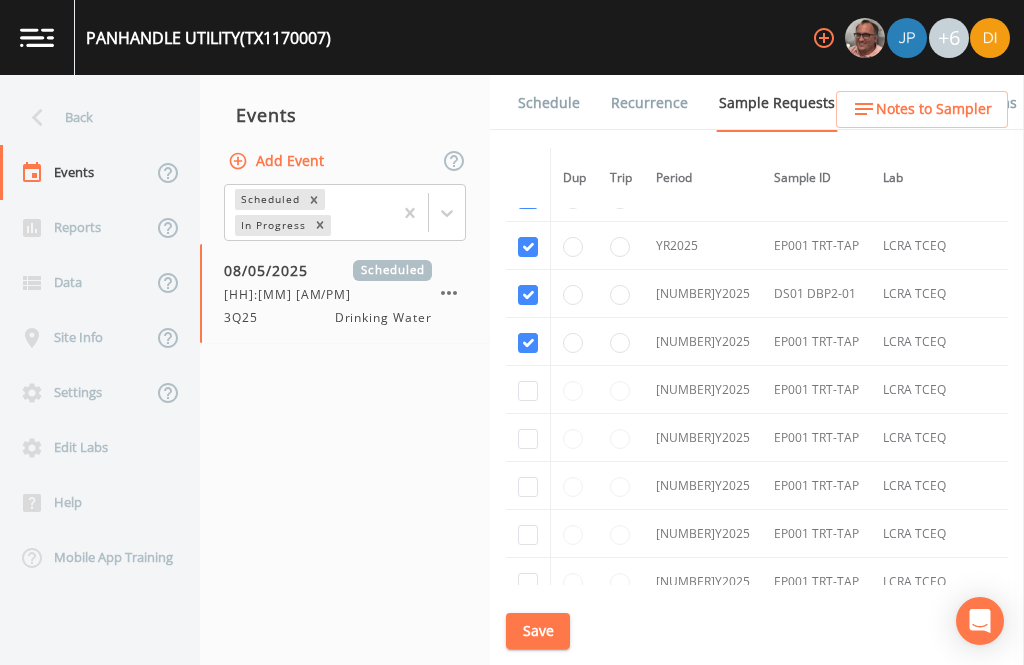 scroll, scrollTop: 610, scrollLeft: 0, axis: vertical 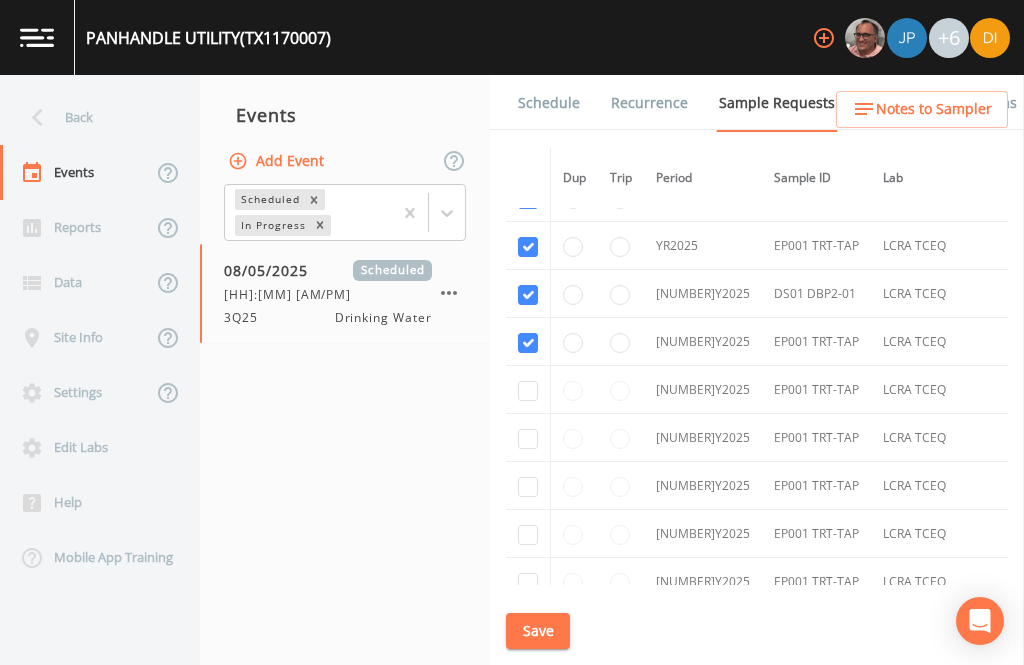 click at bounding box center (528, 391) 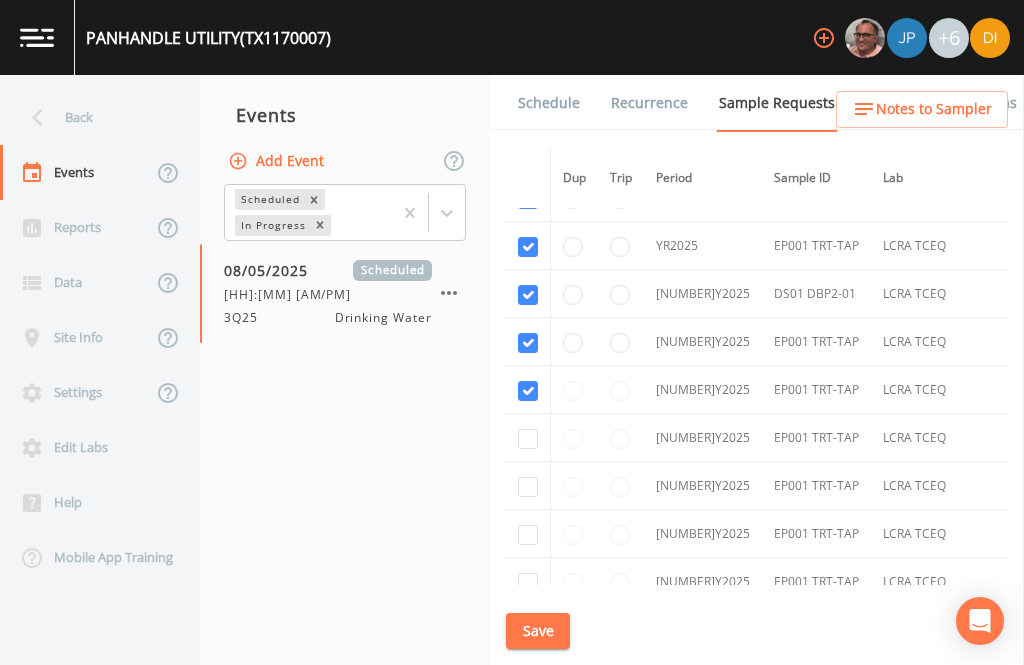 checkbox on "true" 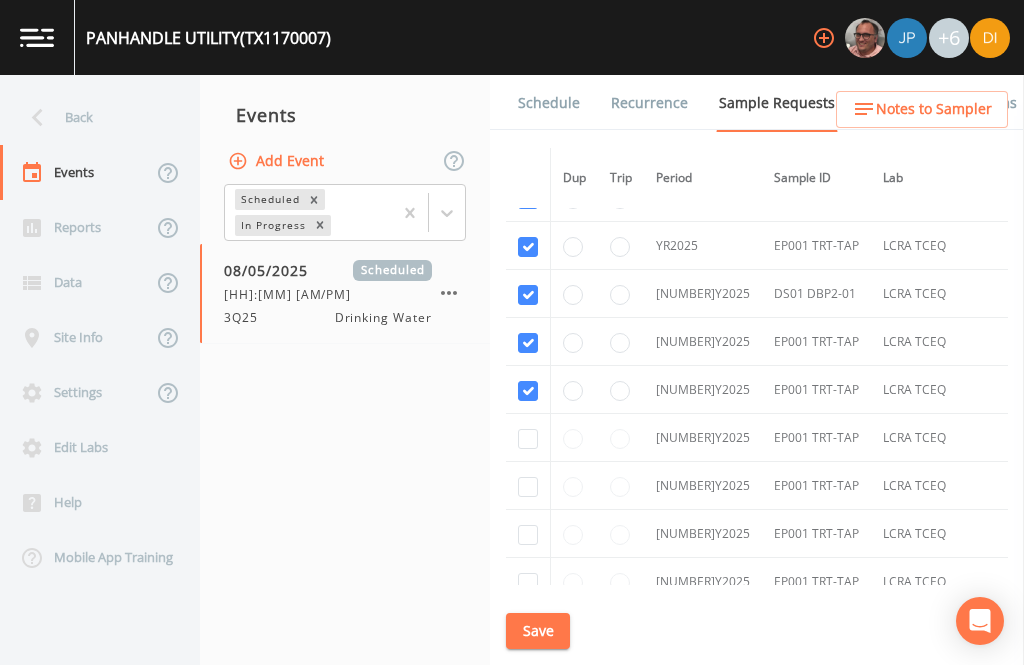 click at bounding box center (528, 439) 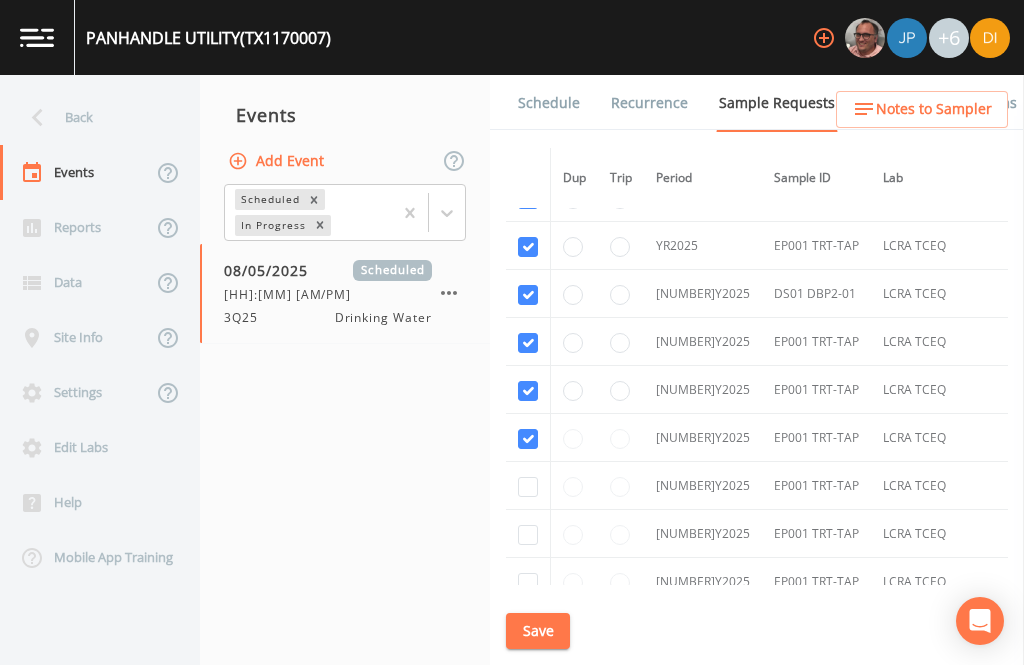 checkbox on "true" 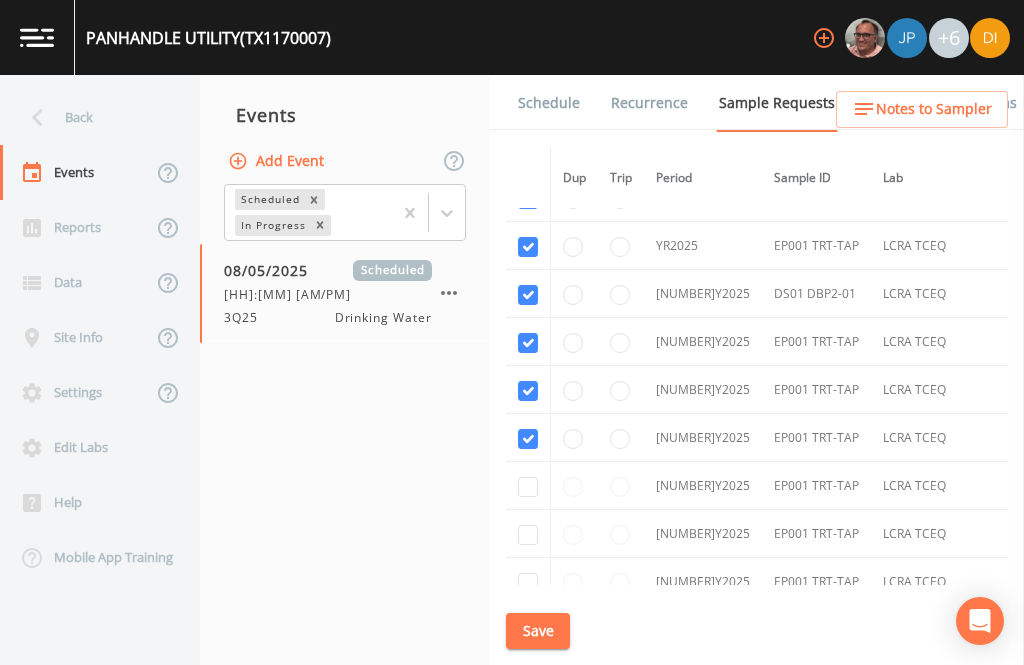 click at bounding box center [528, 487] 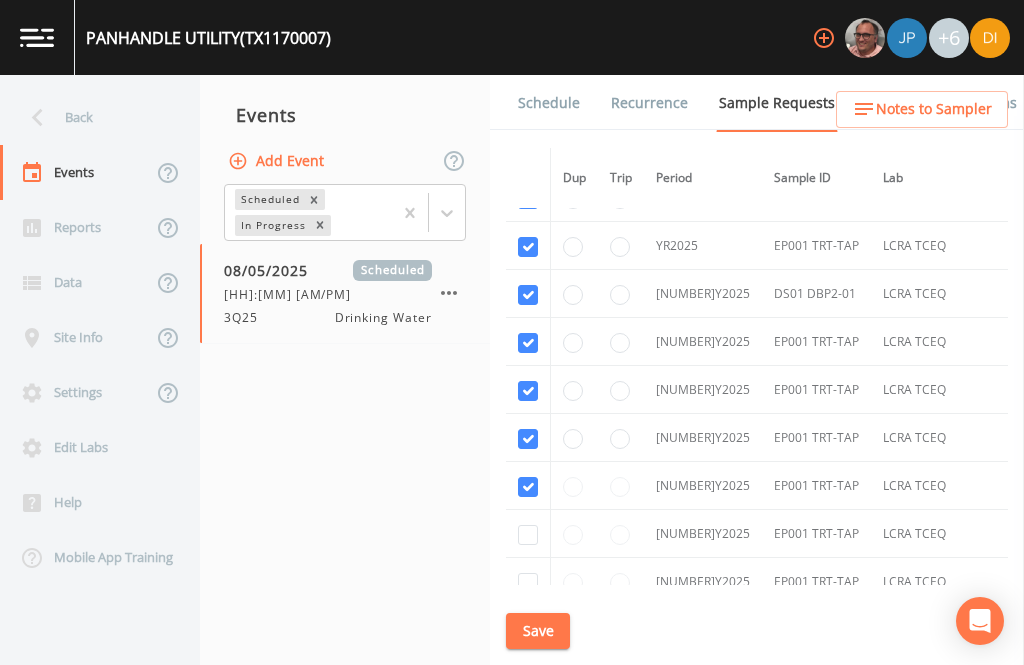 checkbox on "true" 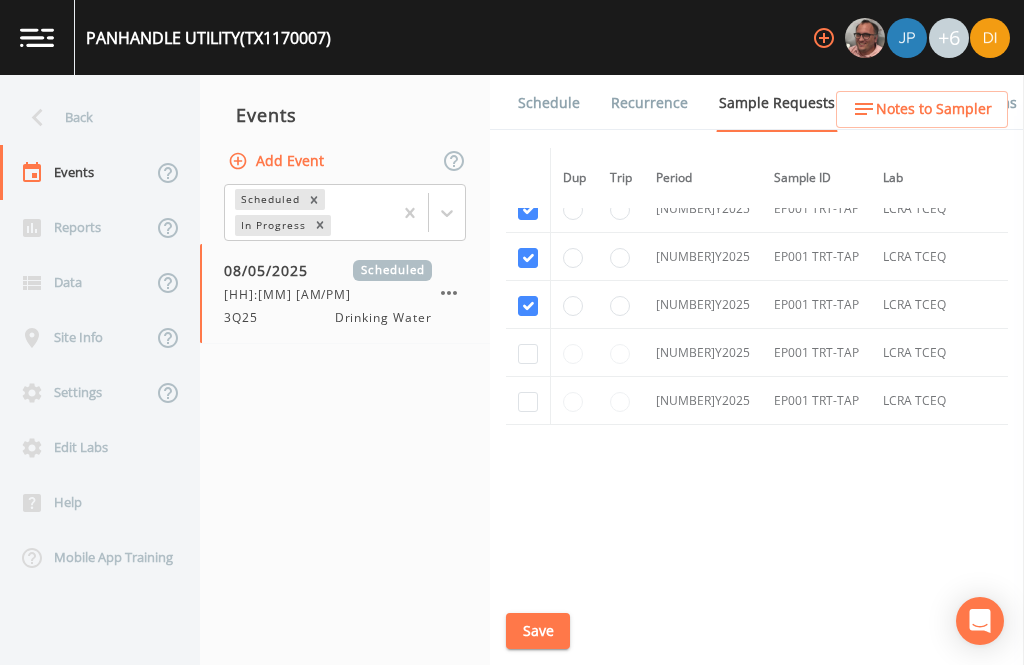 scroll, scrollTop: 820, scrollLeft: 0, axis: vertical 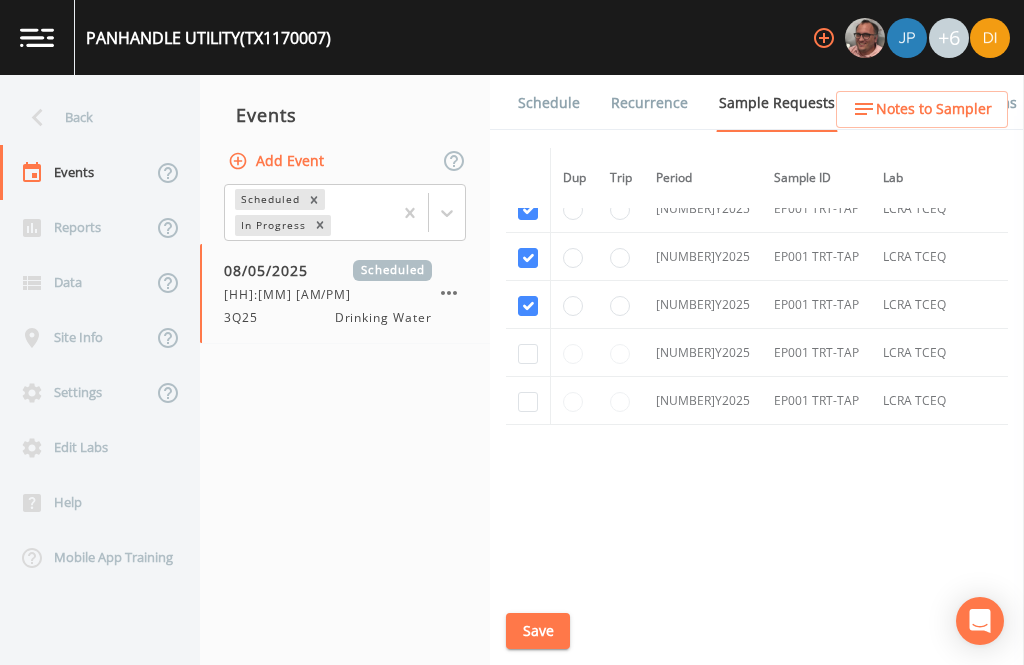 click at bounding box center (528, 354) 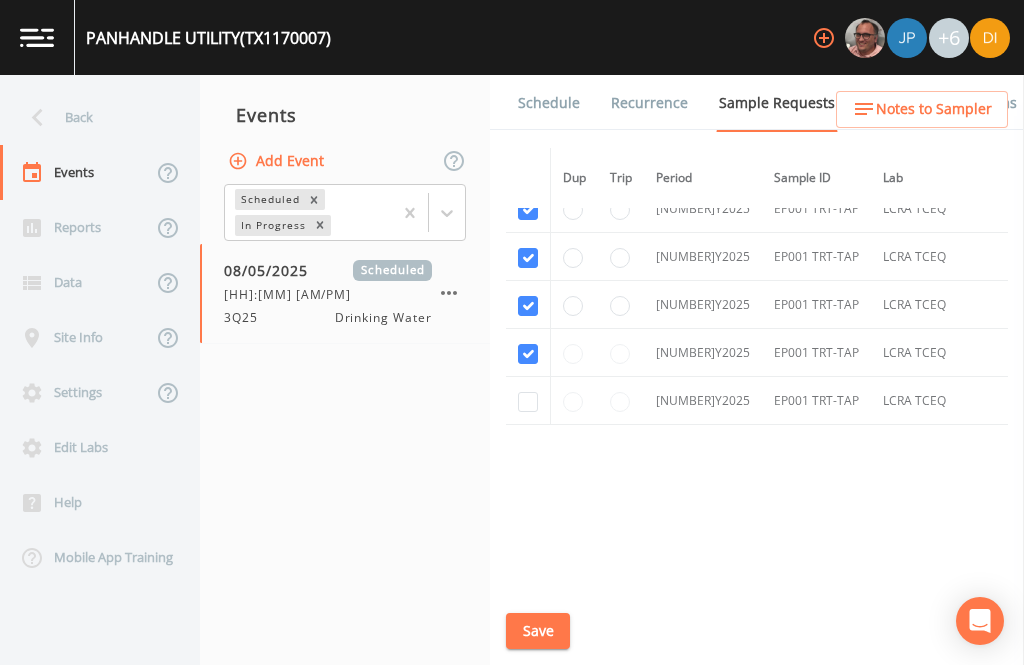 checkbox on "true" 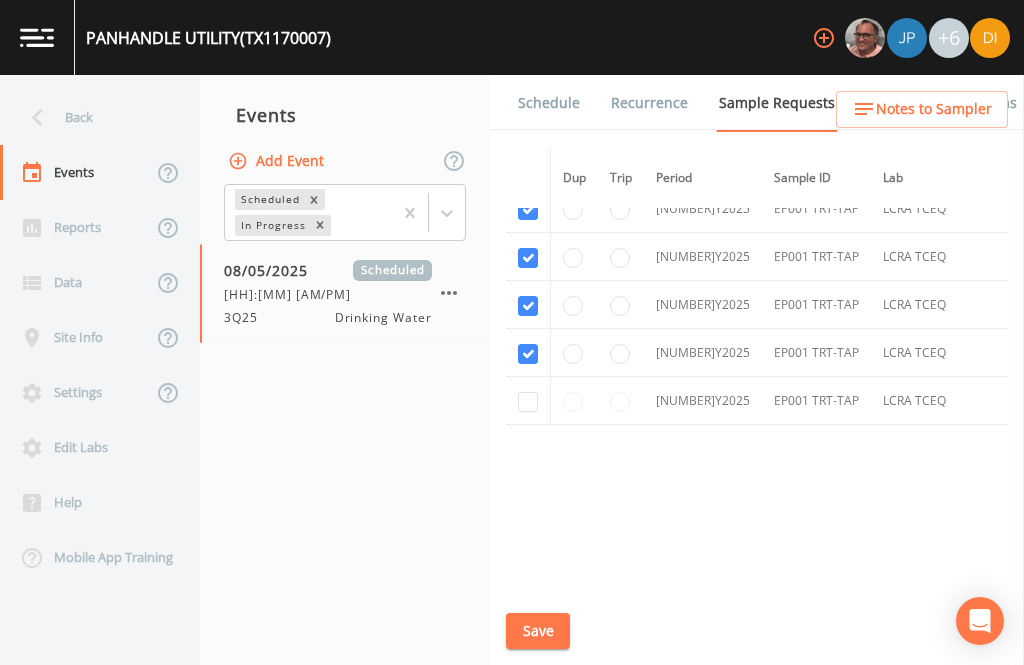 click at bounding box center (528, 402) 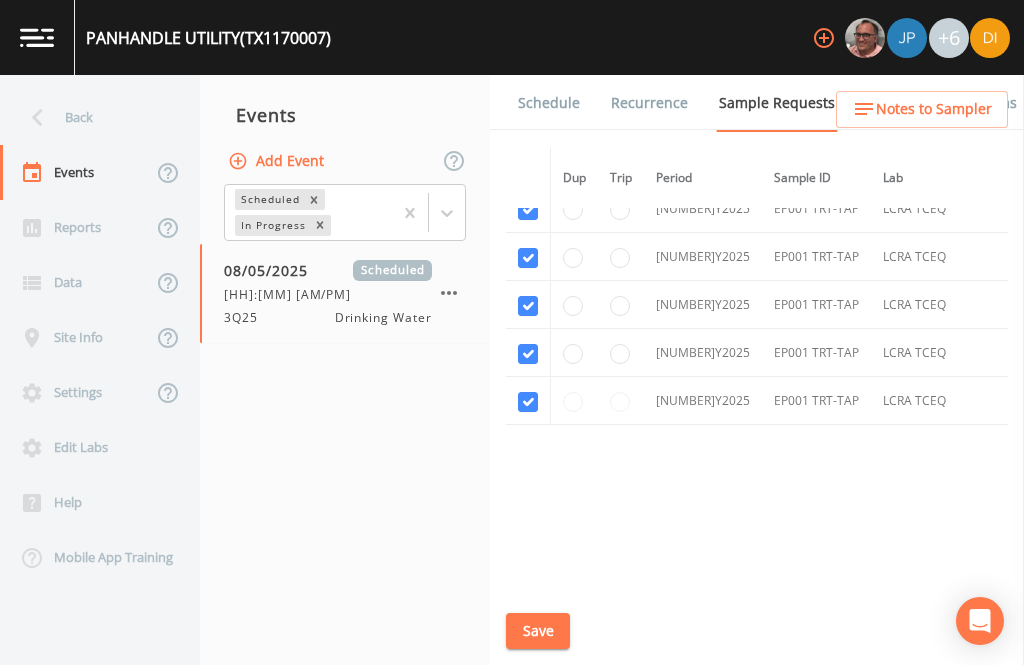 checkbox on "true" 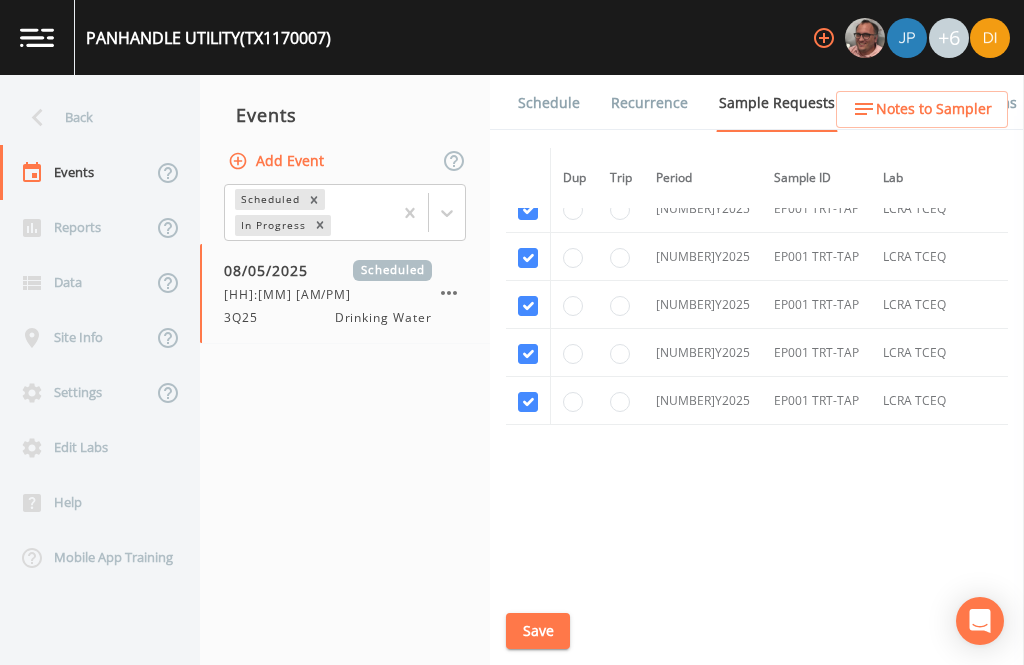 click on "Save" at bounding box center (538, 631) 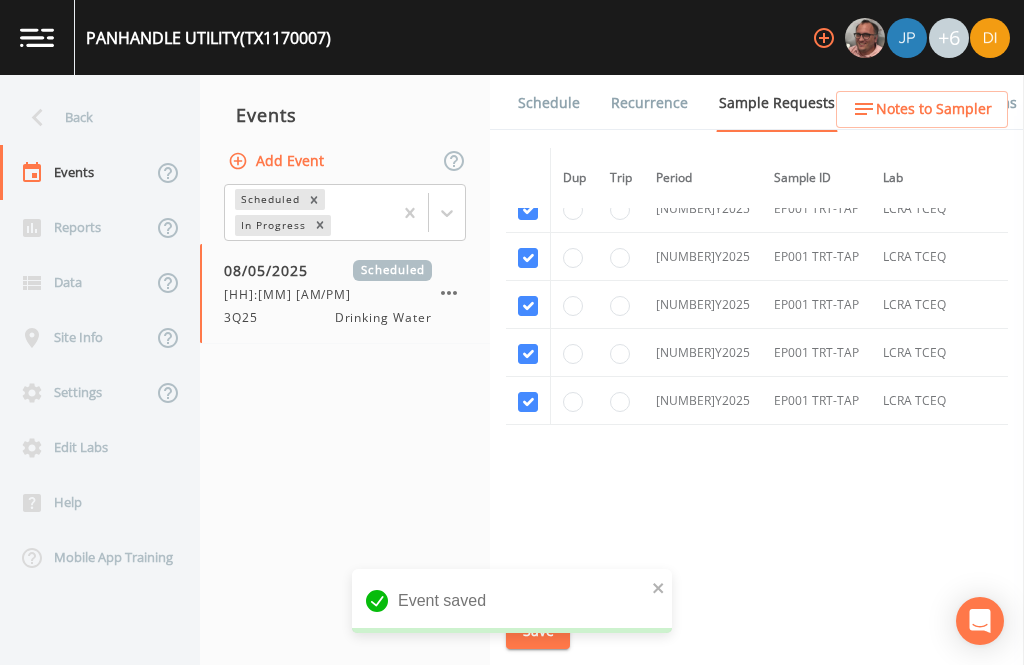 click on "Schedule" at bounding box center [549, 103] 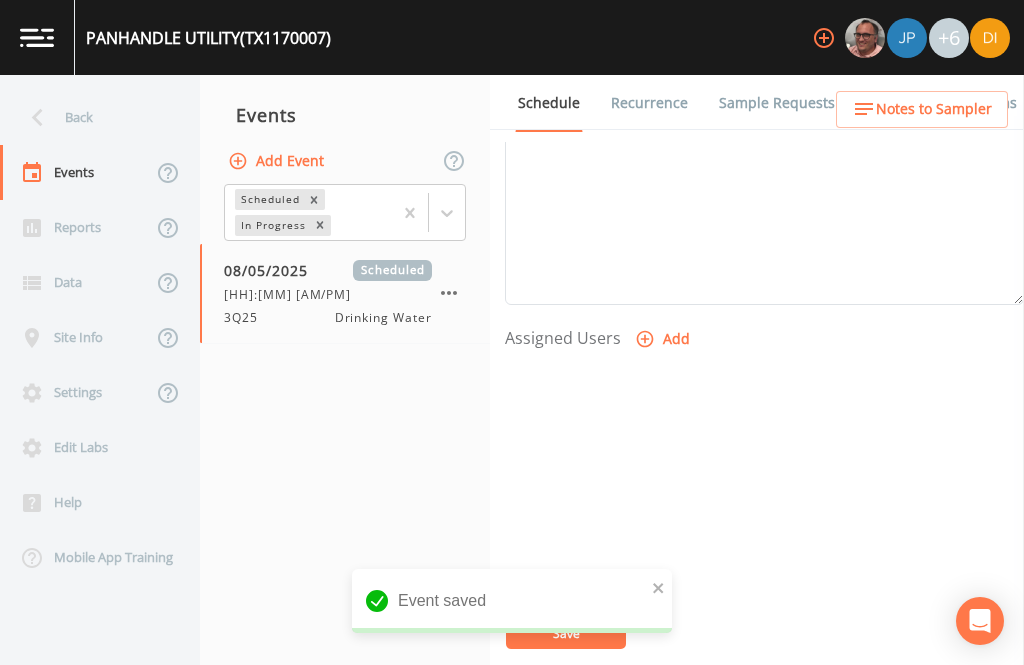 scroll, scrollTop: 681, scrollLeft: 0, axis: vertical 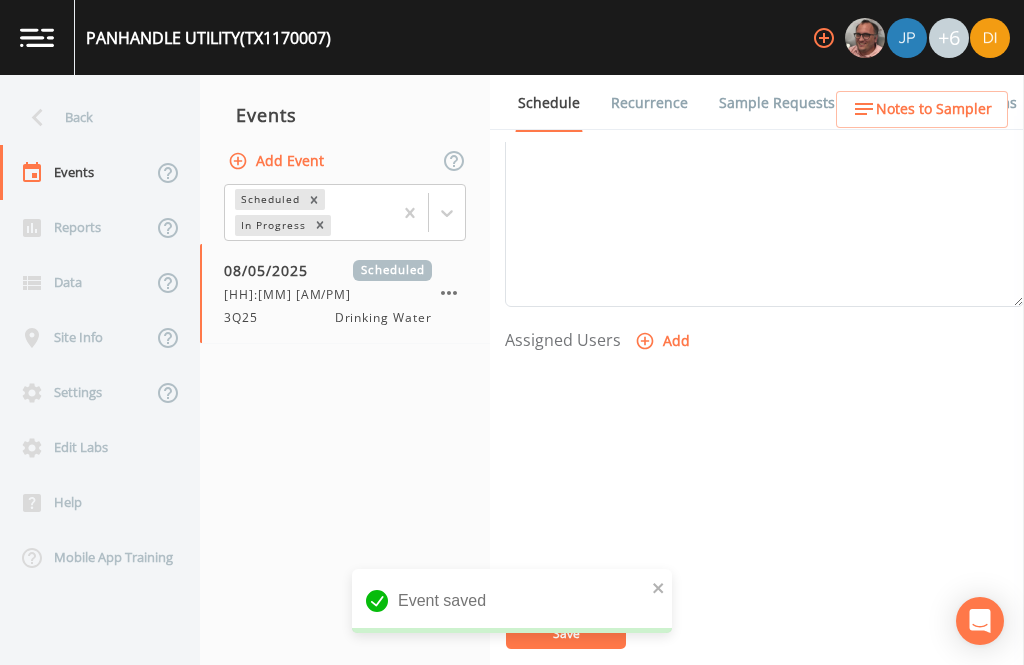 click 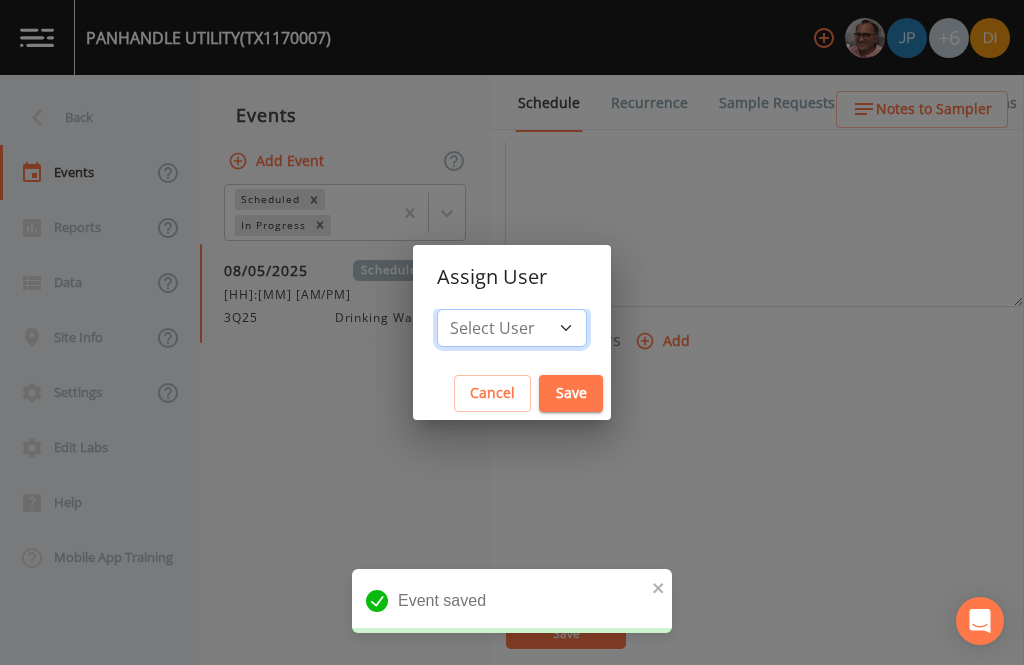 click on "Select User [FIRST] [LAST] [FIRST] [LAST] [FIRST] [LAST] [FIRST] [LAST] [FIRST] [LAST] [FIRST] [LAST]" at bounding box center [512, 328] 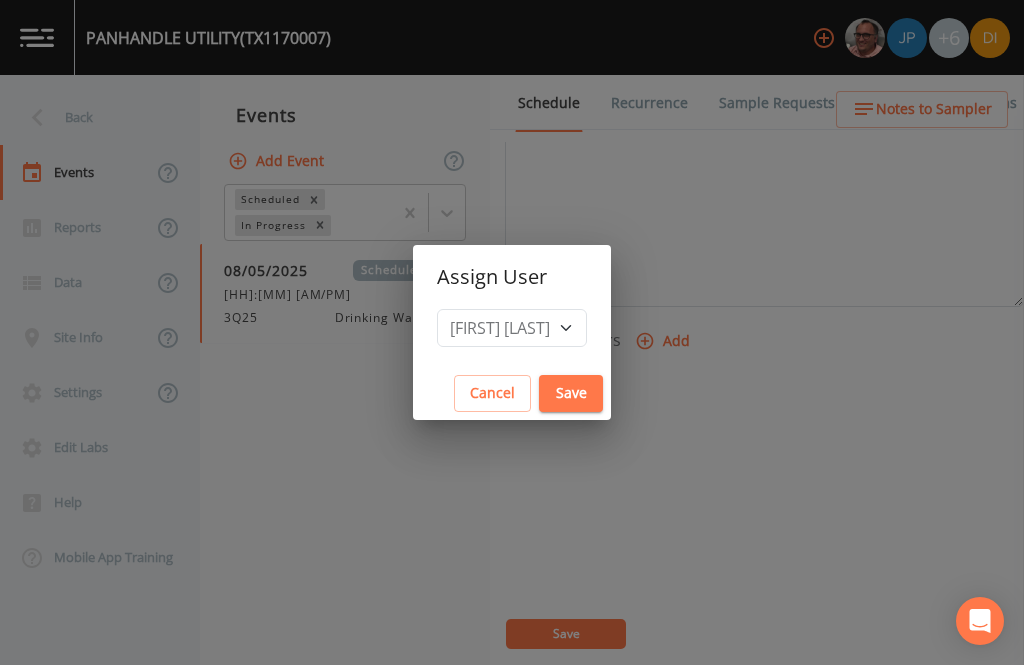 click on "Save" at bounding box center [571, 393] 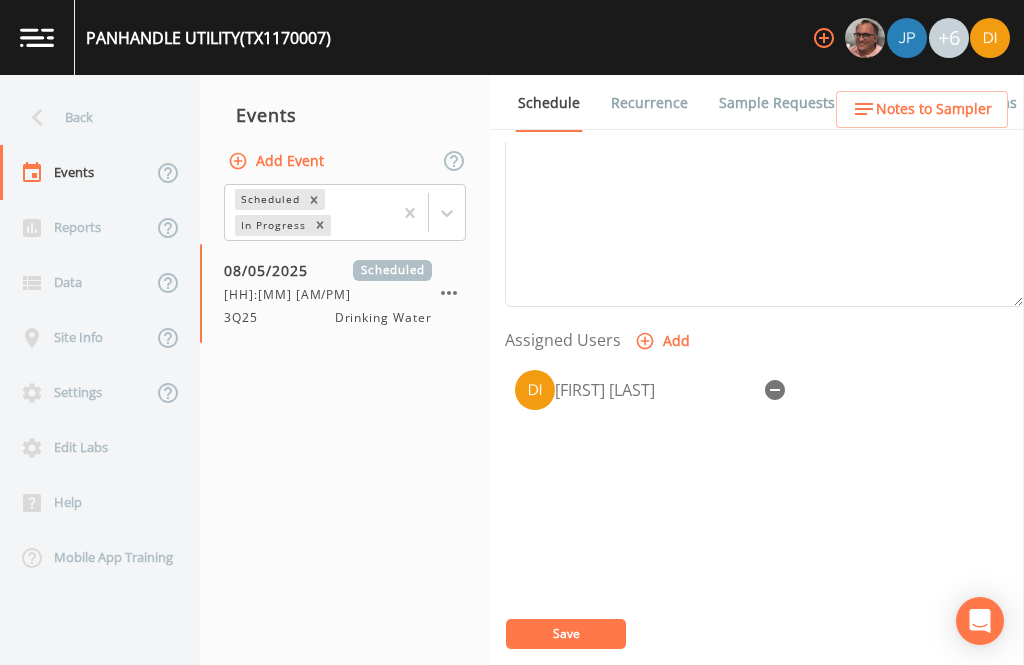 click on "Save" at bounding box center [566, 633] 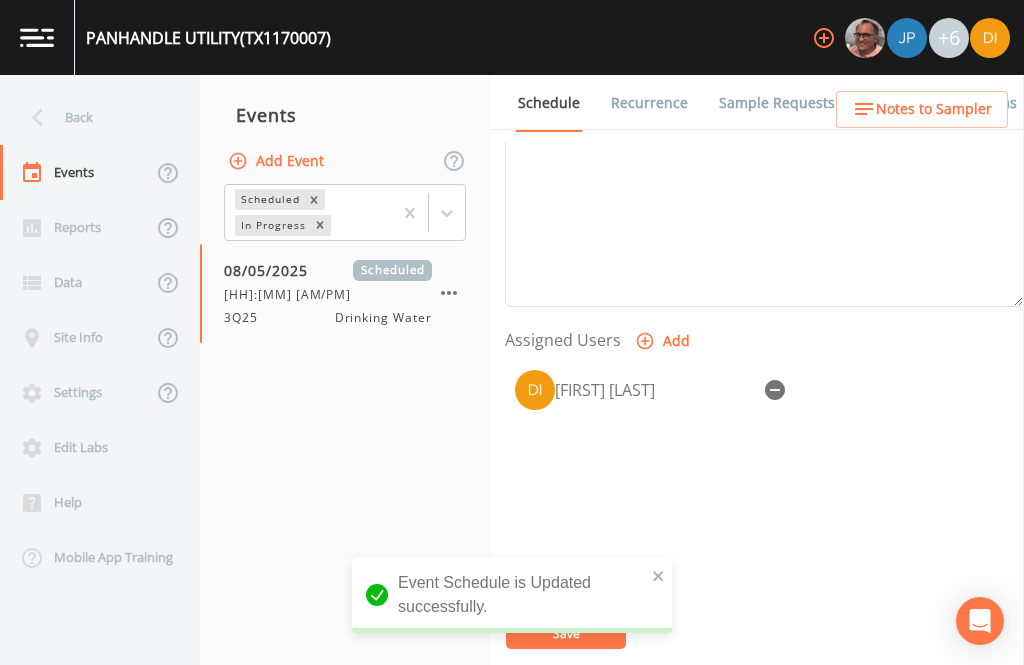 click on "Back" at bounding box center (90, 117) 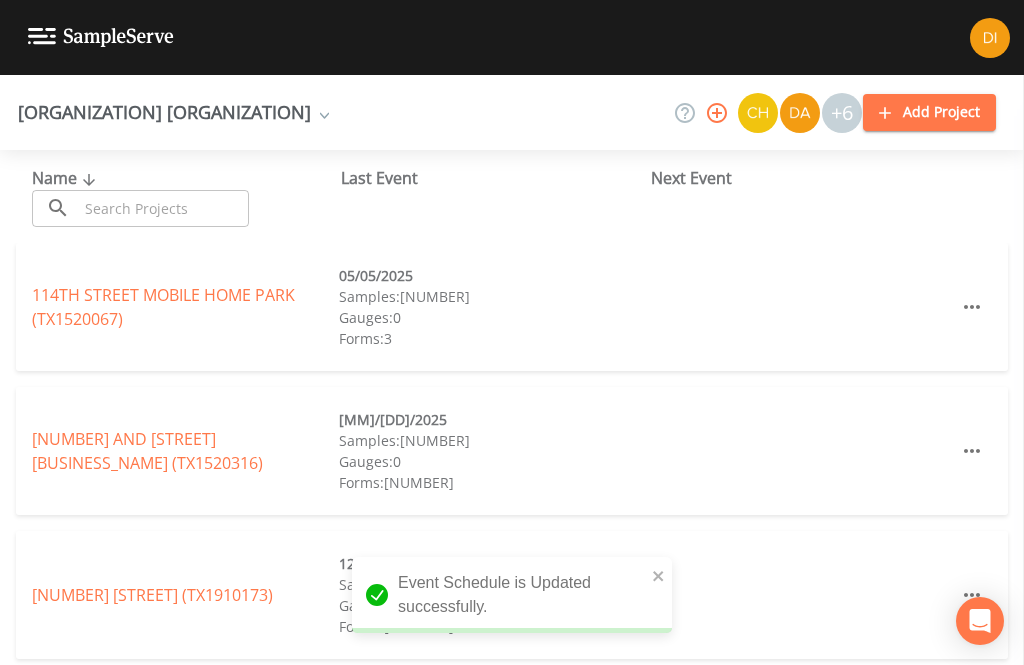 click at bounding box center (163, 208) 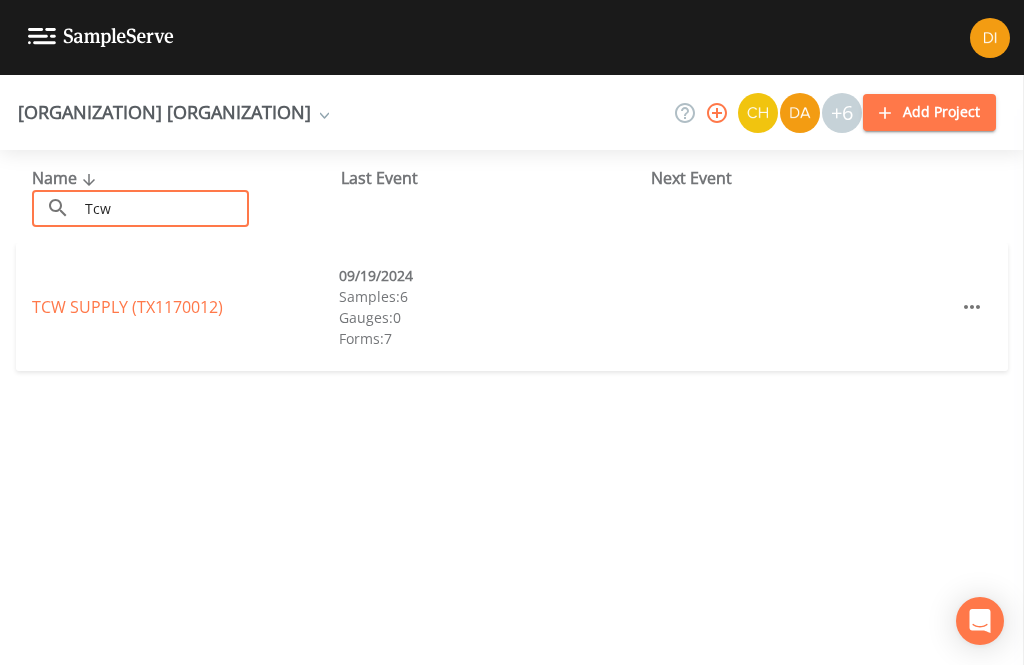 type on "Tcw" 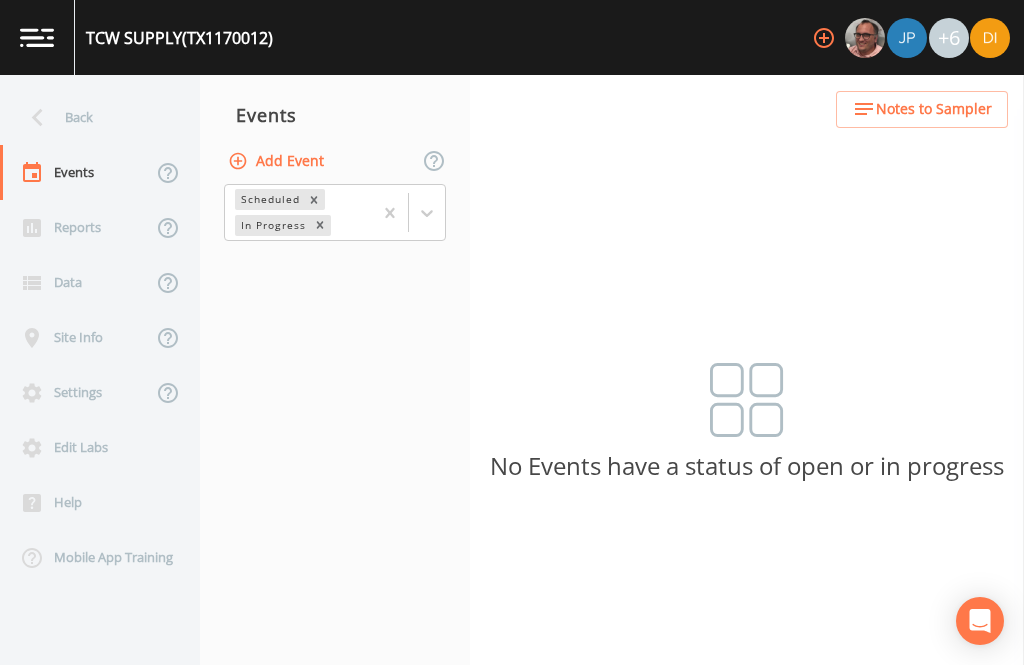 click on "Add Event" at bounding box center (278, 161) 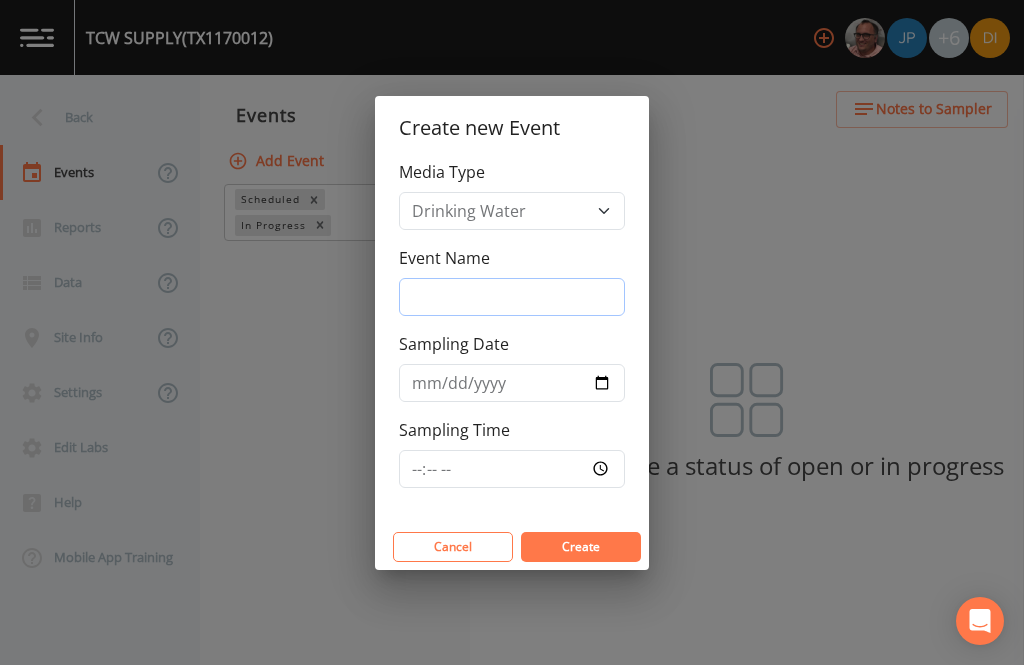 click on "Event Name" at bounding box center [512, 297] 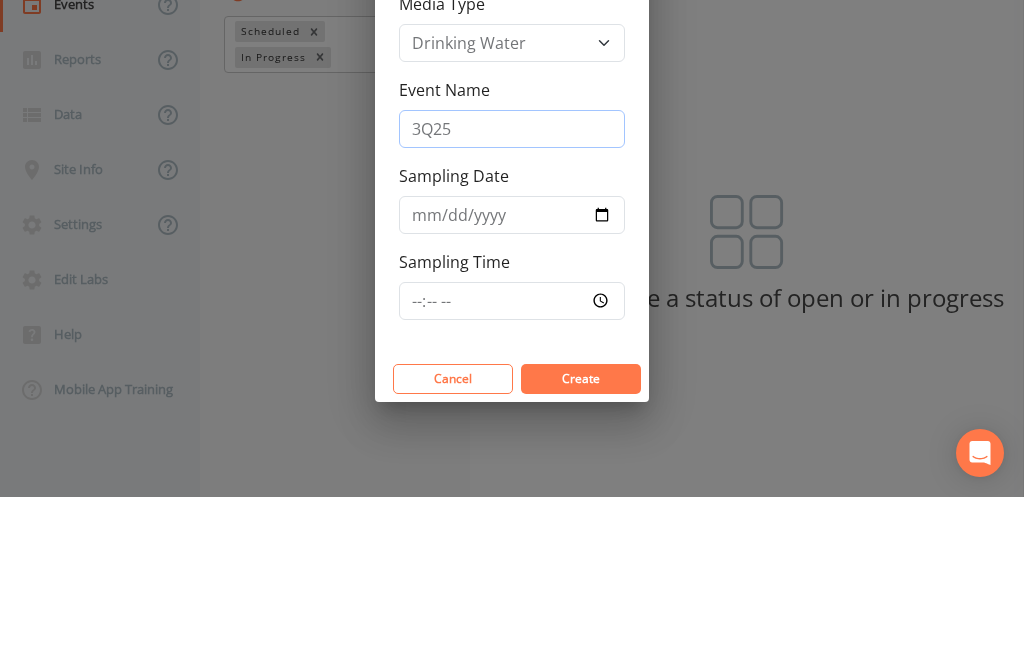 type on "3Q25" 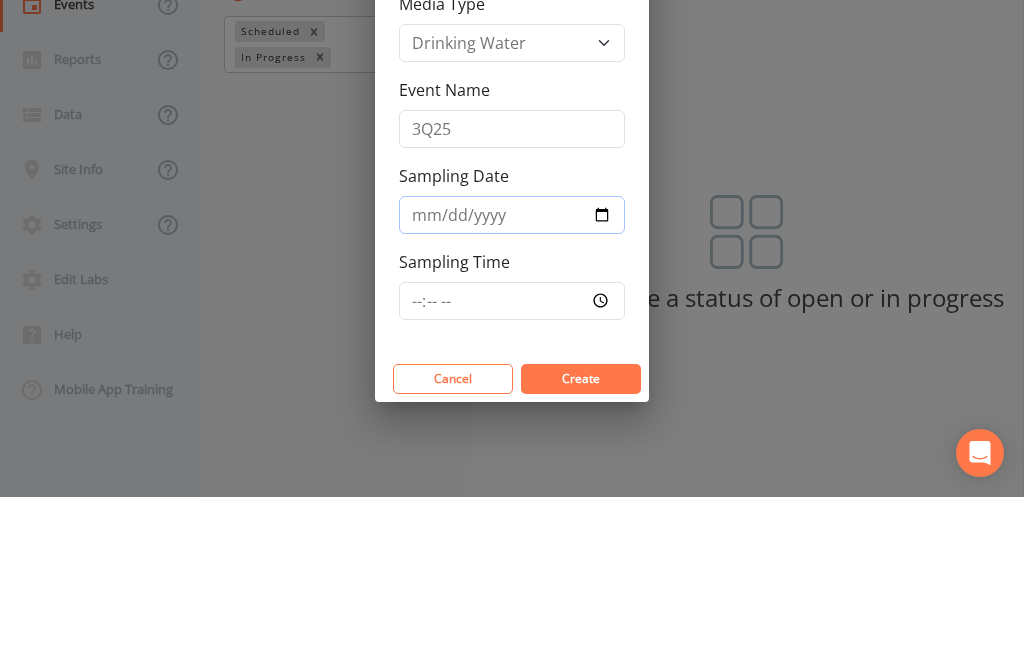 click on "Sampling Date" at bounding box center (512, 383) 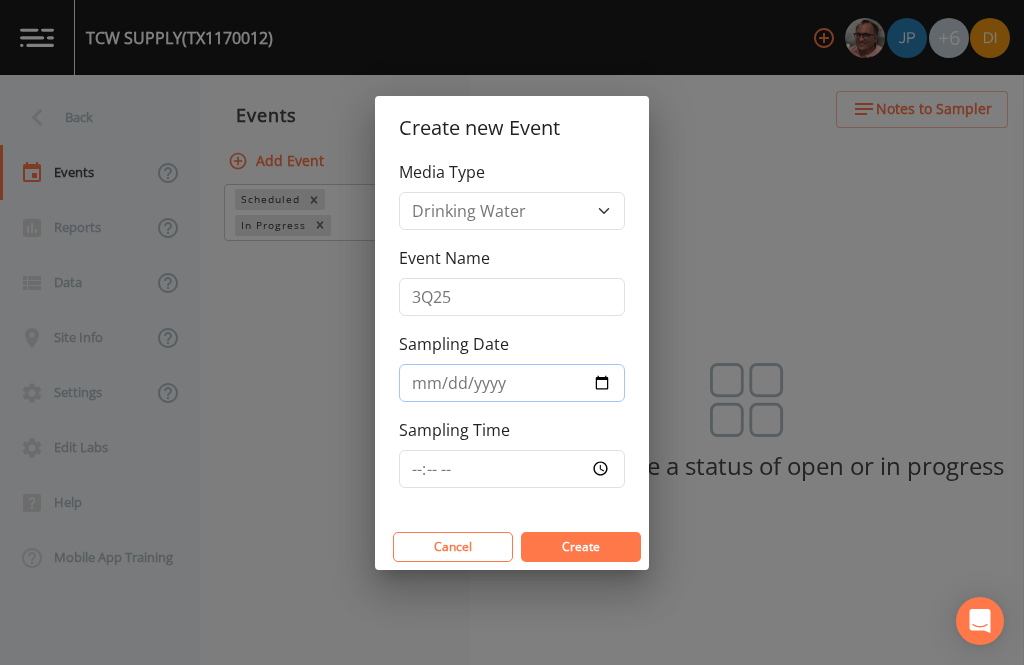 type on "2025-08-05" 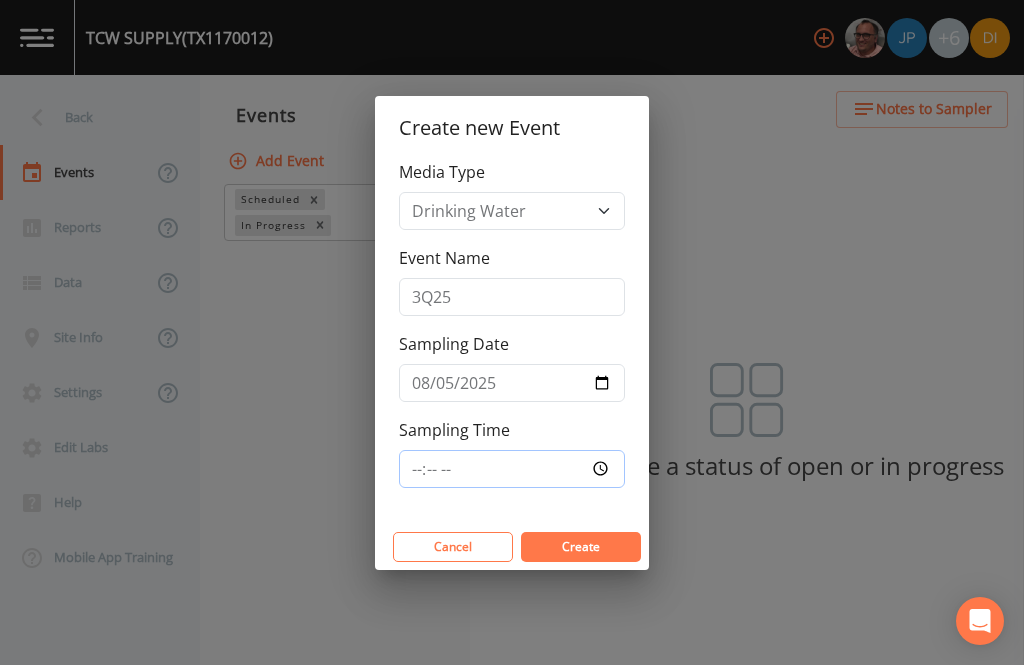 click on "Sampling Time" at bounding box center (512, 469) 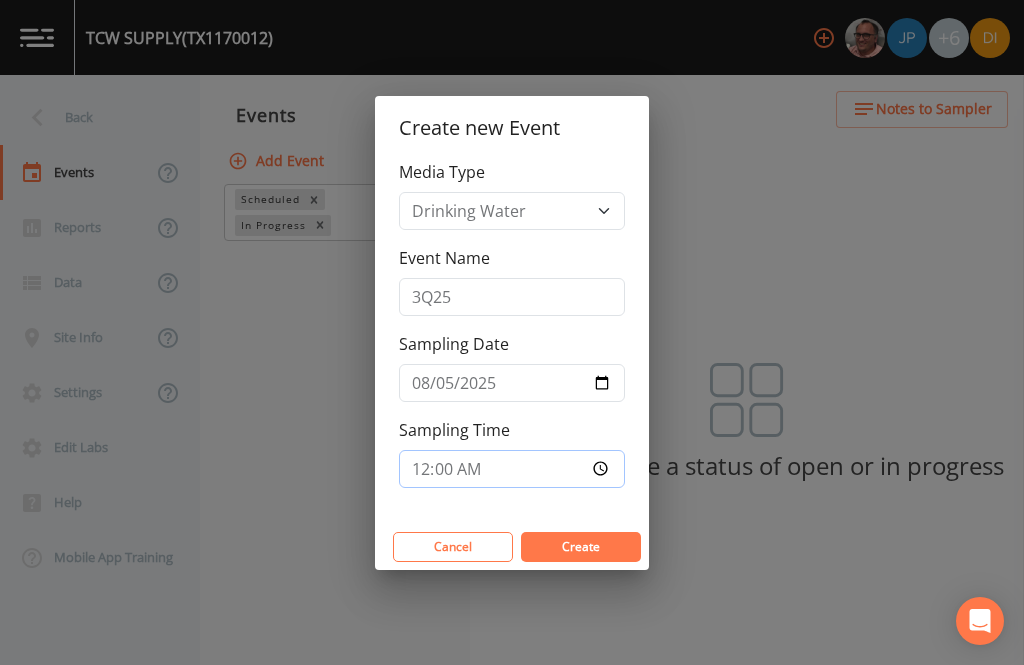 type on "12:00" 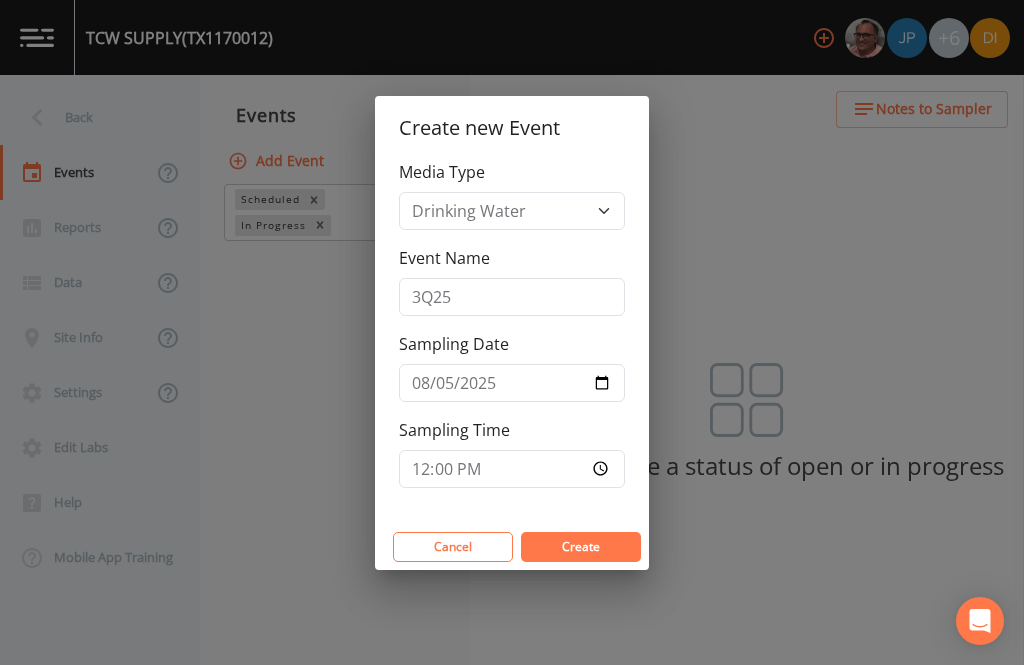 click on "Create" at bounding box center (581, 546) 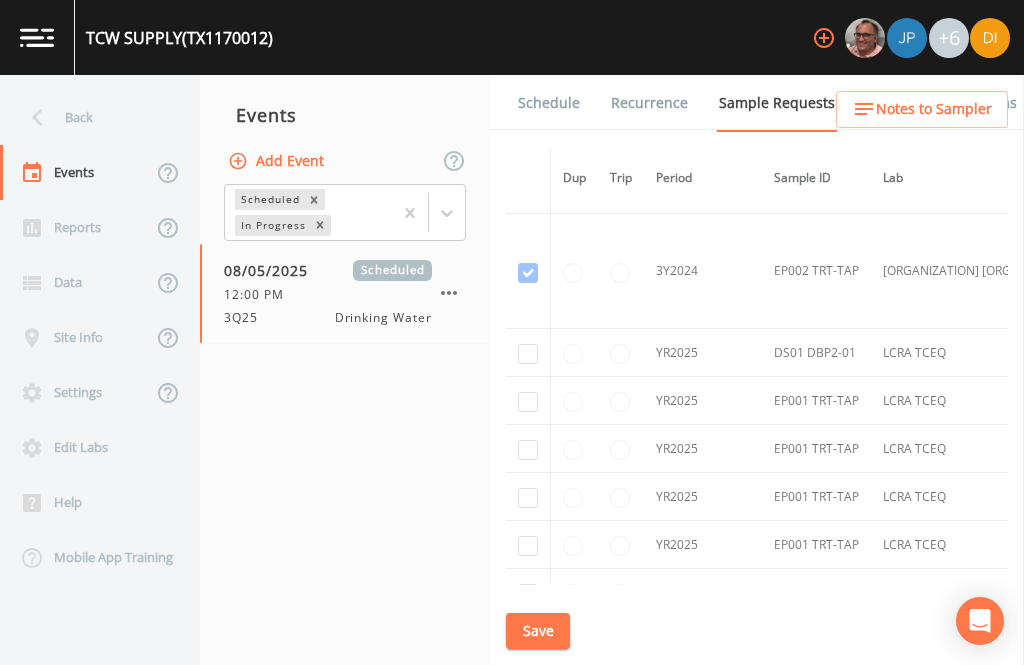 scroll, scrollTop: 1492, scrollLeft: 0, axis: vertical 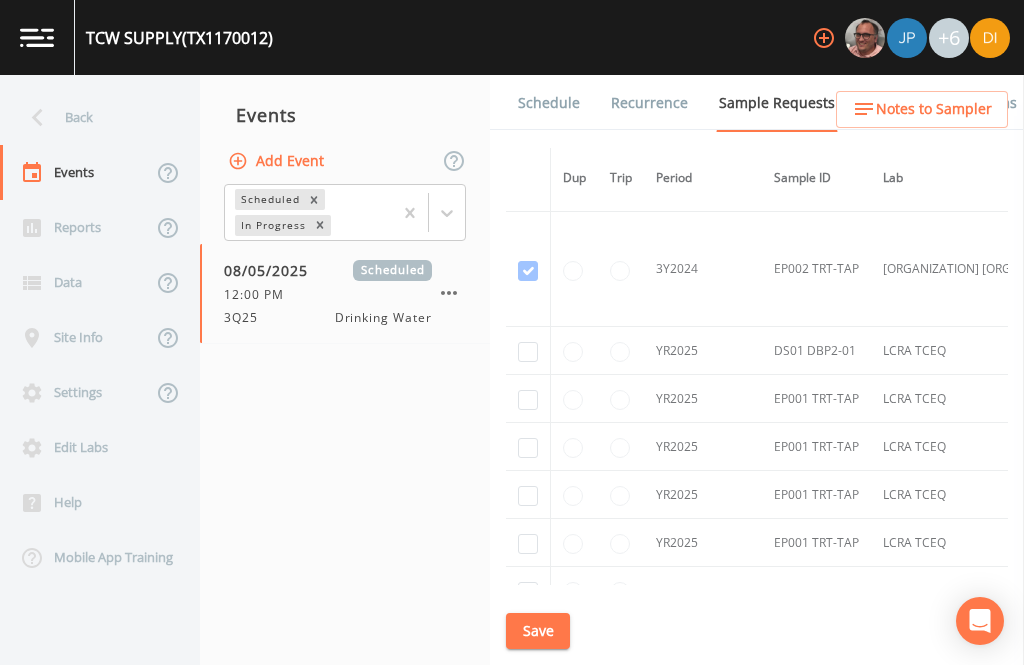 click at bounding box center (528, -1224) 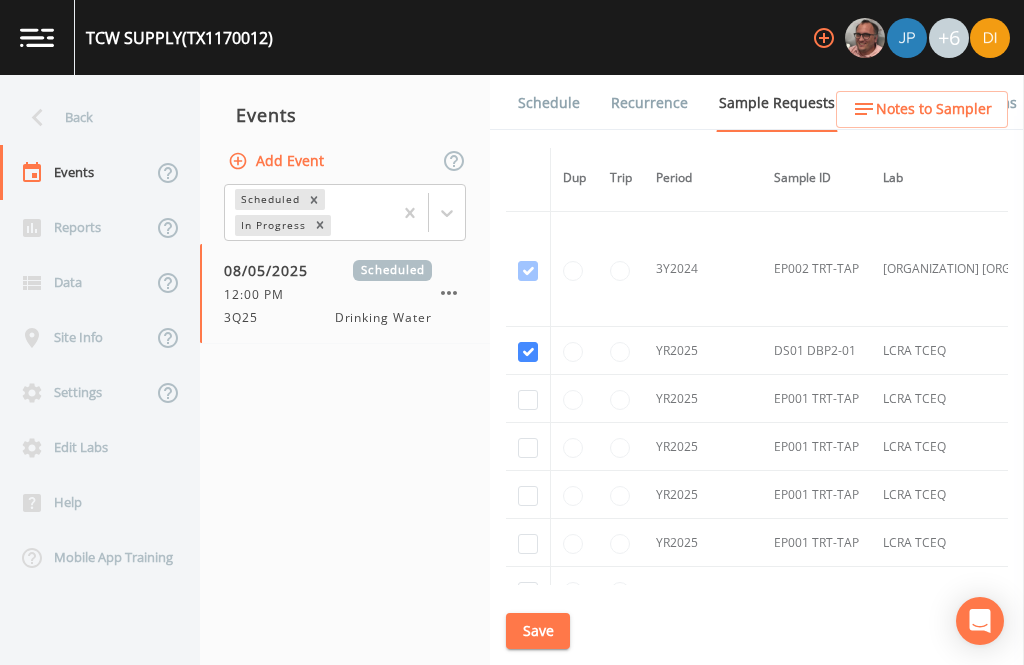 checkbox on "true" 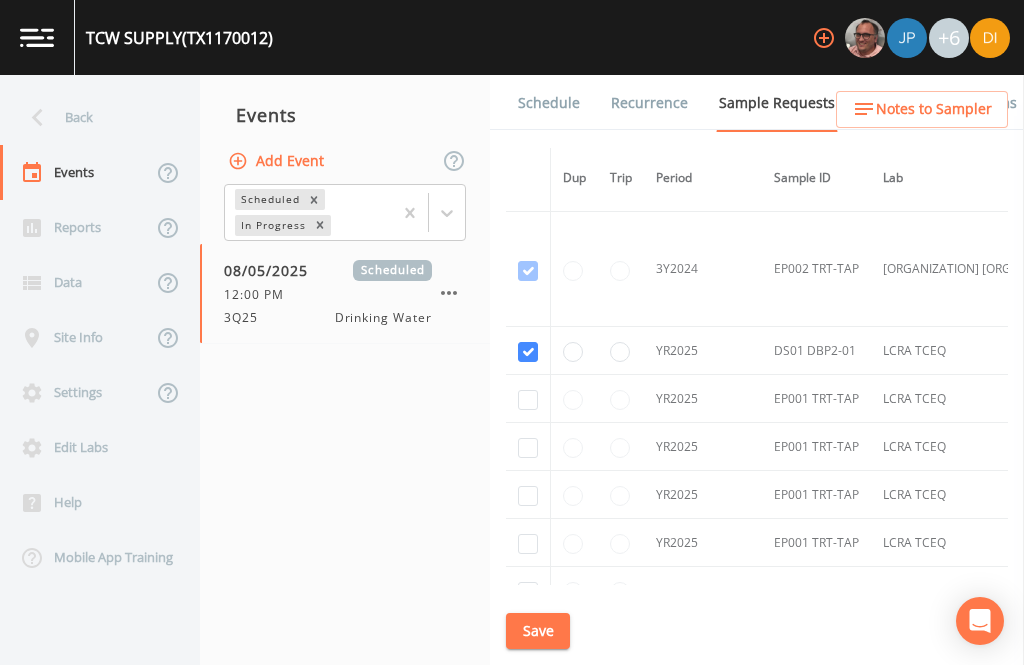 click on "Save" at bounding box center (538, 631) 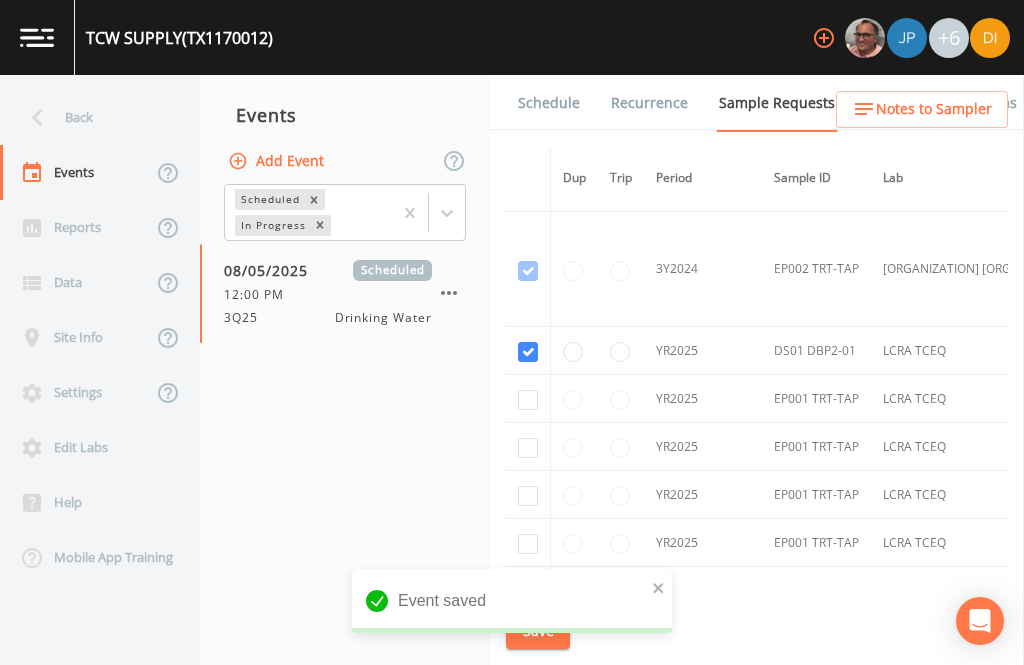 click on "Schedule" at bounding box center [549, 103] 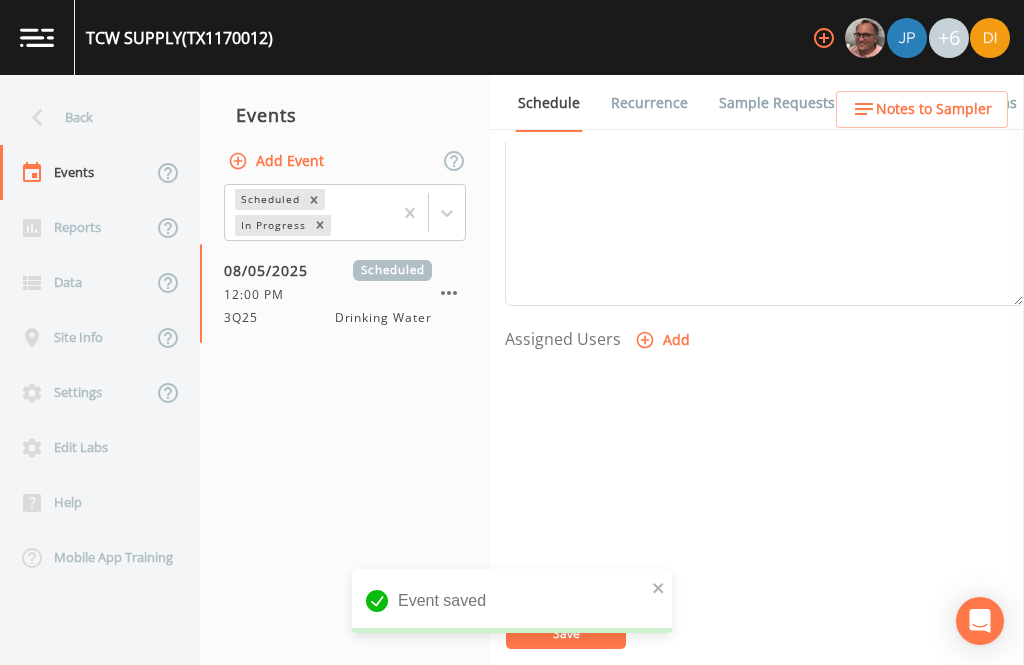 scroll, scrollTop: 681, scrollLeft: 0, axis: vertical 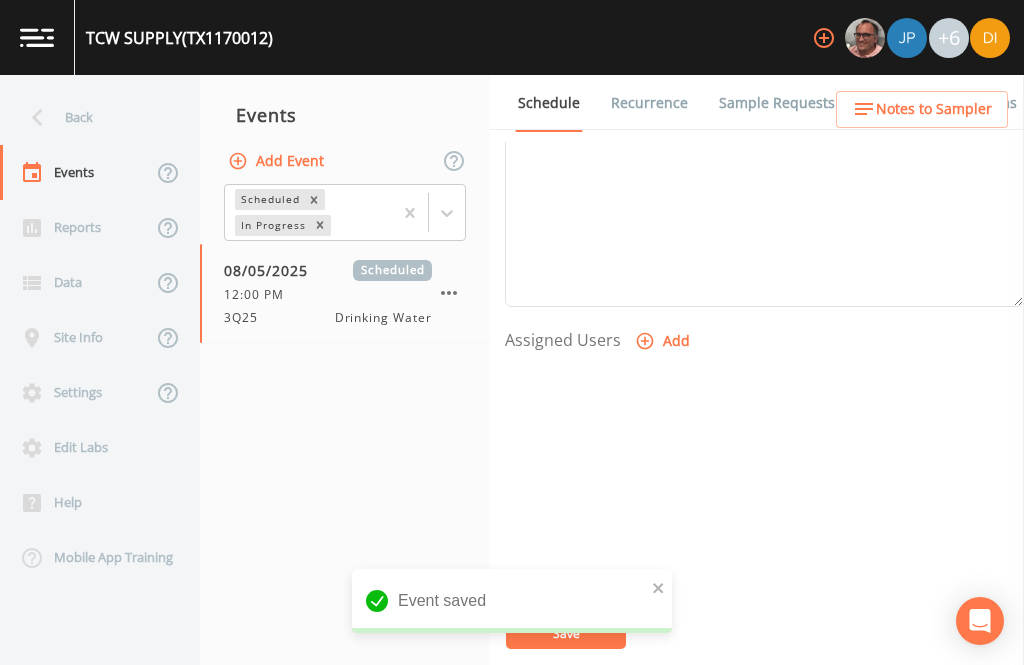 click 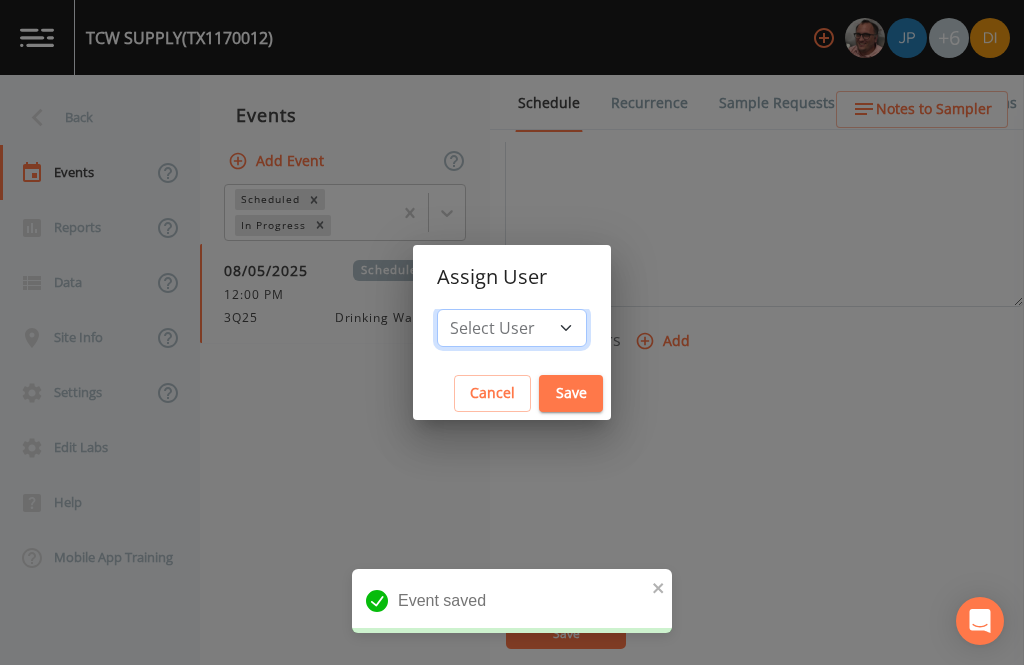 click on "Select User [FIRST] [LAST] [FIRST] [LAST] [FIRST] [LAST] [FIRST] [LAST] [FIRST] [LAST] [FIRST] [LAST]" at bounding box center (512, 328) 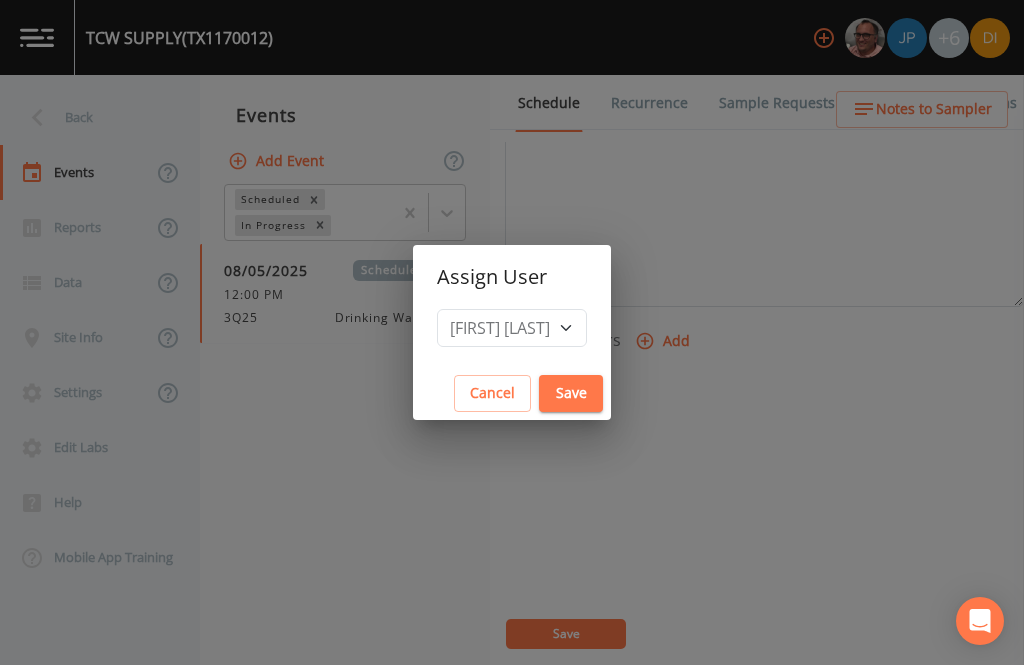 click on "Save" at bounding box center (571, 393) 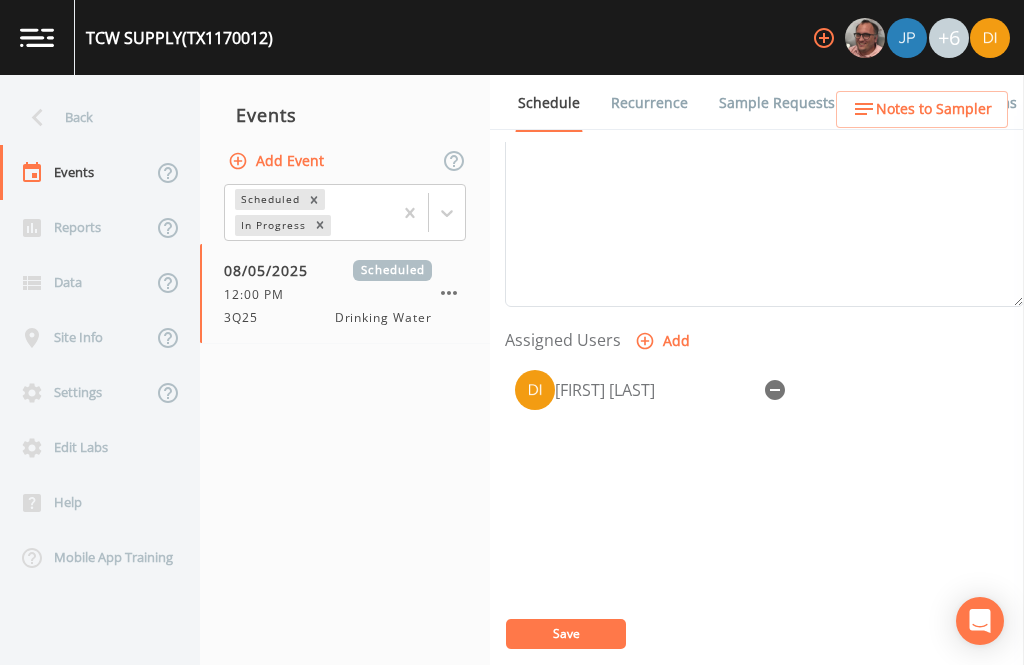 click on "Save" at bounding box center [566, 634] 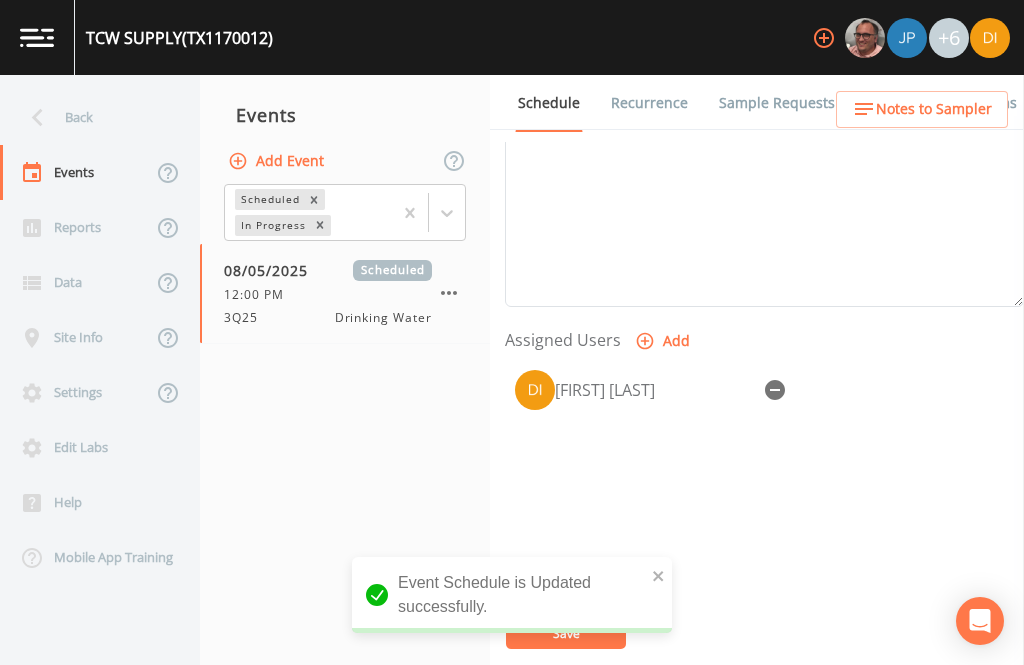 click on "Back" at bounding box center [90, 117] 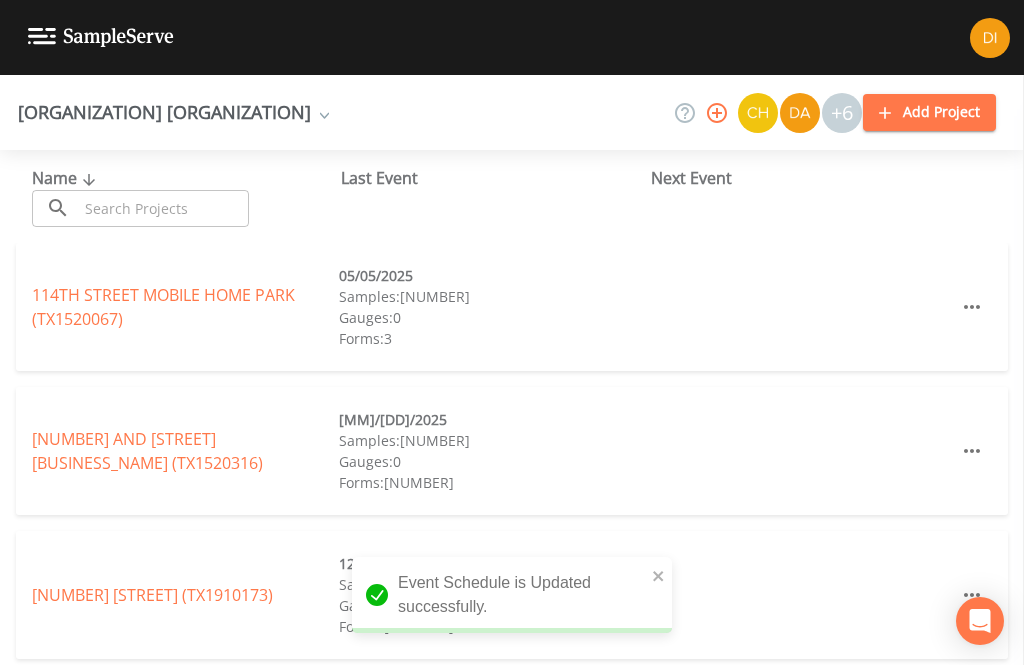click at bounding box center (163, 208) 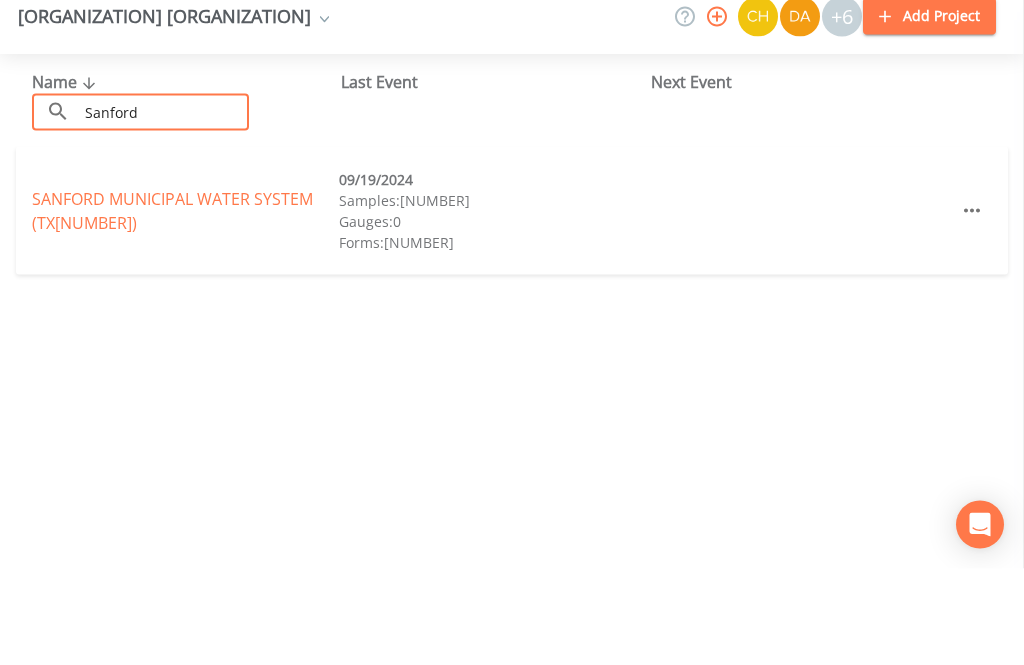 type on "Sanford" 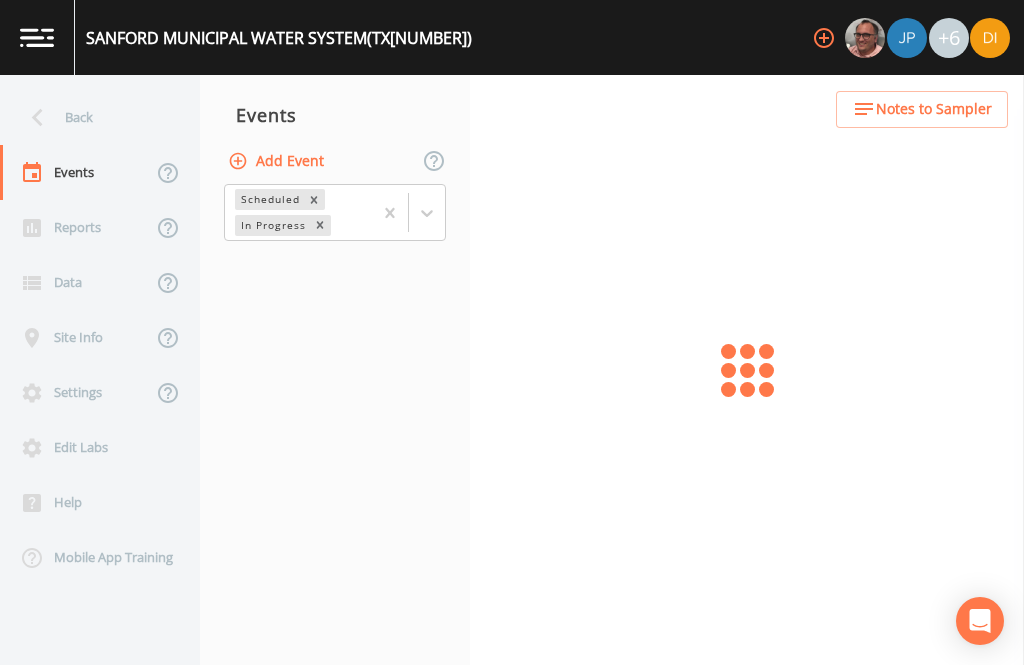 click on "Add Event" at bounding box center [278, 161] 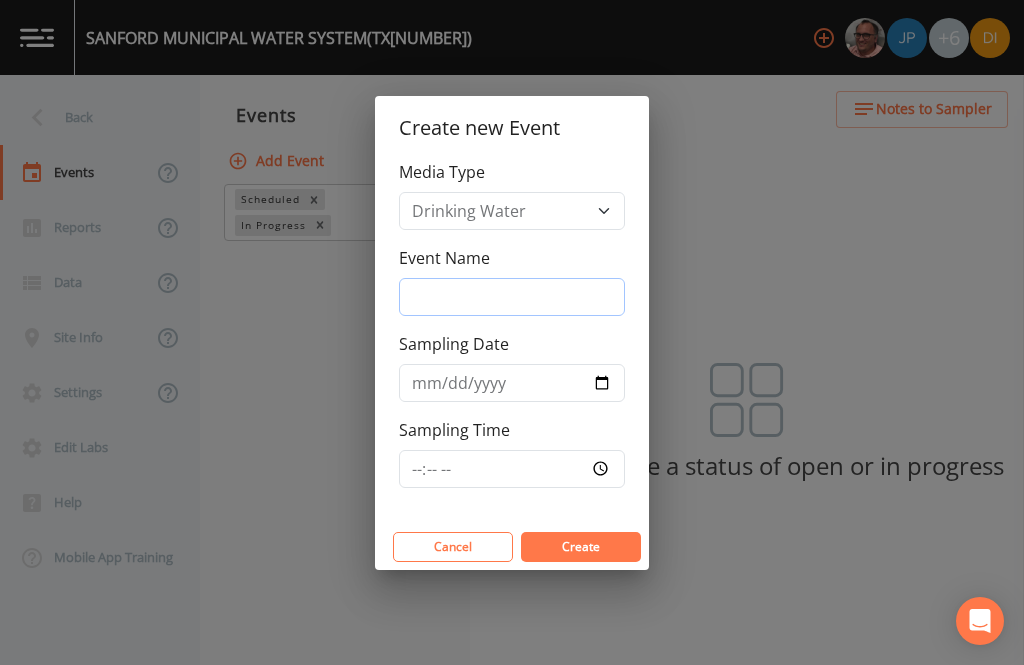 click on "Event Name" at bounding box center (512, 297) 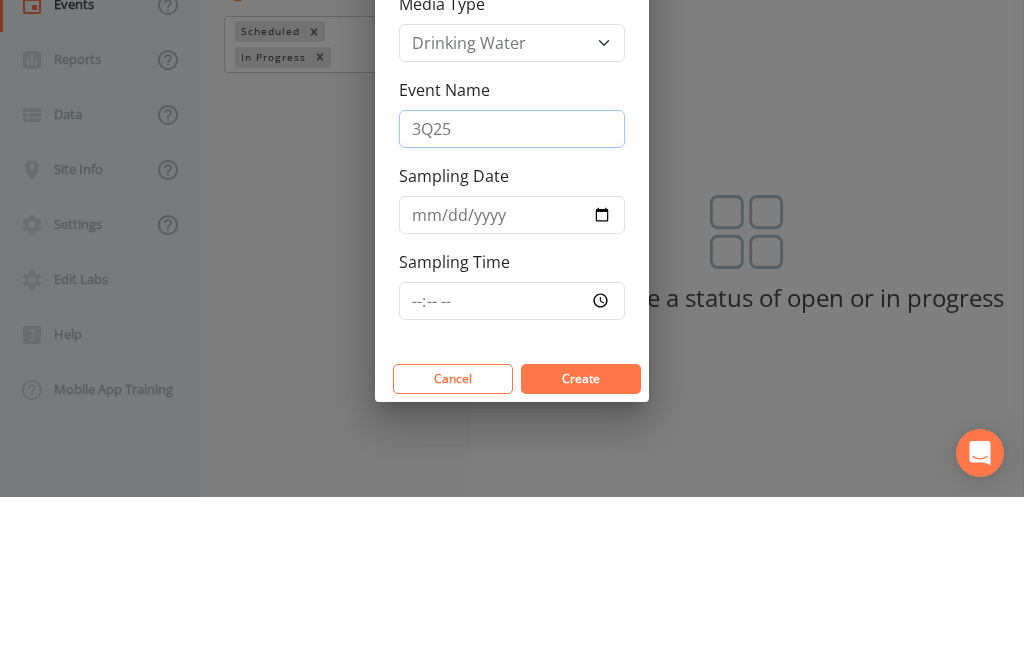 type on "3Q25" 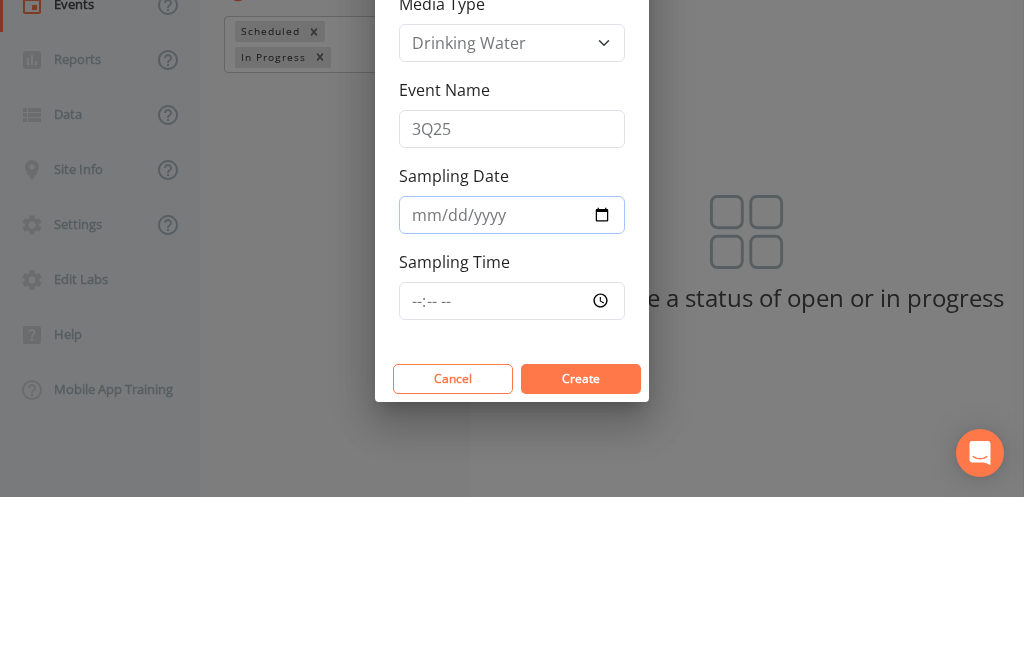 click on "Sampling Date" at bounding box center (512, 383) 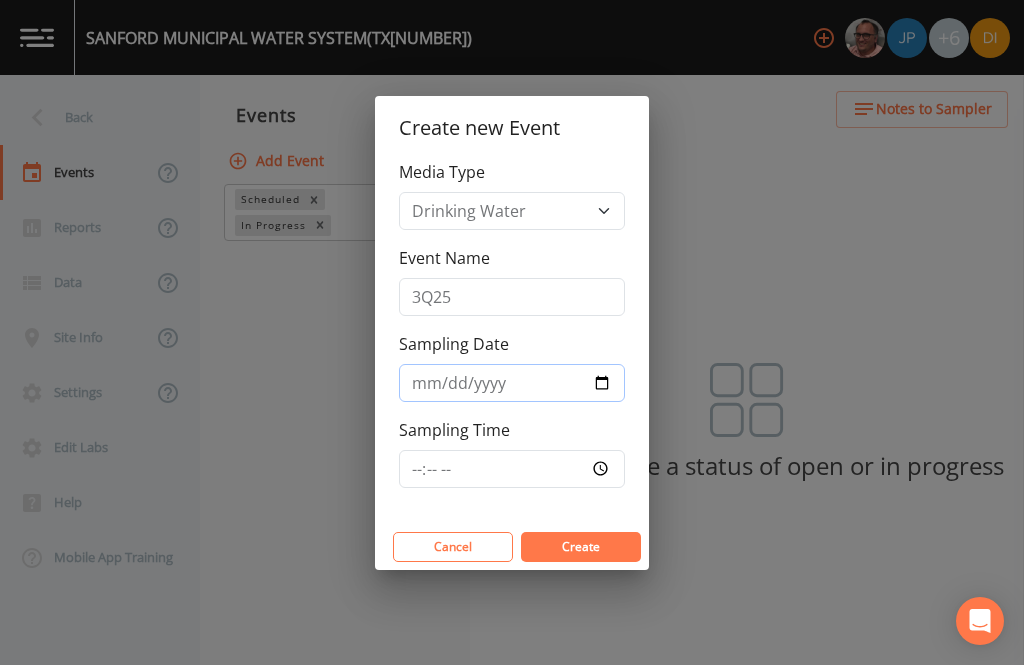 type on "2025-08-05" 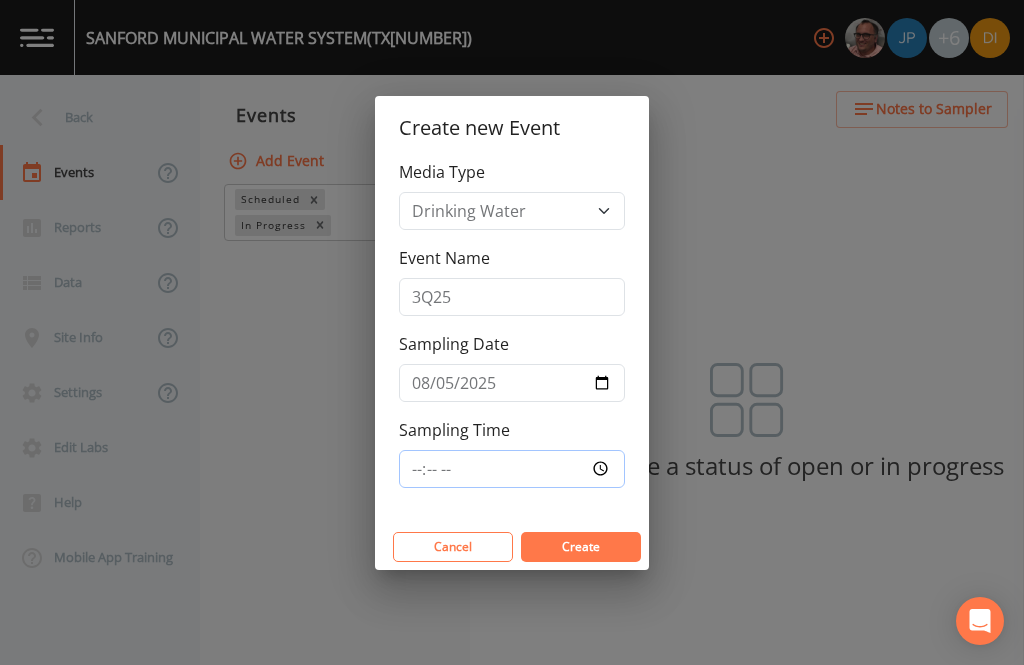 click on "Sampling Time" at bounding box center [512, 469] 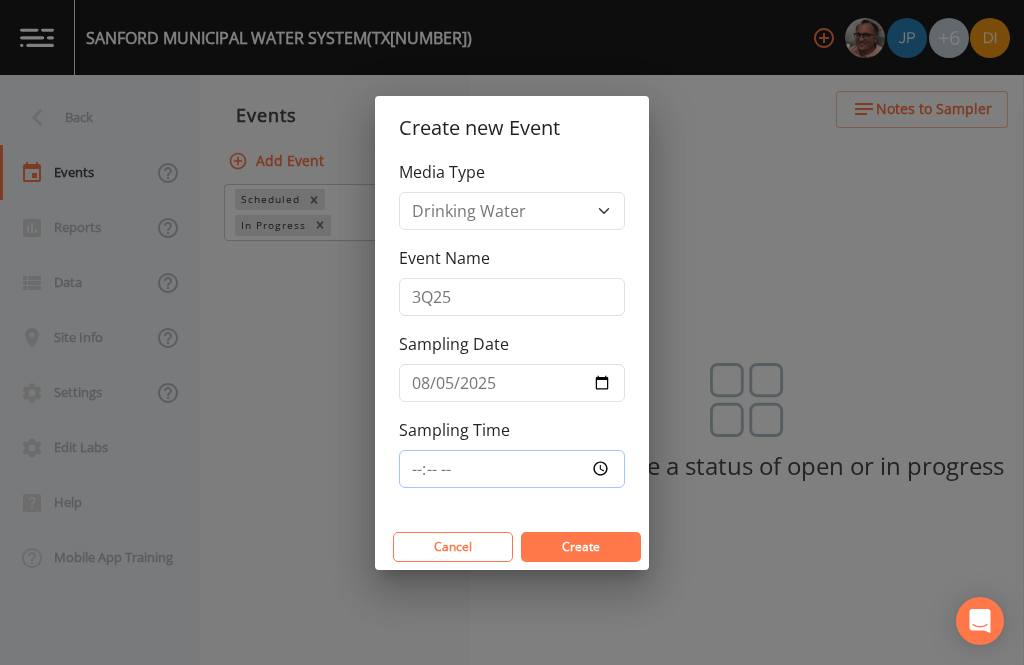 type on "12:30" 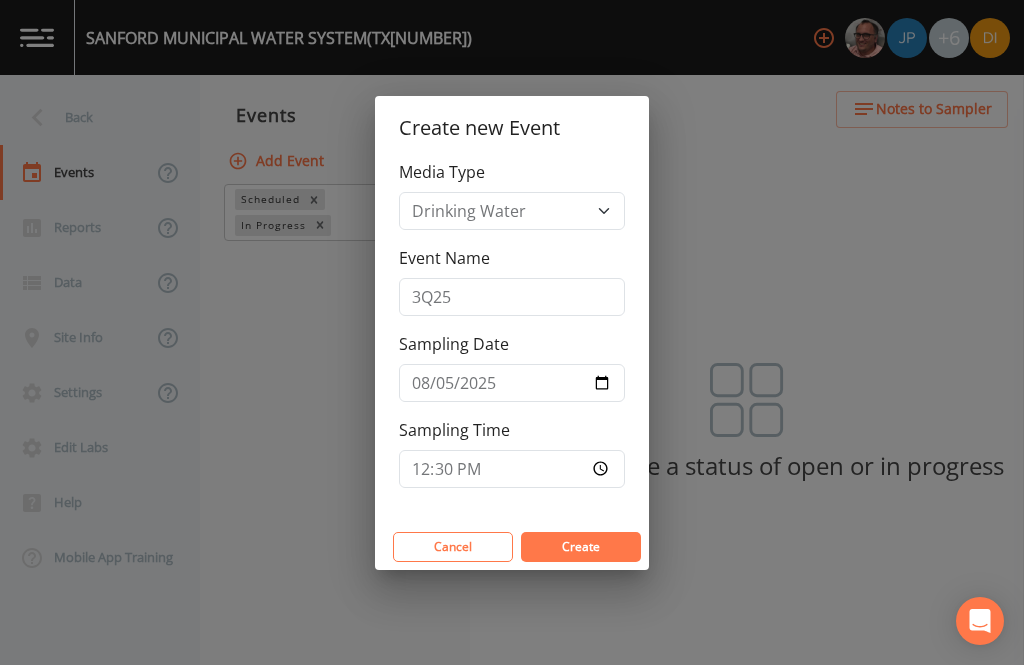 click on "Create" at bounding box center [581, 547] 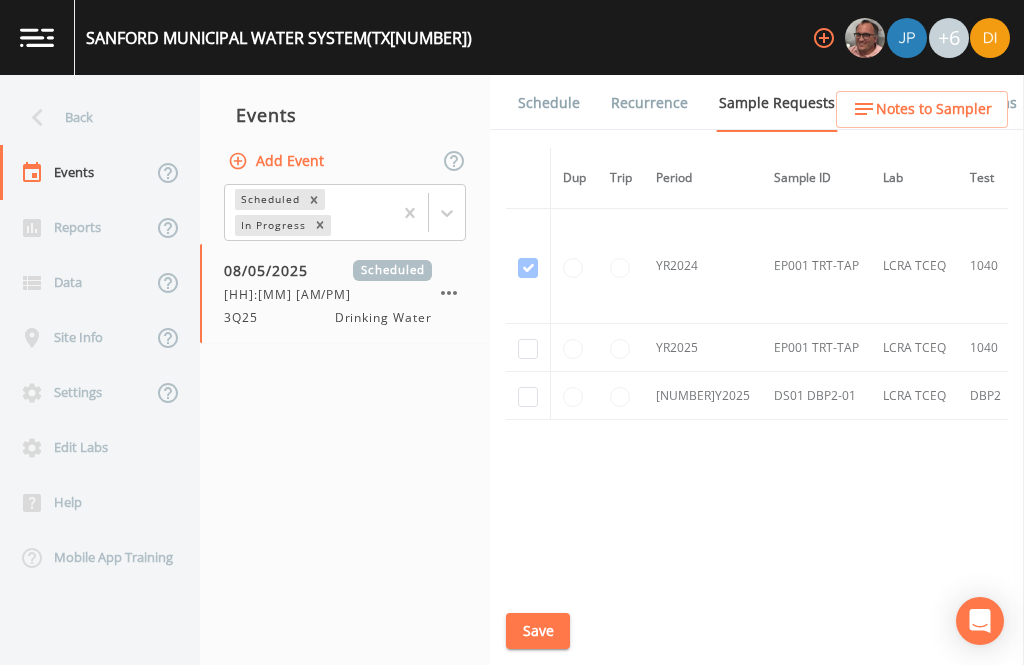 click at bounding box center [528, 268] 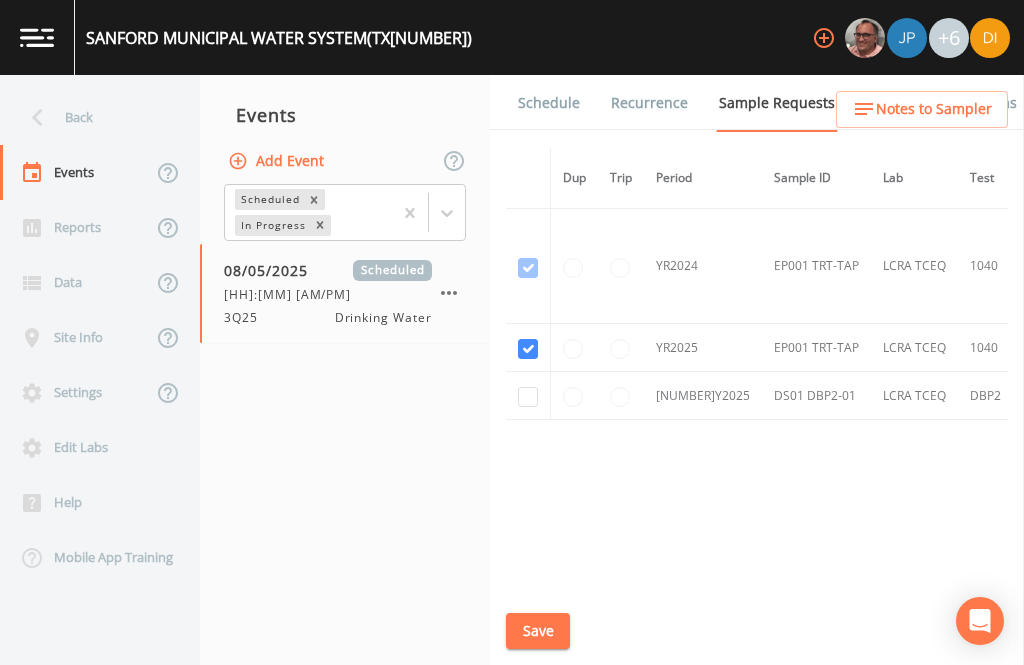 checkbox on "true" 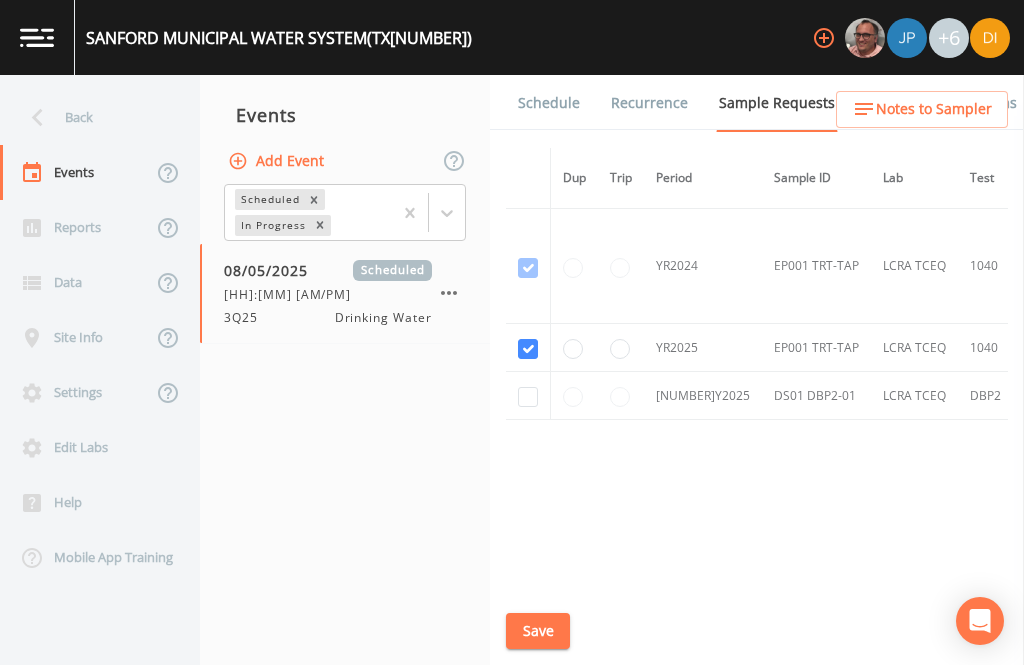 click at bounding box center (528, 397) 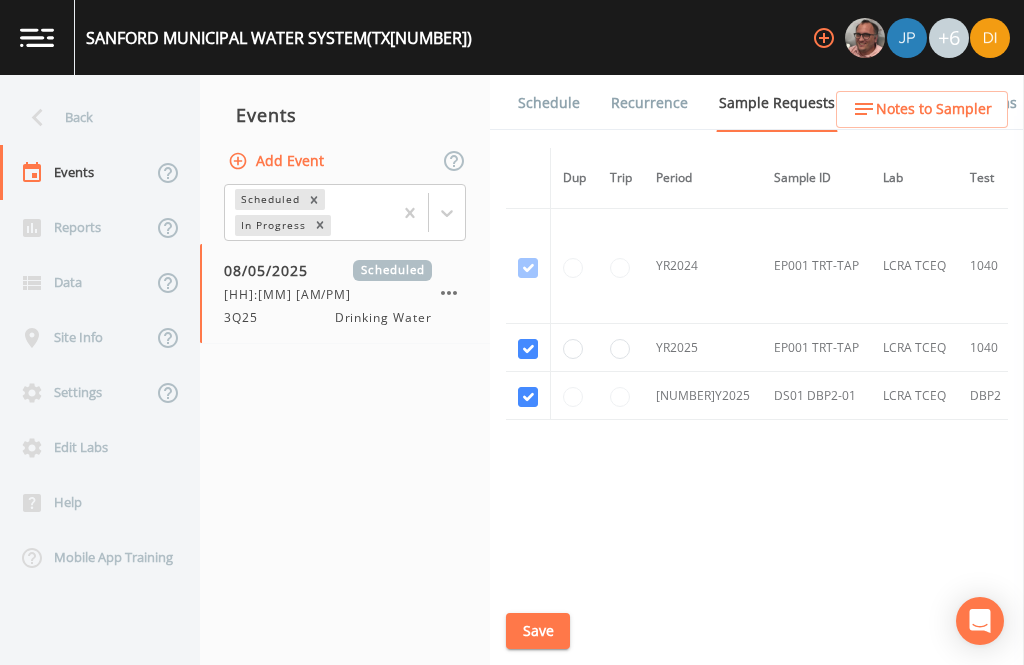 checkbox on "true" 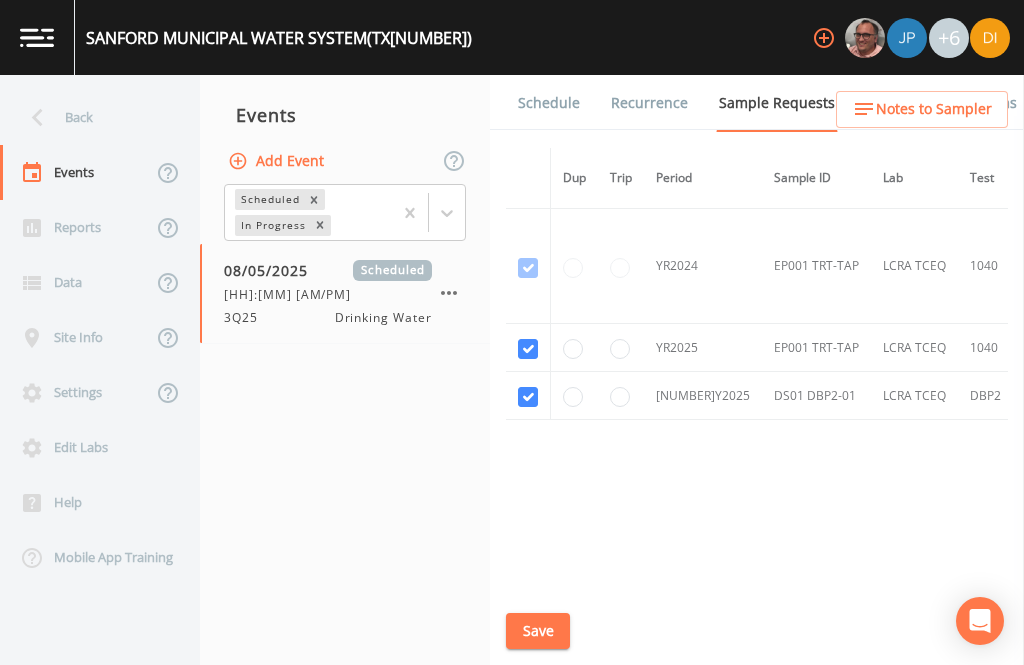 click on "Save" at bounding box center (538, 631) 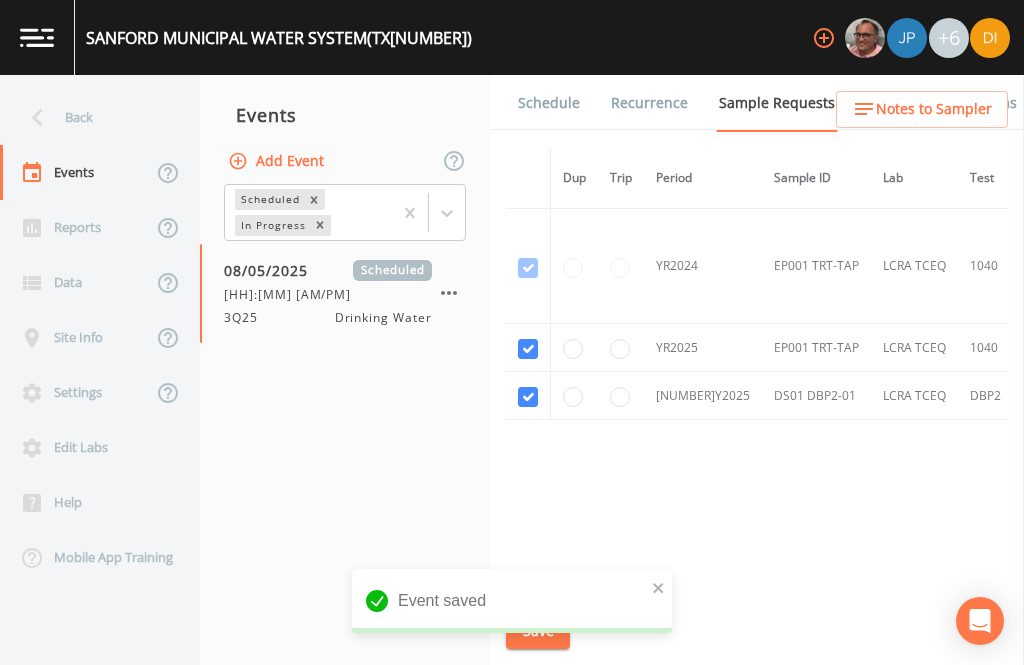 click on "Schedule" at bounding box center [549, 103] 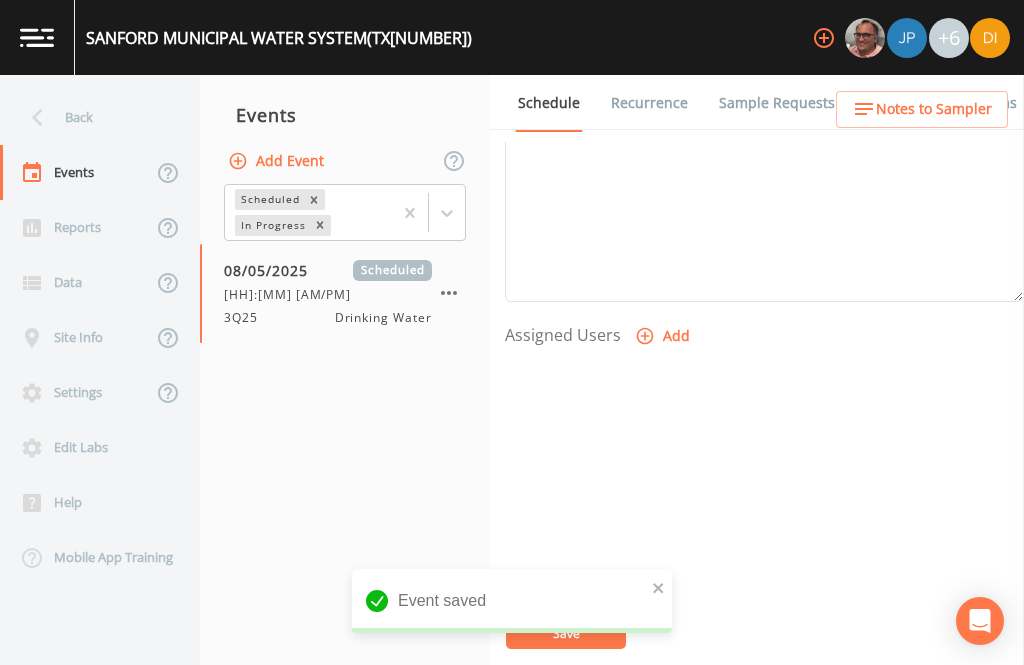scroll, scrollTop: 681, scrollLeft: 0, axis: vertical 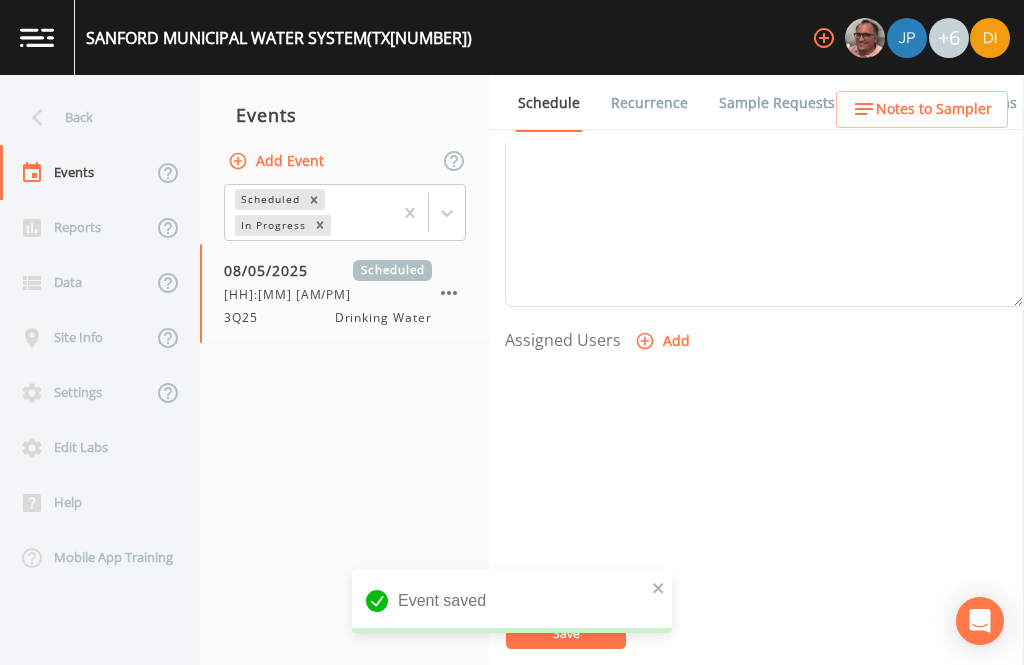 click 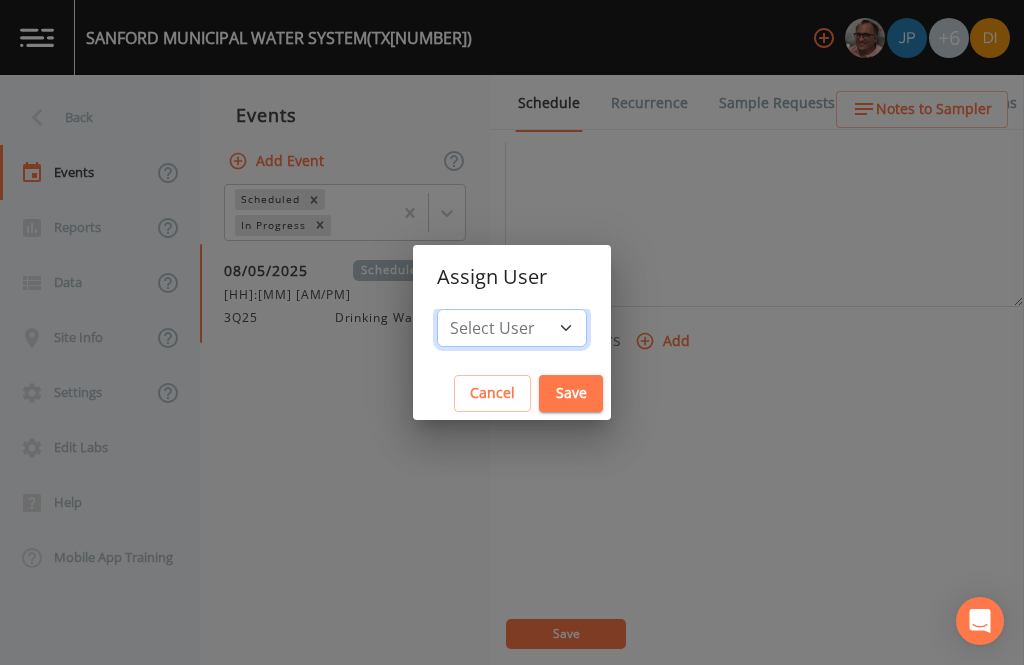 click on "Select User [FIRST] [LAST] [FIRST] [LAST] [FIRST] [LAST] [FIRST] [LAST] [FIRST] [LAST] [FIRST] [LAST]" at bounding box center [512, 328] 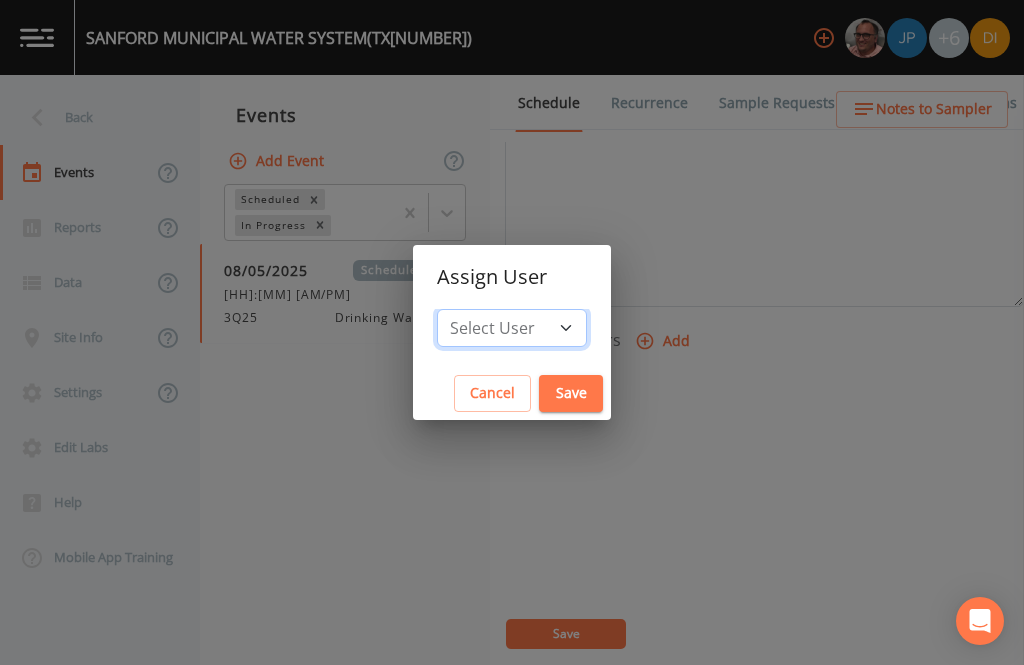 select on "344ec927-06d4-4db1-b173-80838cd52a46" 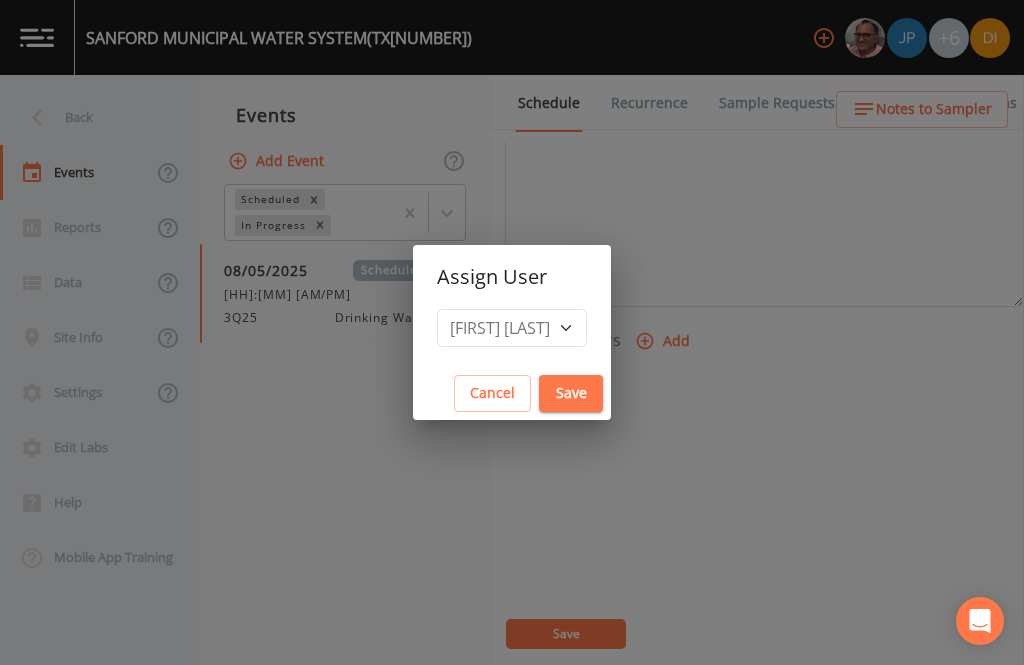 click on "Save" at bounding box center (571, 393) 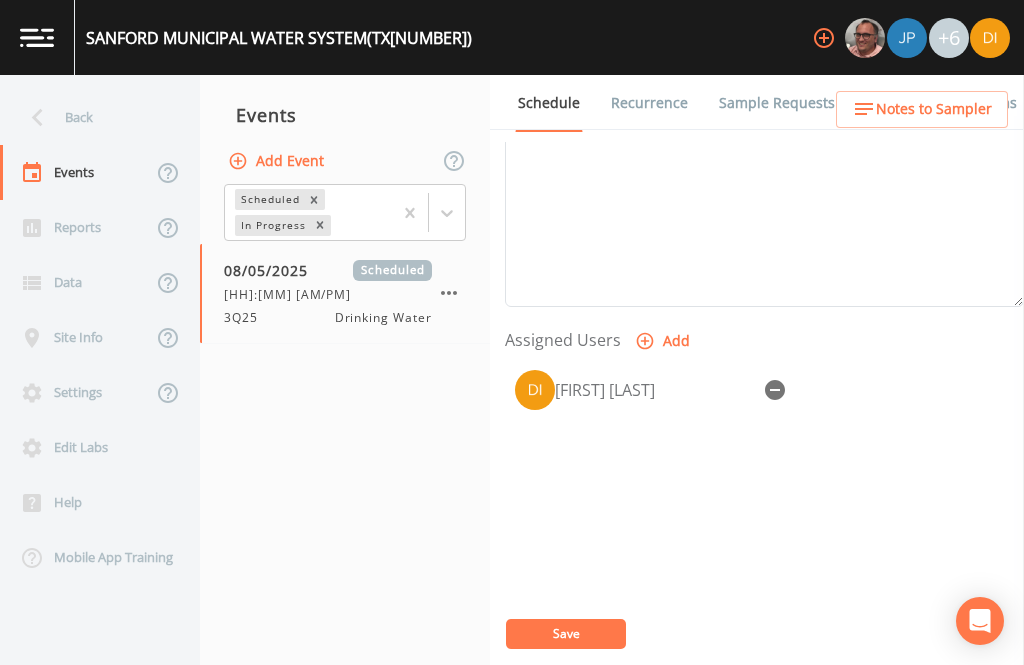 click on "Save" at bounding box center (566, 634) 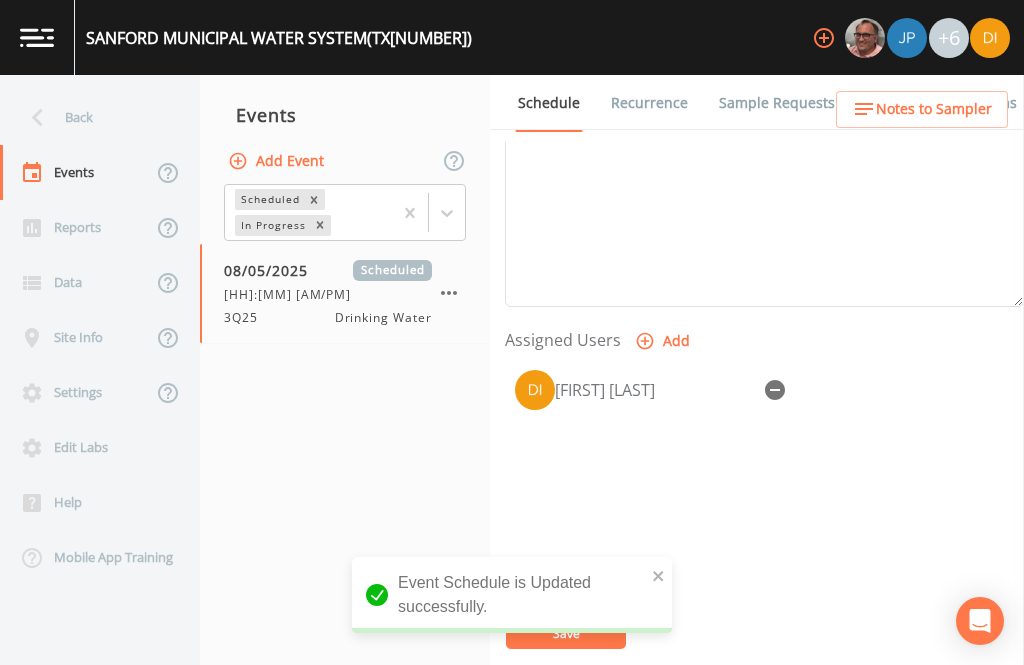 click on "Back" at bounding box center (90, 117) 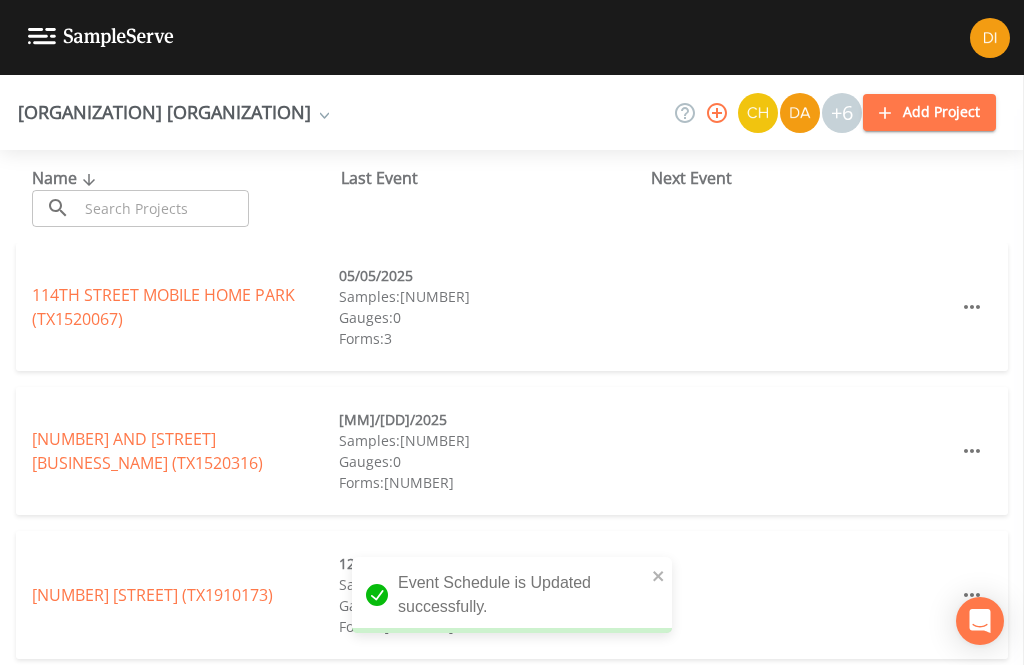 click at bounding box center (163, 208) 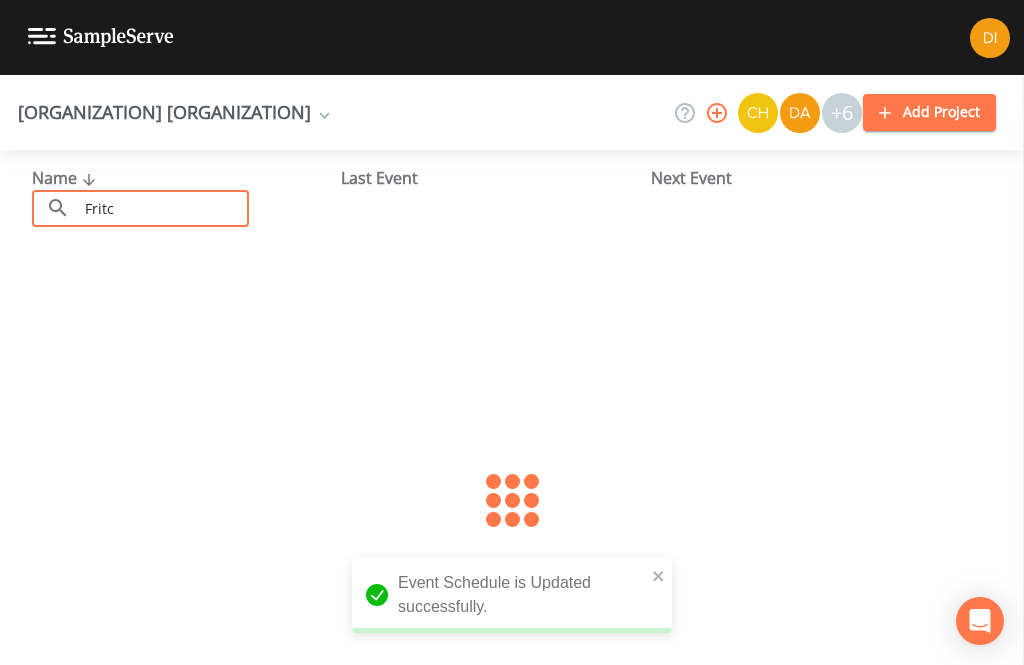 type on "Fritch" 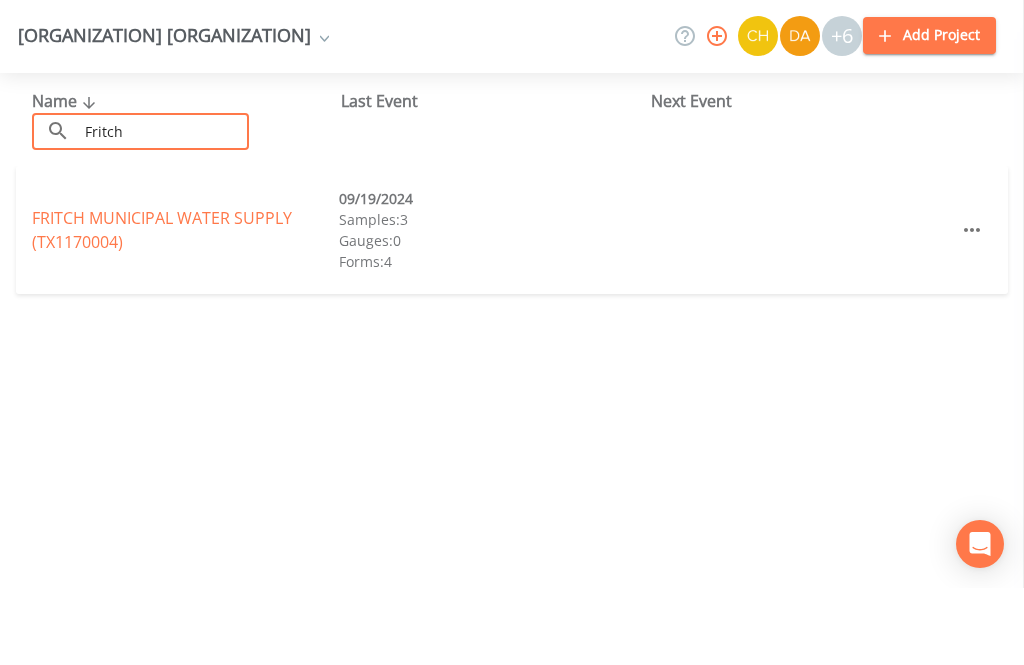 click on "[COMPANY]   (TX1170004)" at bounding box center [162, 307] 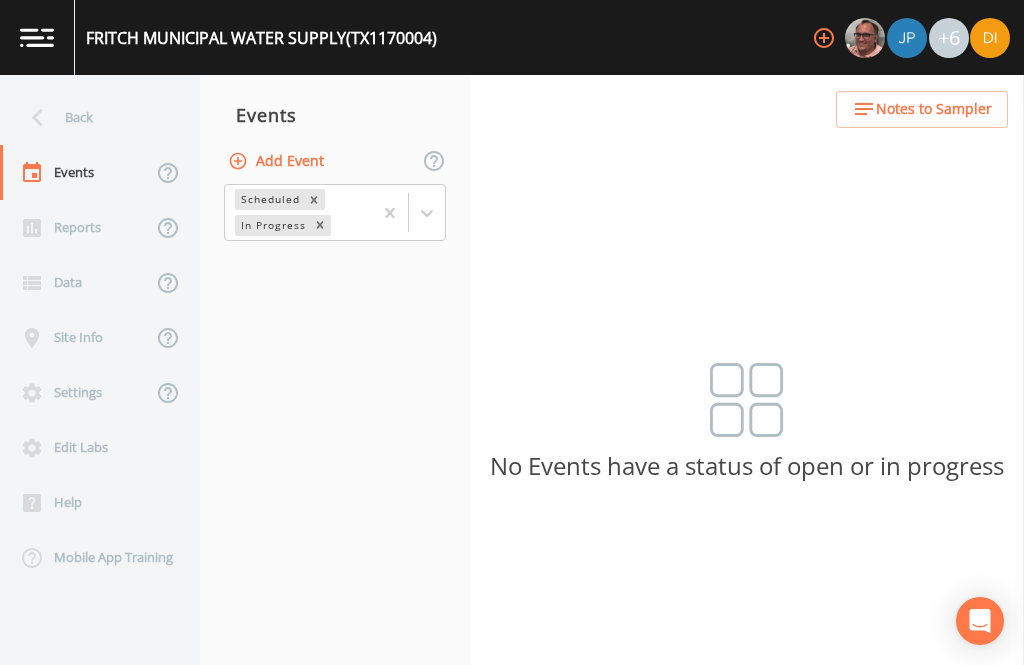 click on "Add Event" at bounding box center [278, 161] 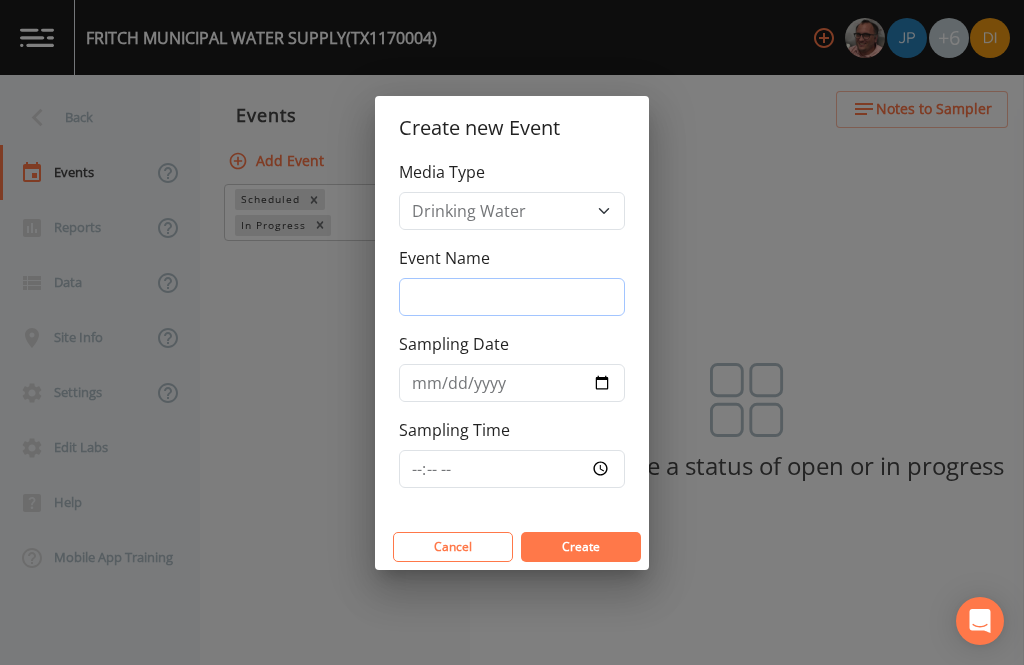 click on "Event Name" at bounding box center (512, 297) 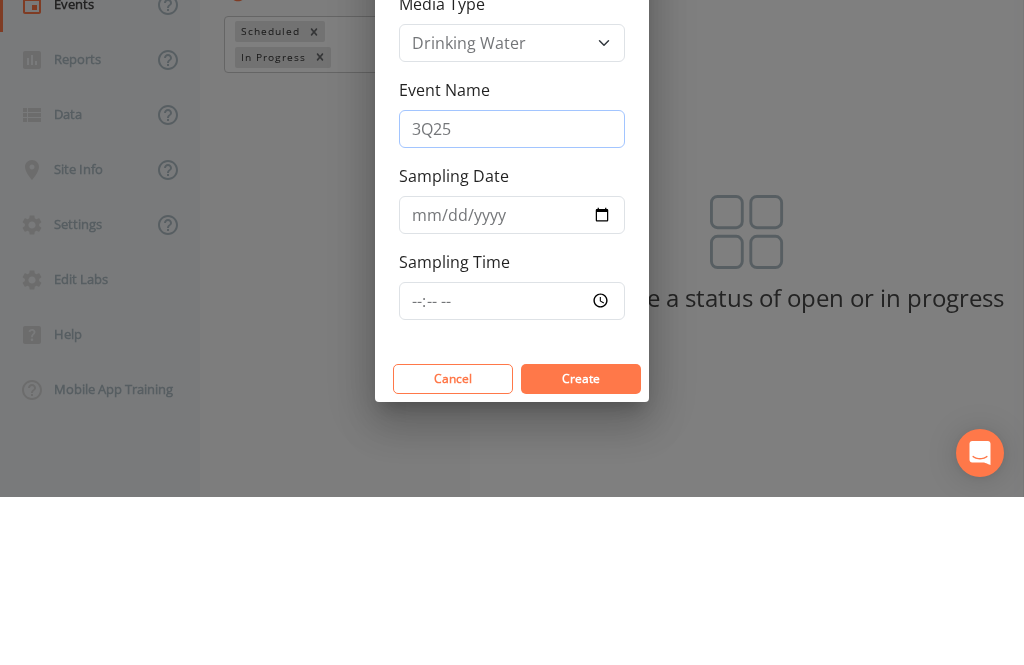 type on "3Q25" 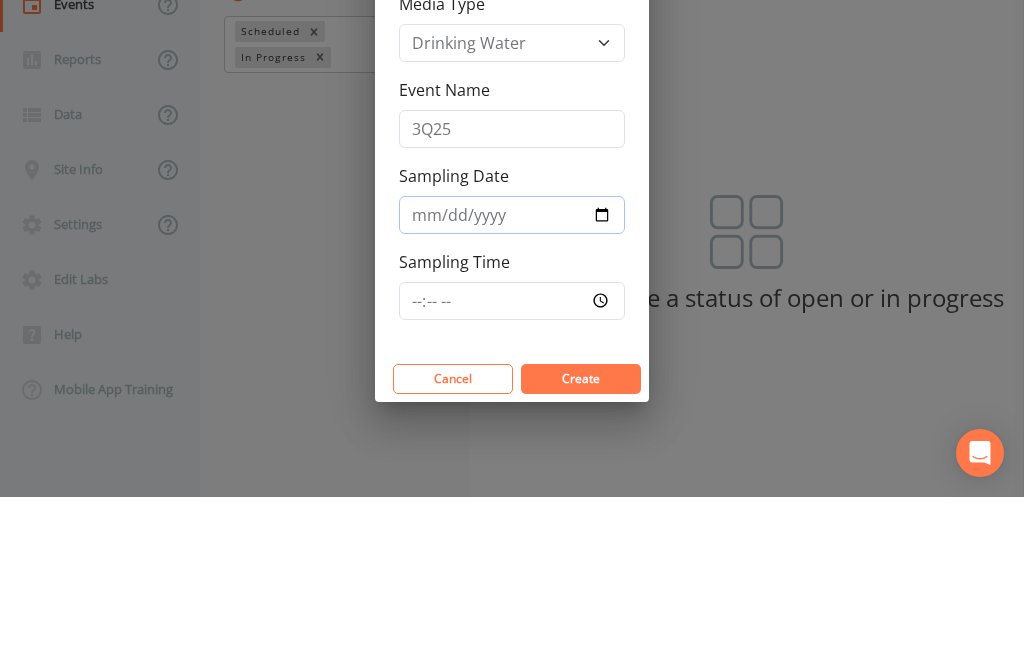 click on "Sampling Date" at bounding box center [512, 383] 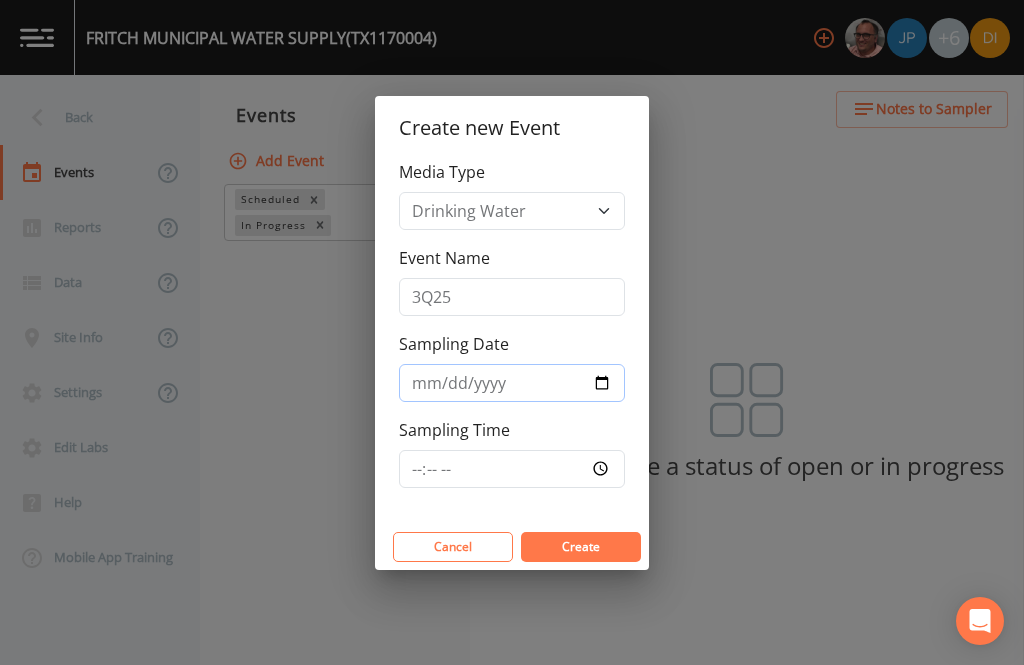 type on "2025-08-05" 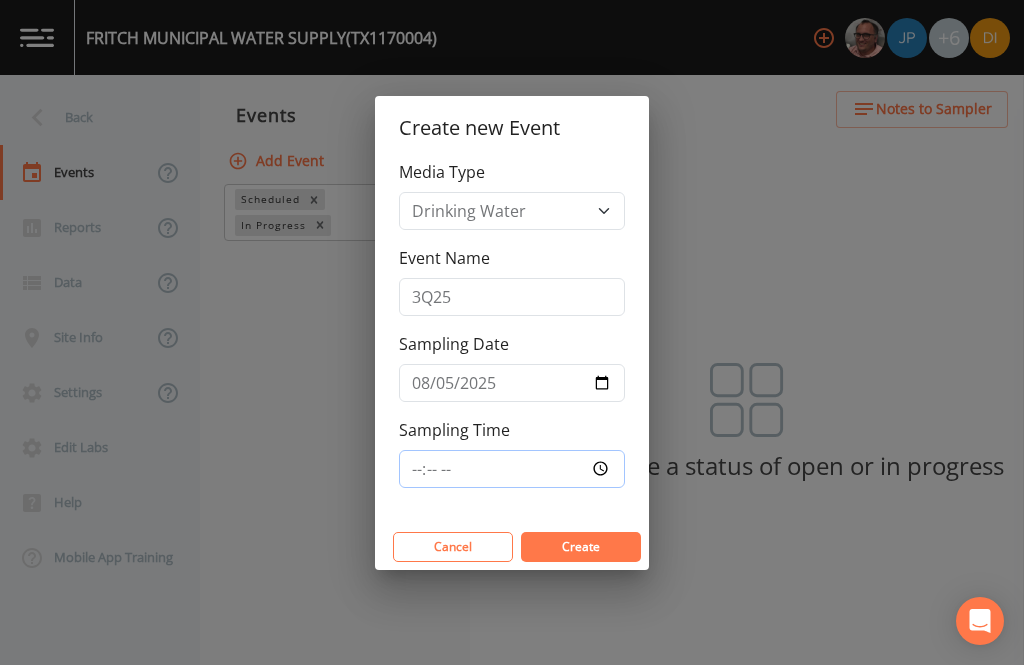 click on "Sampling Time" at bounding box center (512, 469) 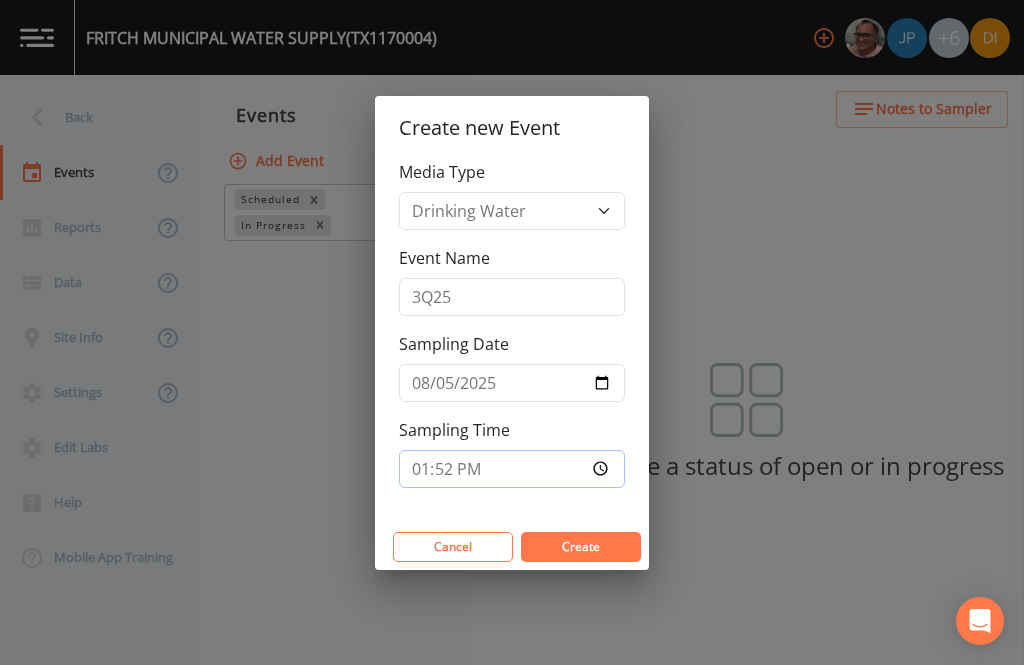 type on "[HH]:[MM]" 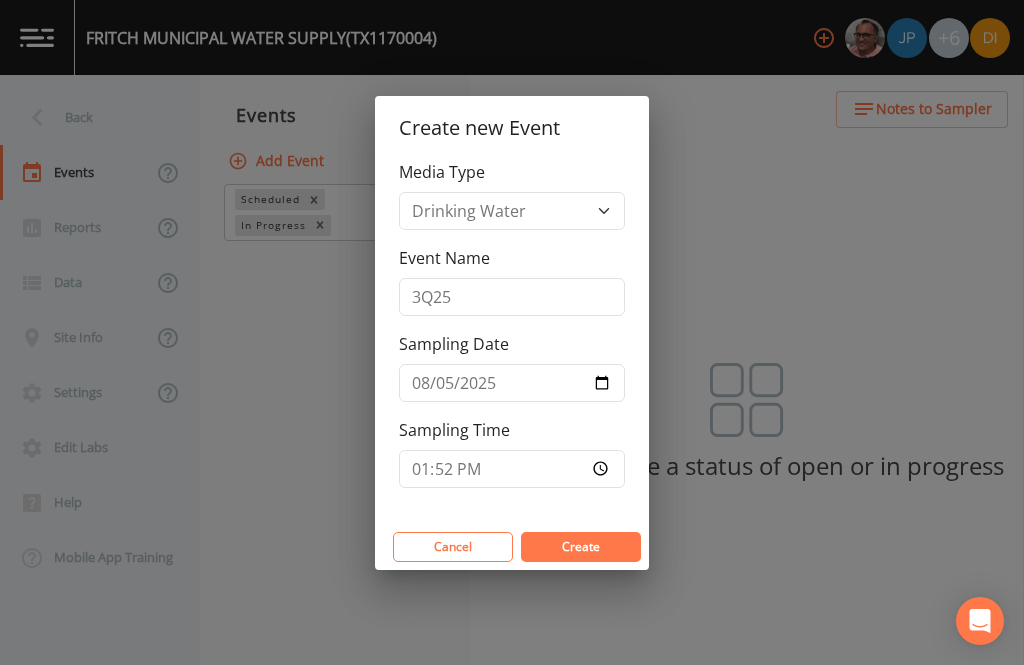 click on "Create" at bounding box center (581, 546) 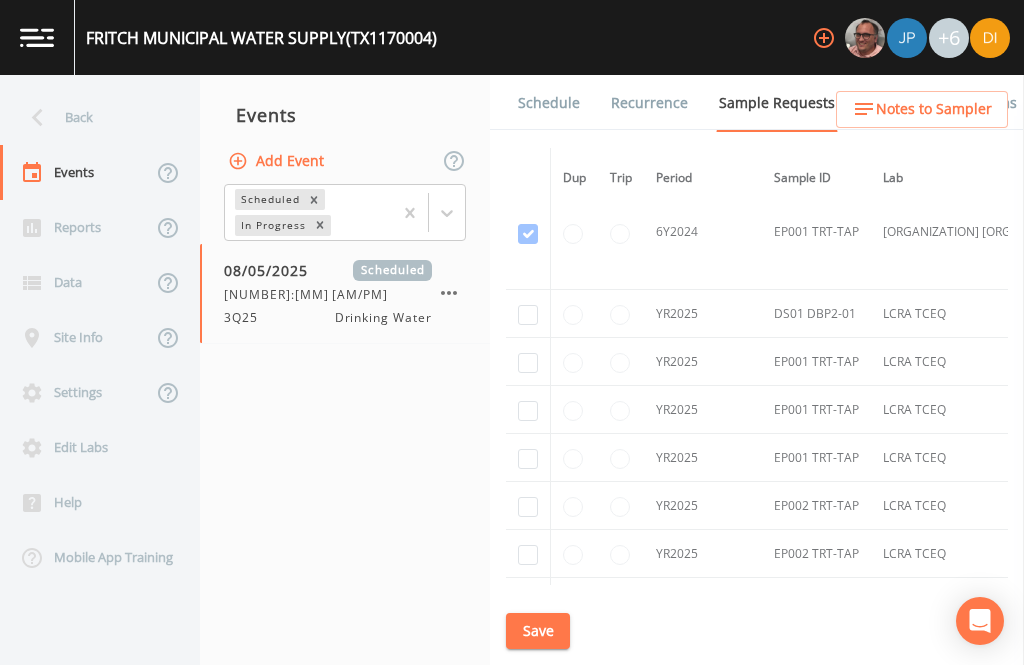 scroll, scrollTop: 1529, scrollLeft: 0, axis: vertical 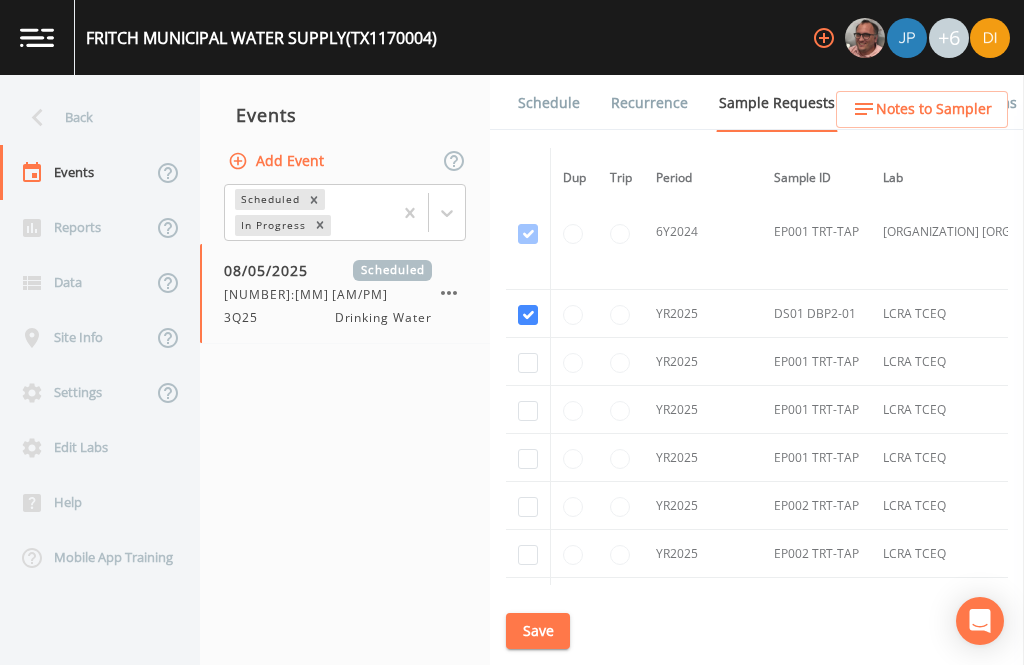 checkbox on "true" 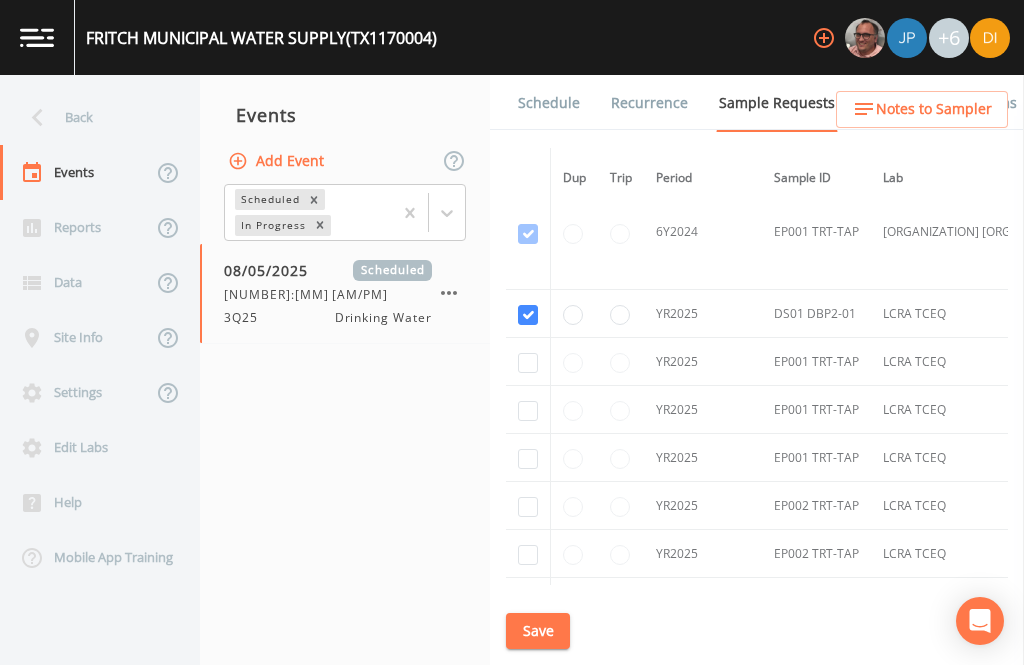click at bounding box center [528, -1146] 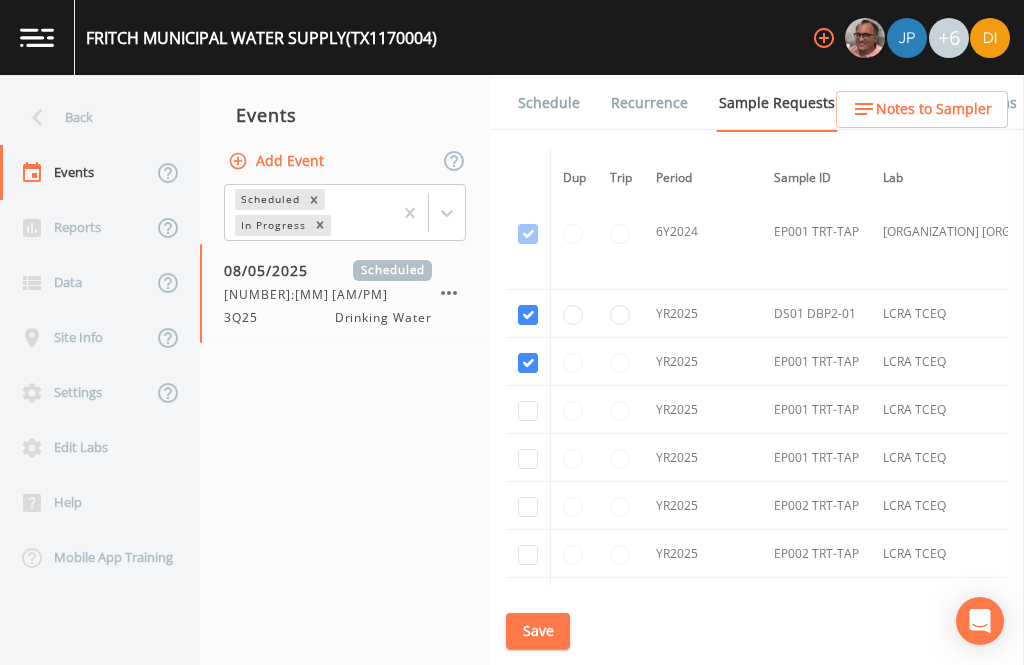 checkbox on "true" 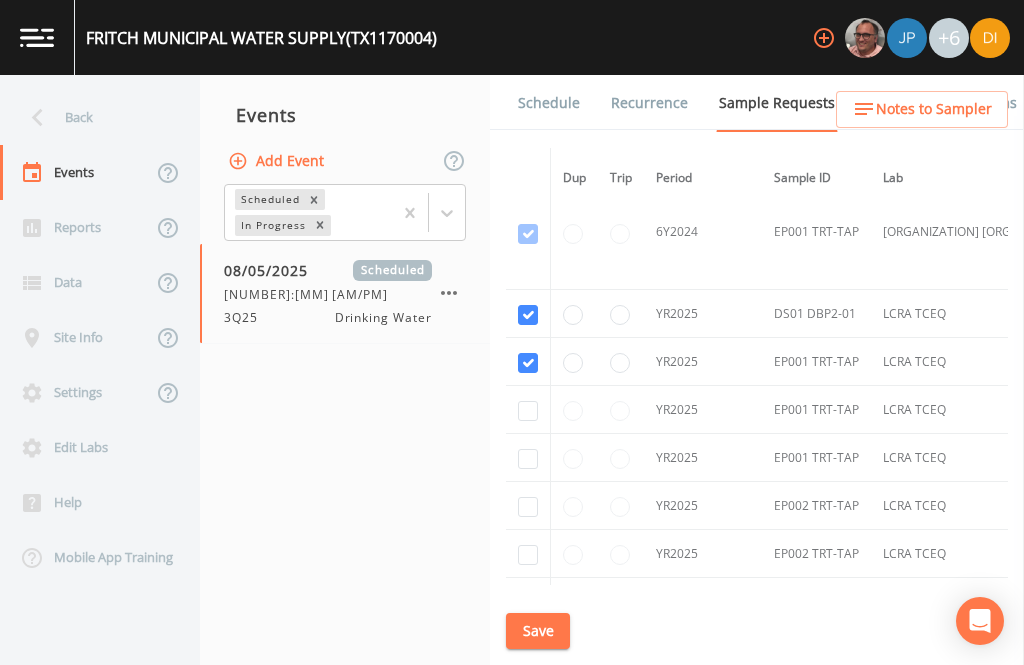 click at bounding box center (528, -1031) 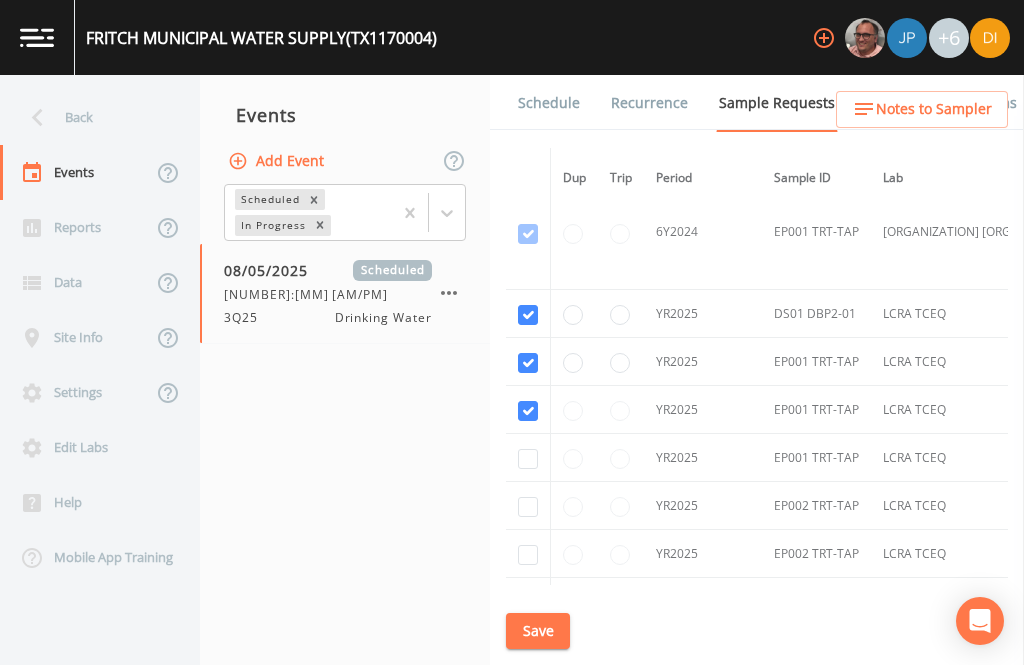 checkbox on "true" 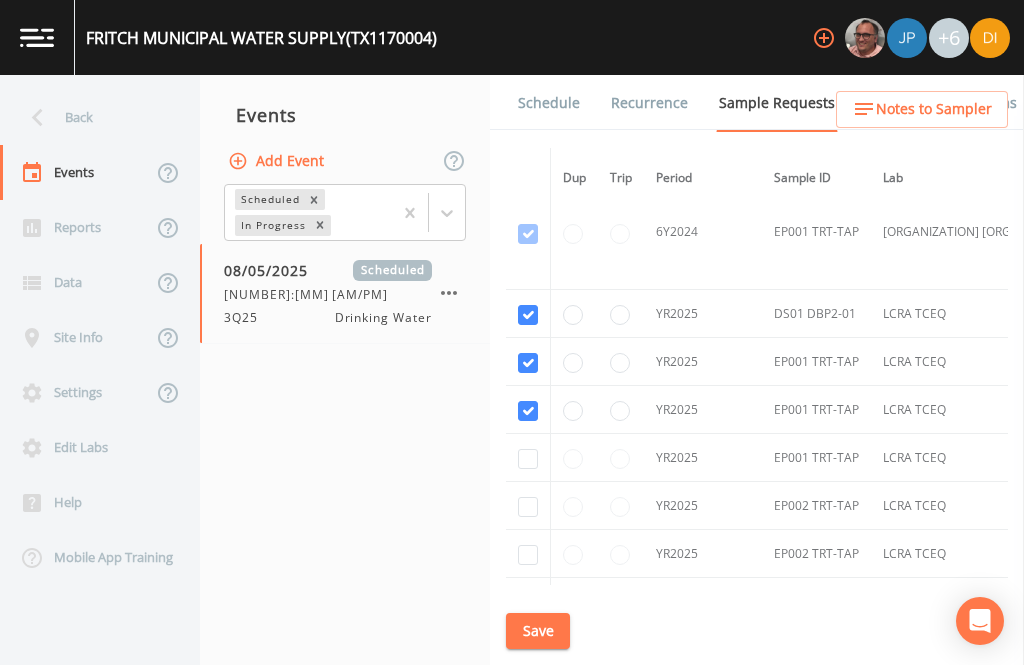 click at bounding box center (528, -916) 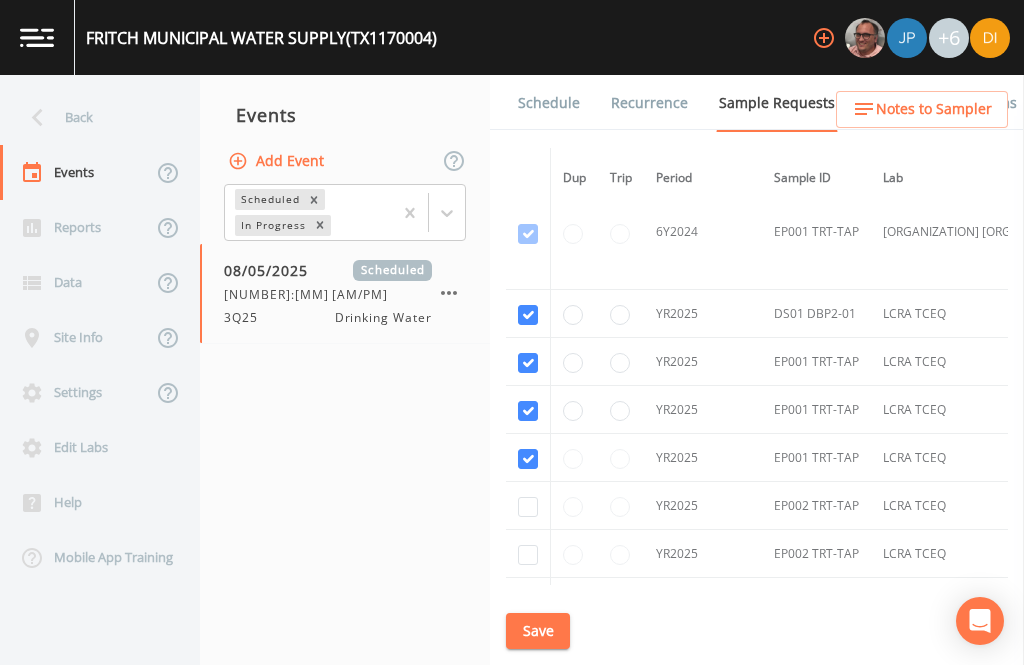 checkbox on "true" 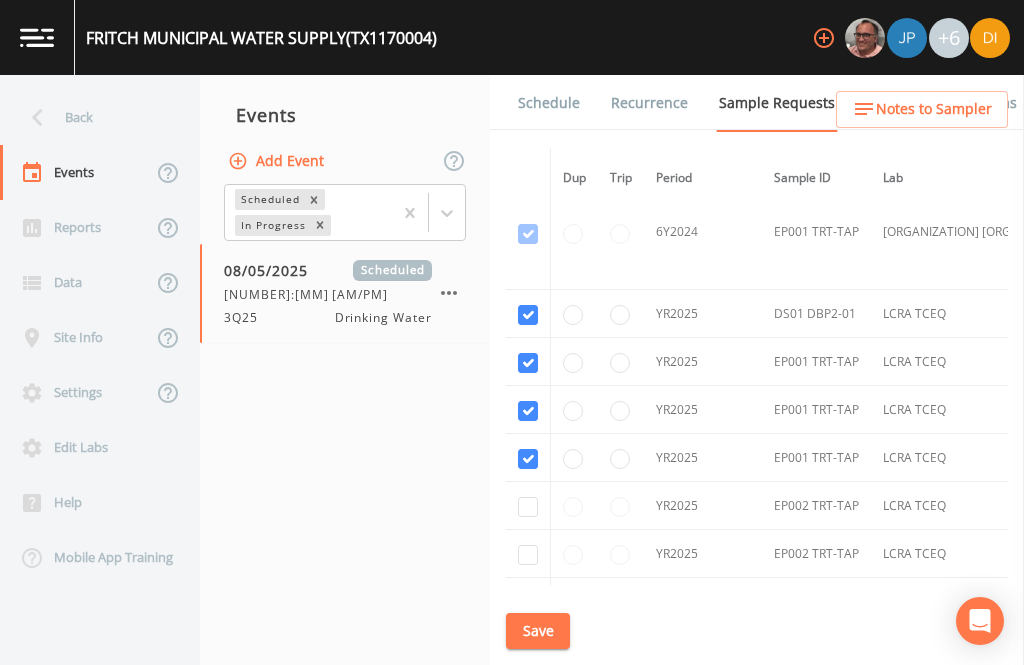 click at bounding box center (528, -456) 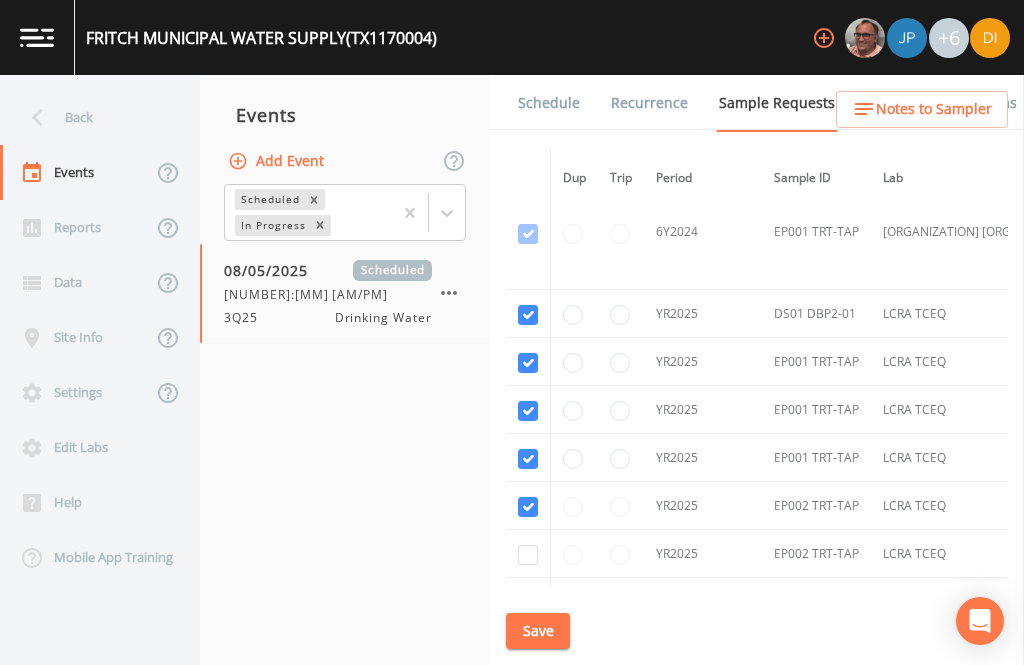 checkbox on "true" 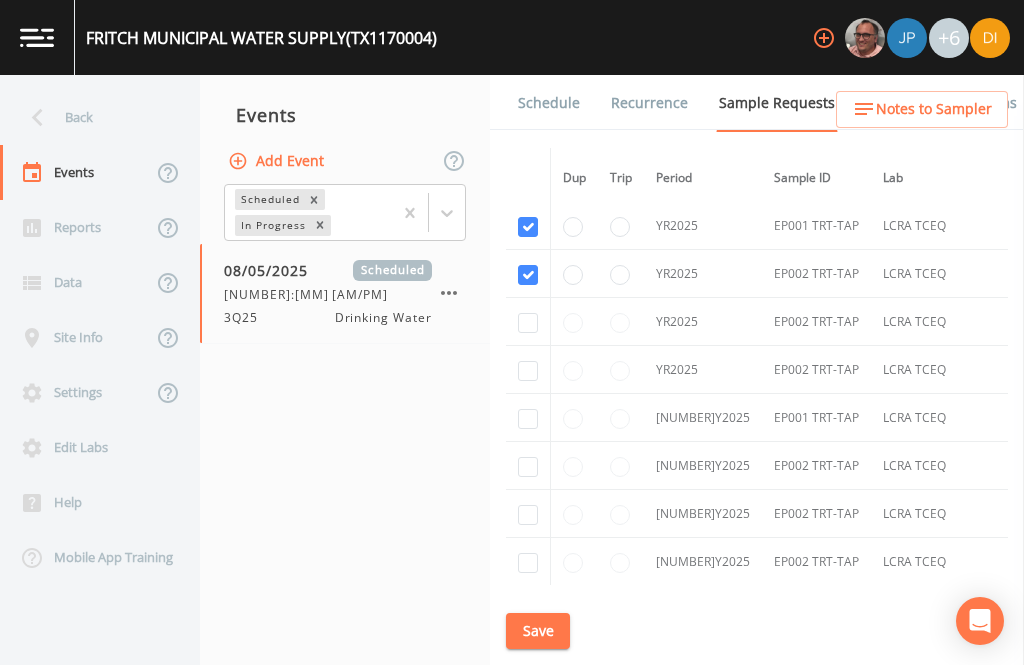 scroll, scrollTop: 1762, scrollLeft: 0, axis: vertical 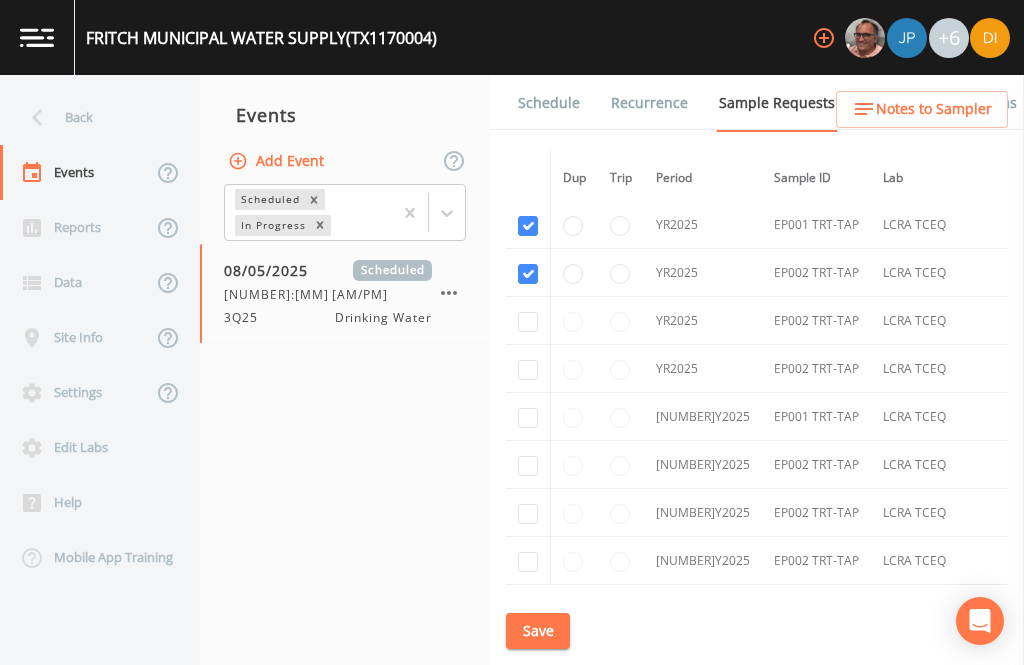 click at bounding box center [528, -574] 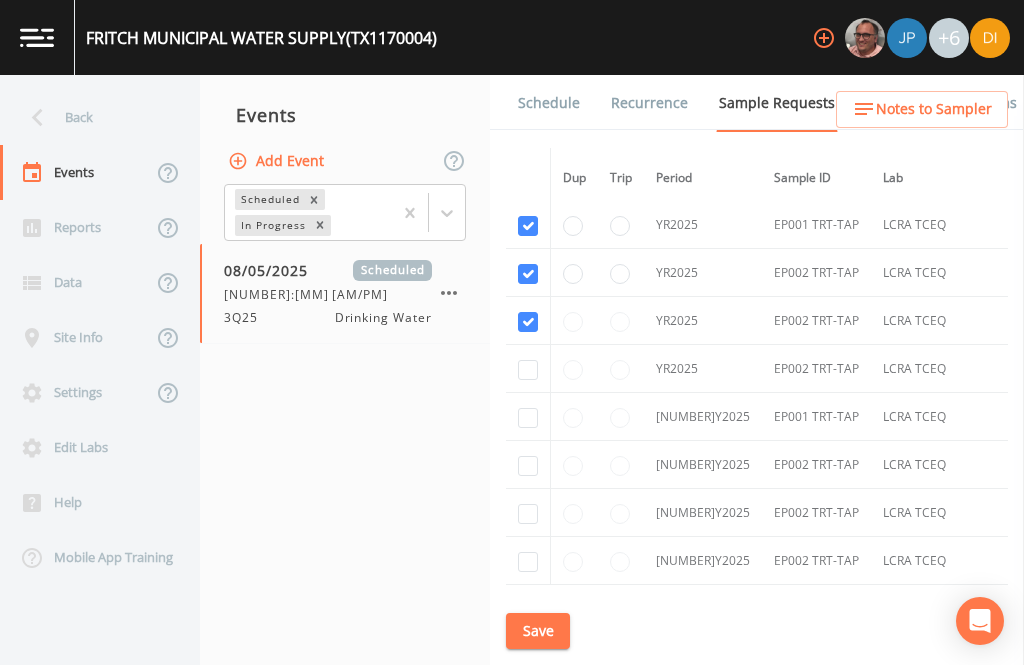 checkbox on "true" 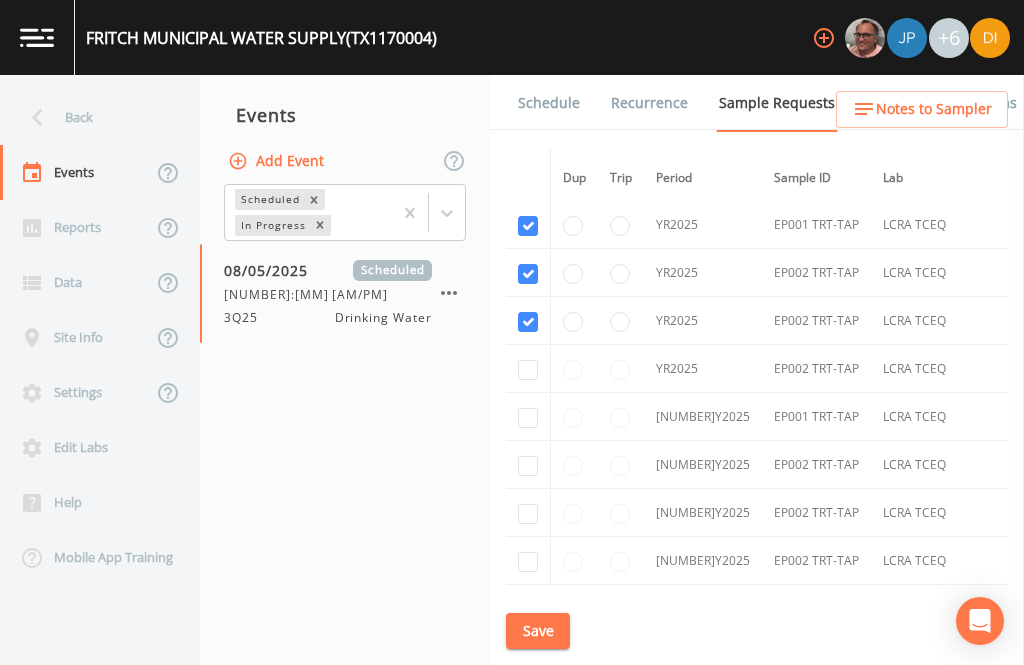 click at bounding box center [528, -459] 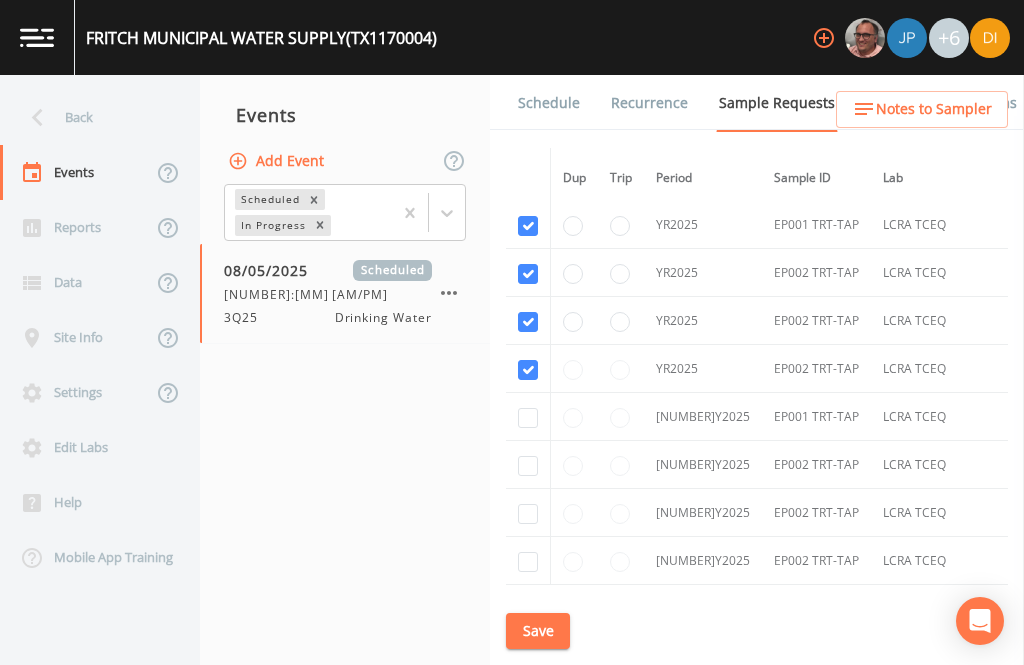 checkbox on "true" 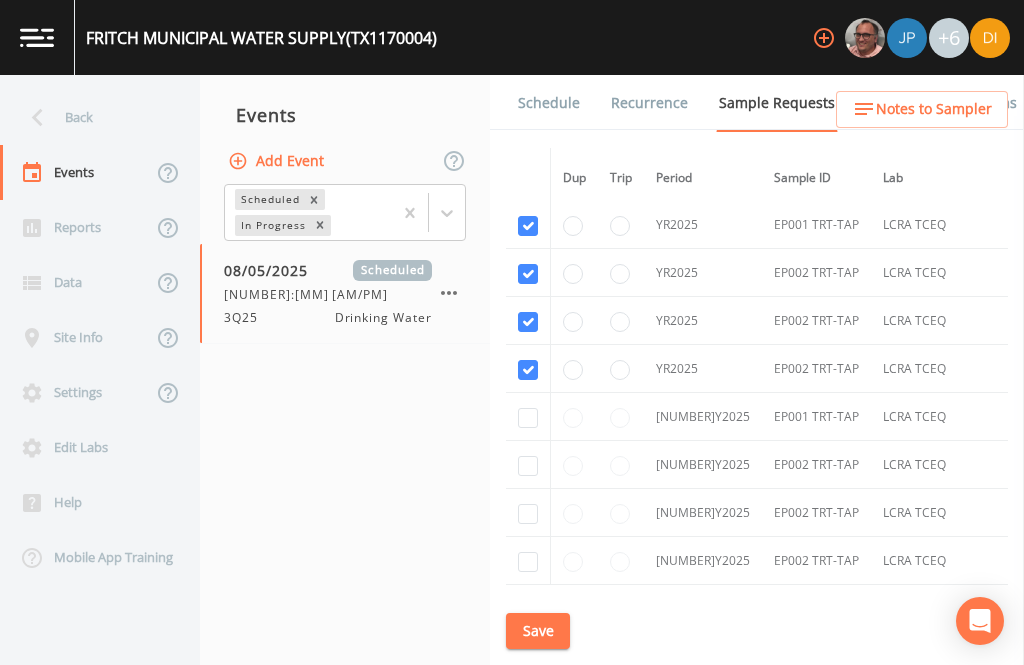 click at bounding box center (528, 418) 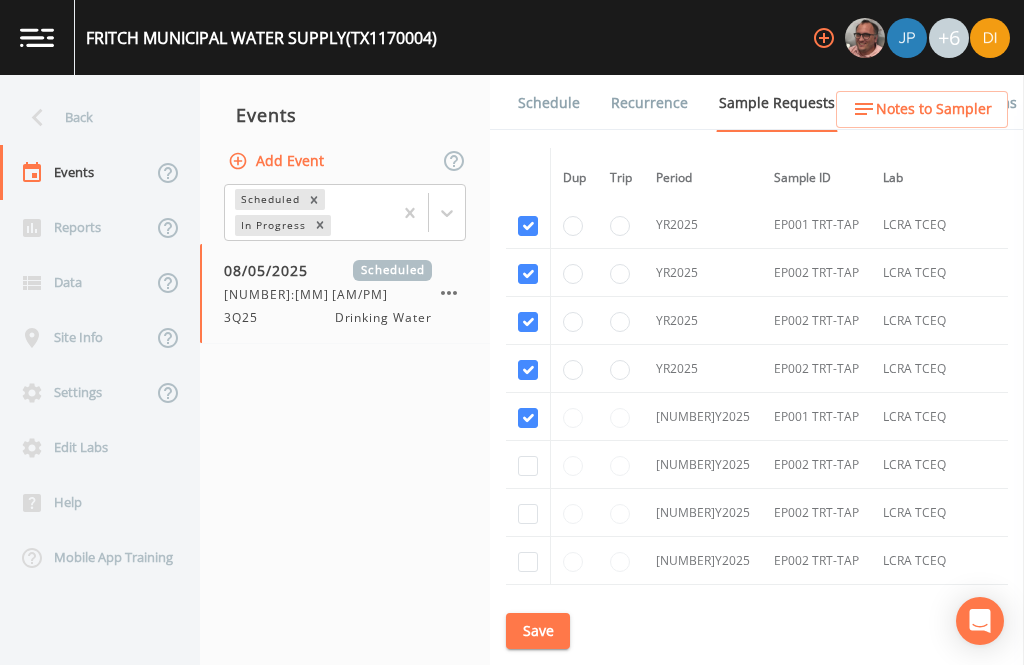 checkbox on "true" 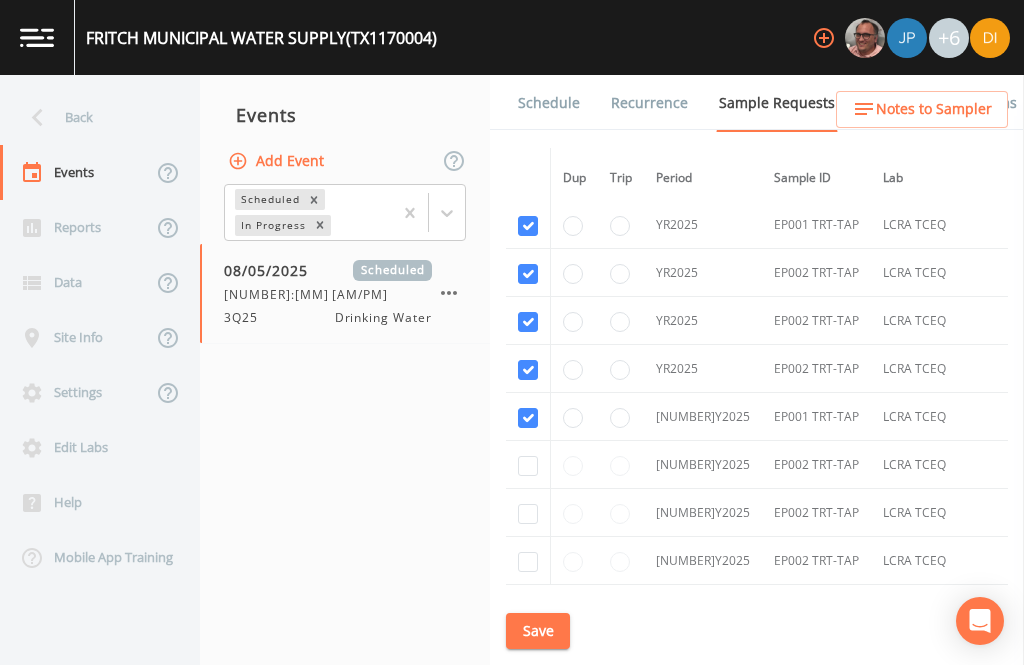 click at bounding box center [528, 466] 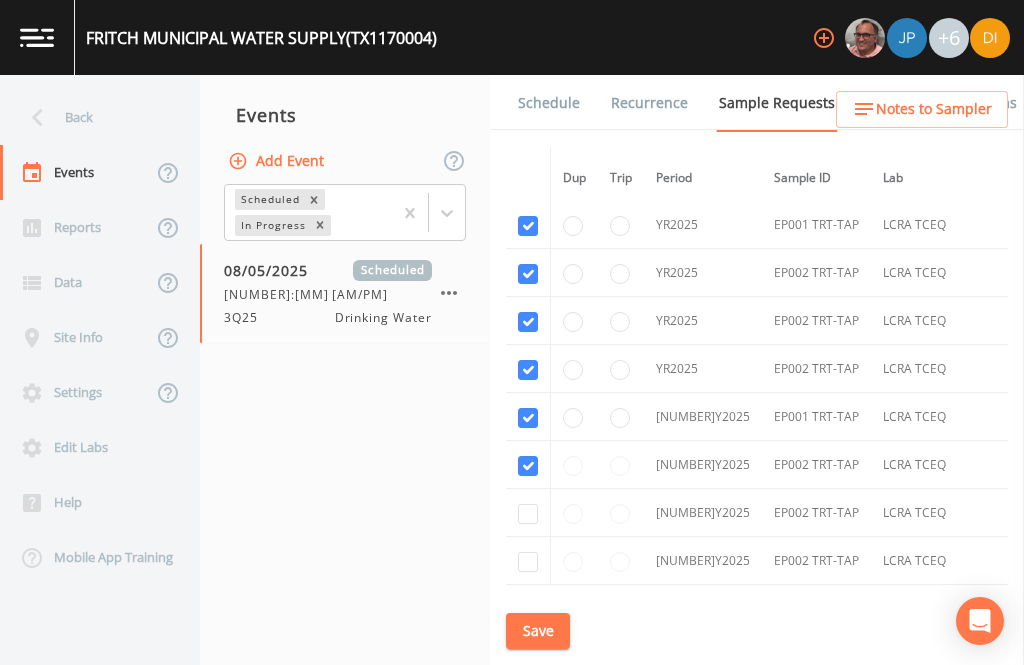 checkbox on "true" 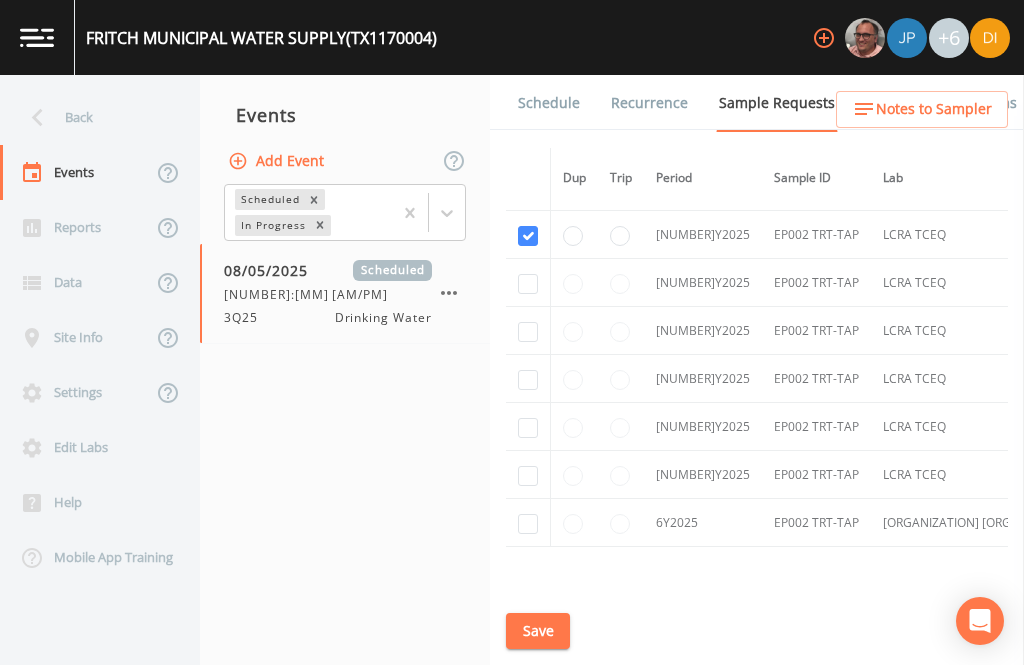 scroll, scrollTop: 1998, scrollLeft: 0, axis: vertical 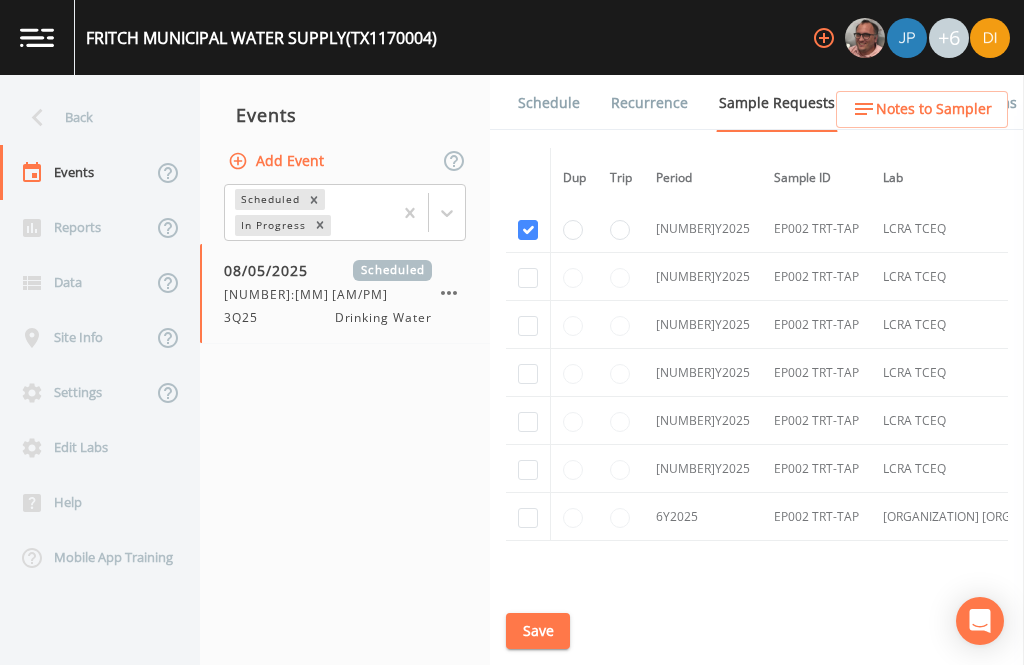 click at bounding box center (528, 278) 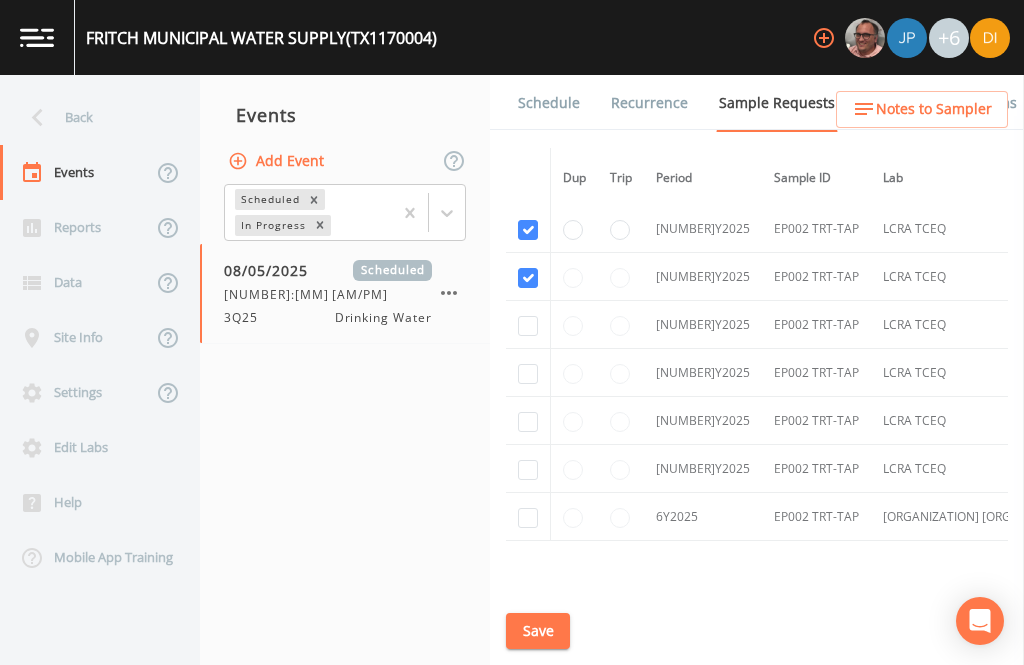 checkbox on "true" 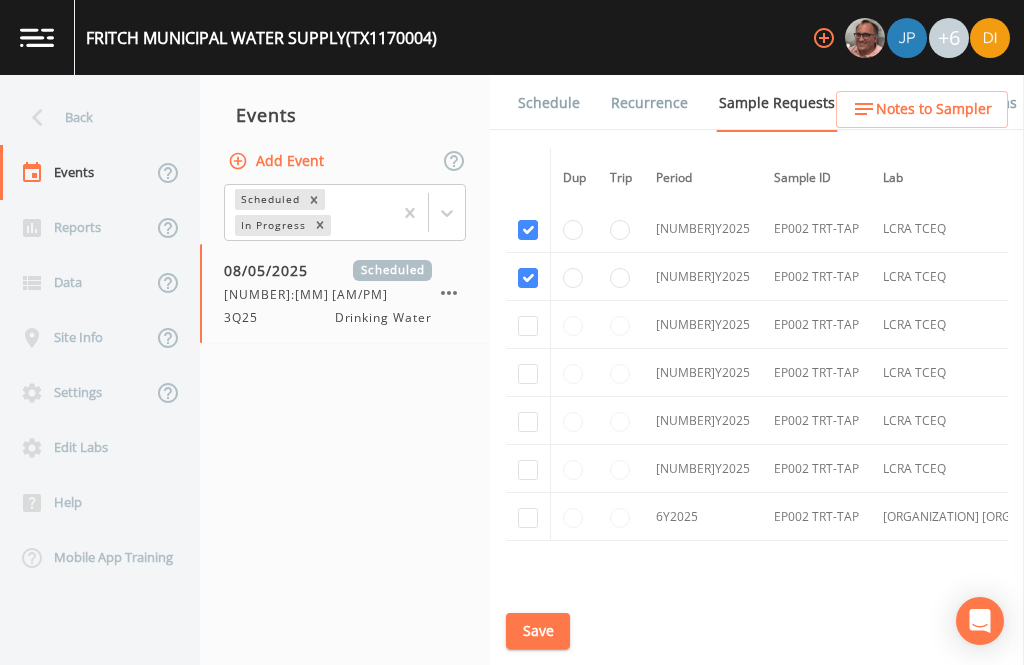 click at bounding box center (528, 326) 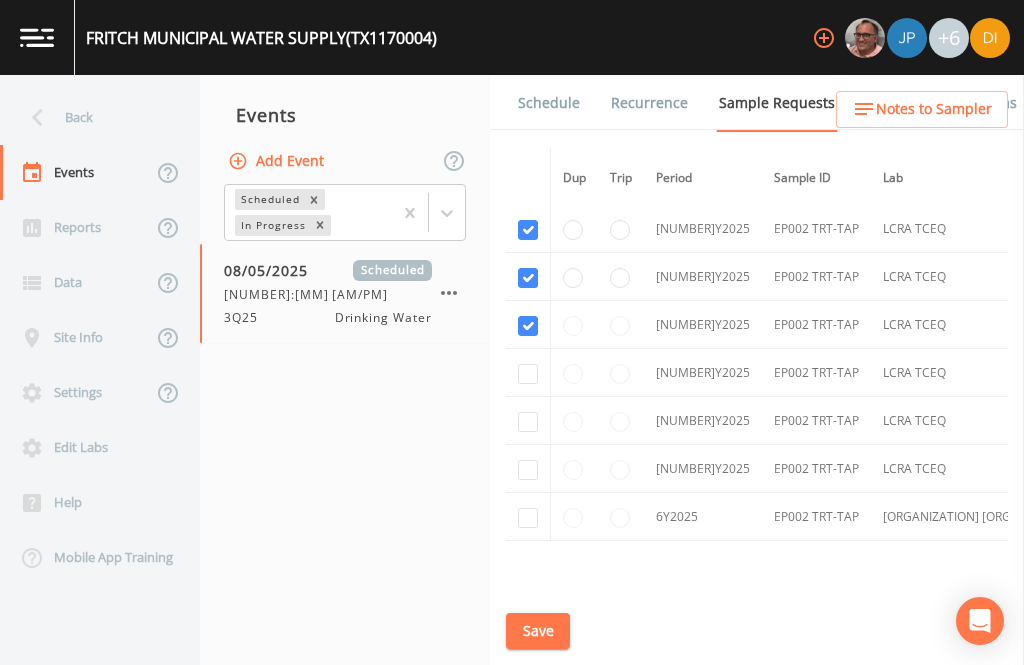 checkbox on "true" 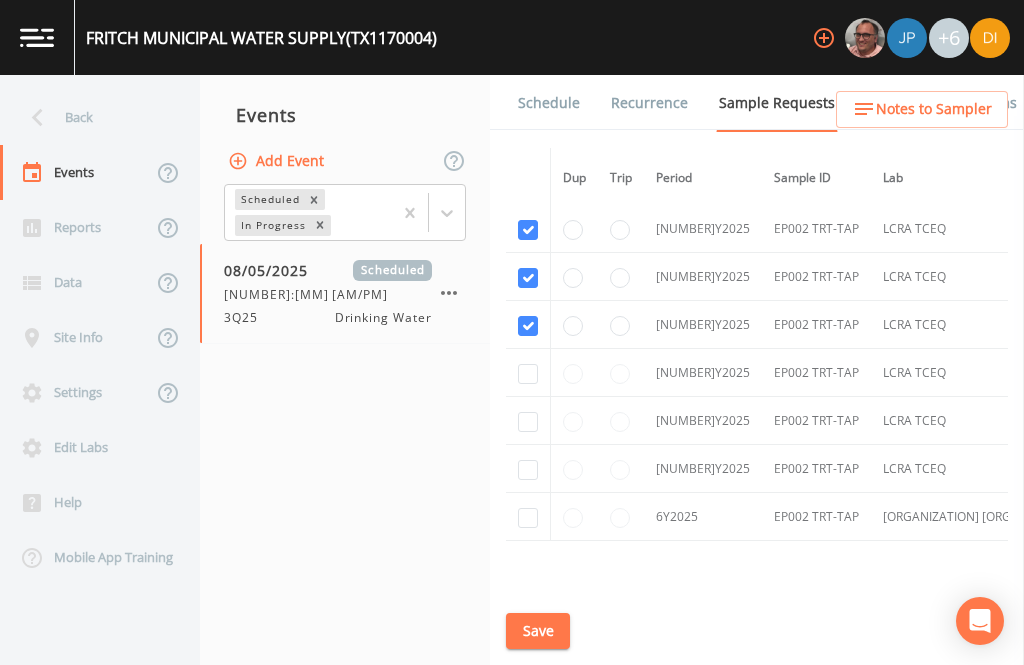 click at bounding box center [528, 374] 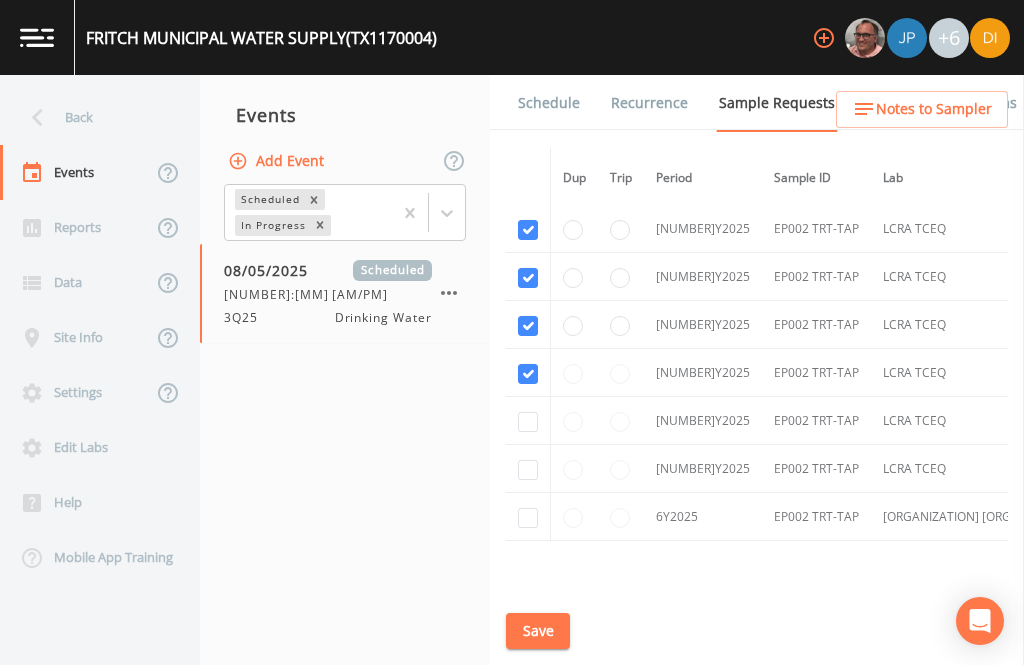 checkbox on "true" 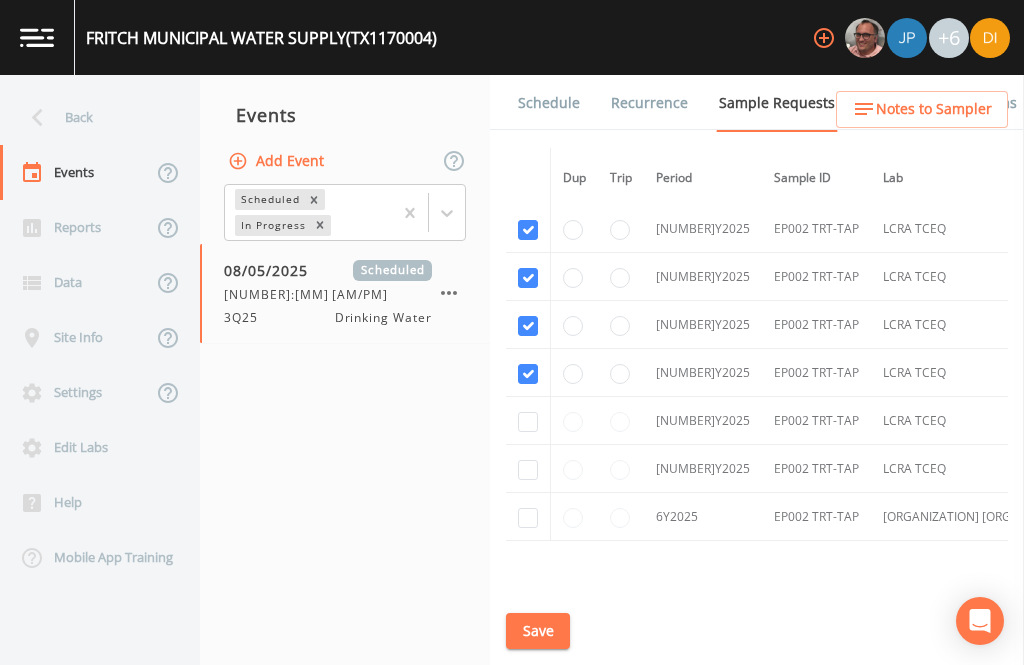 click at bounding box center [528, 422] 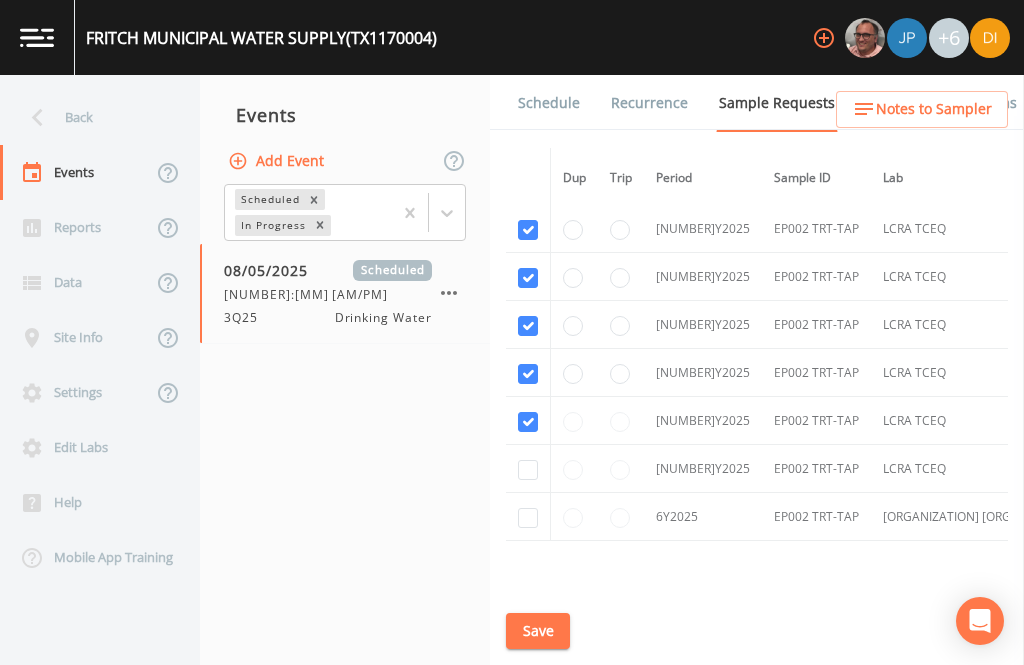 checkbox on "true" 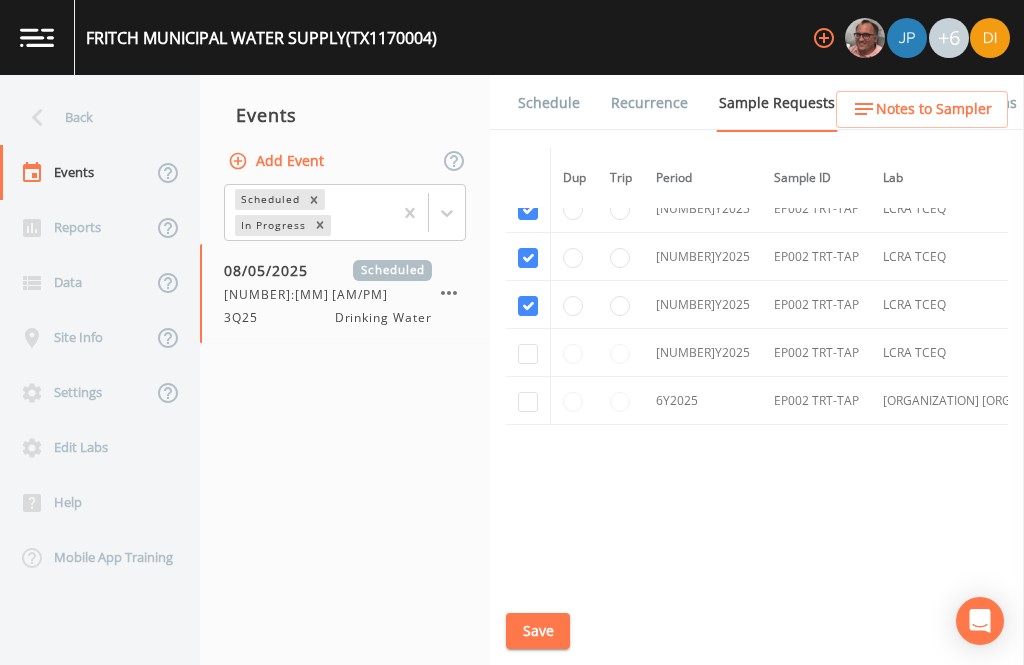scroll, scrollTop: 2266, scrollLeft: 0, axis: vertical 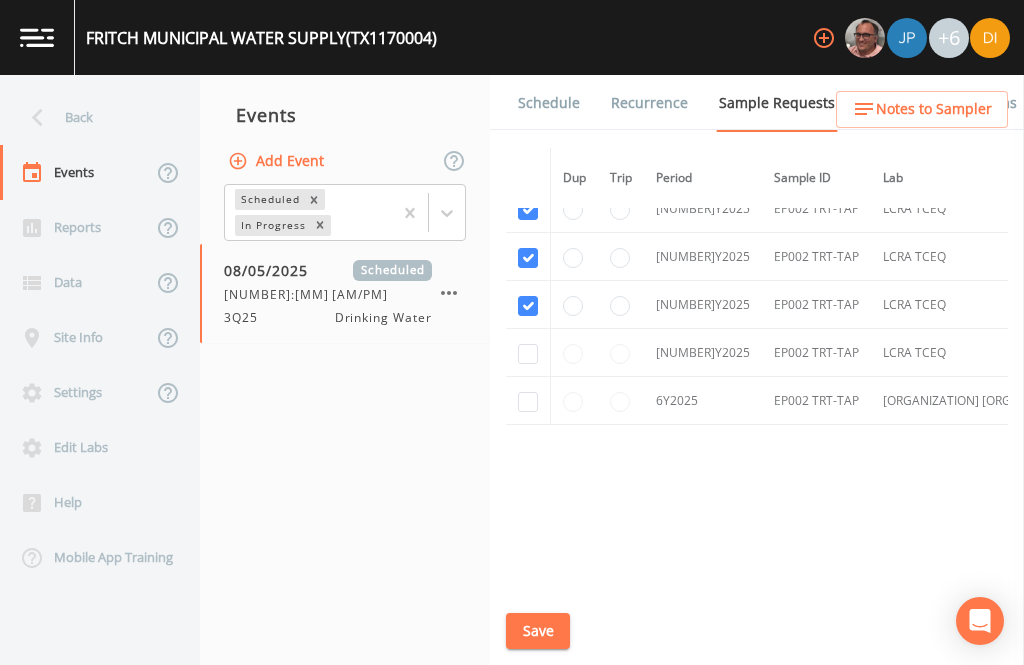 click at bounding box center [528, 354] 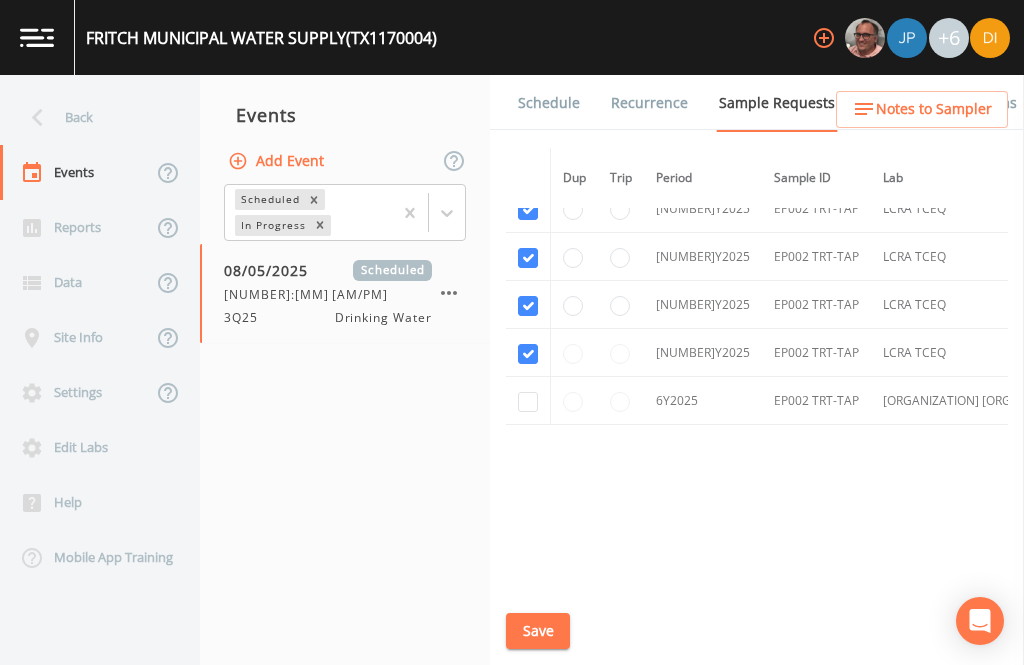 checkbox on "true" 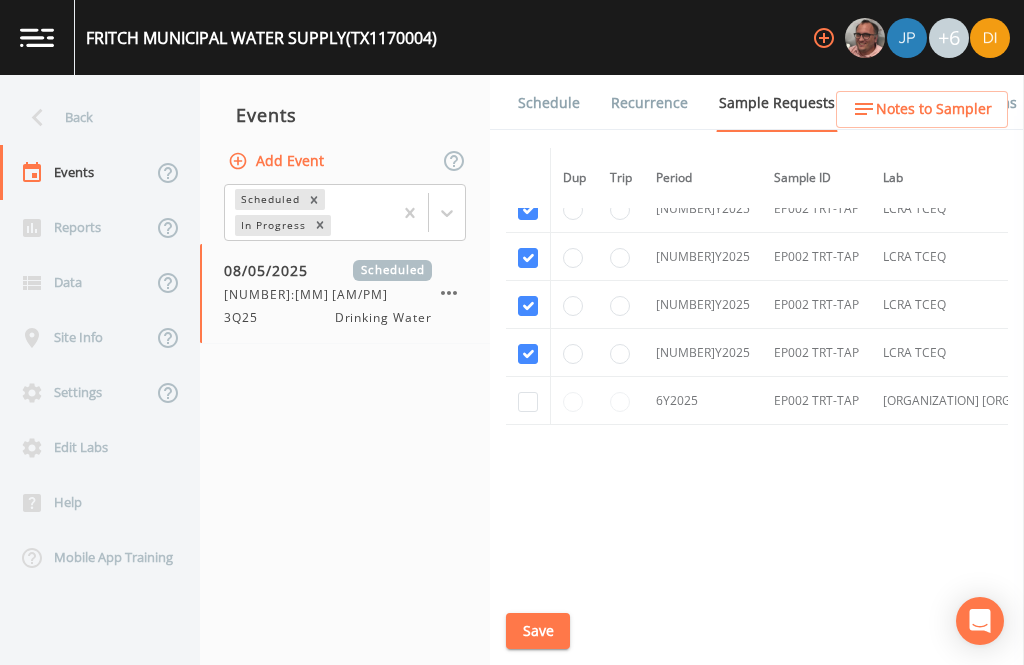 click at bounding box center [528, 402] 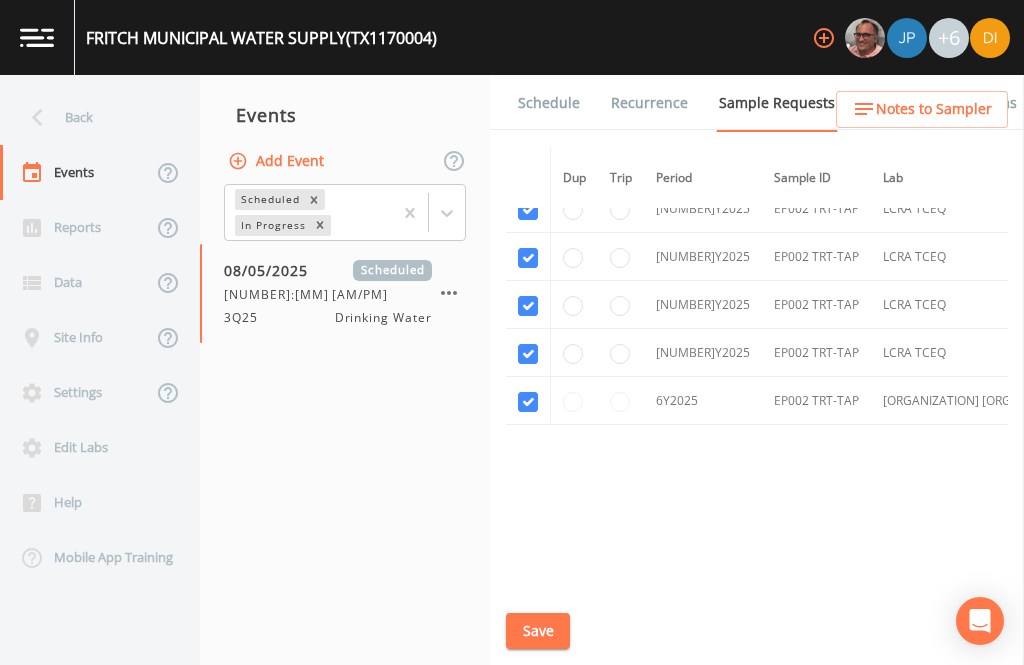 checkbox on "true" 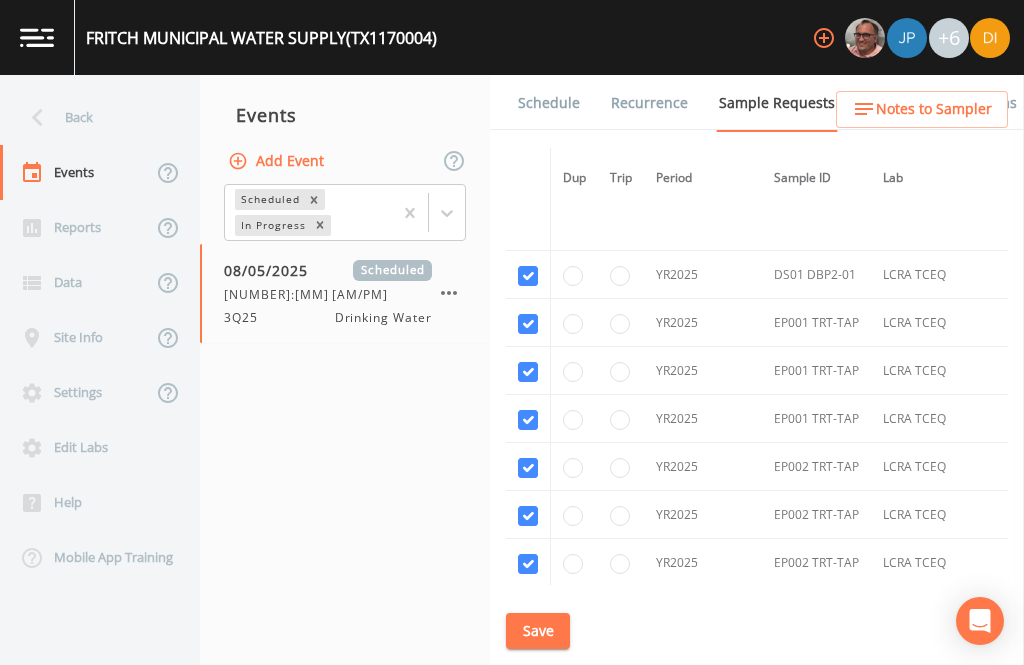 scroll, scrollTop: 1574, scrollLeft: -1, axis: both 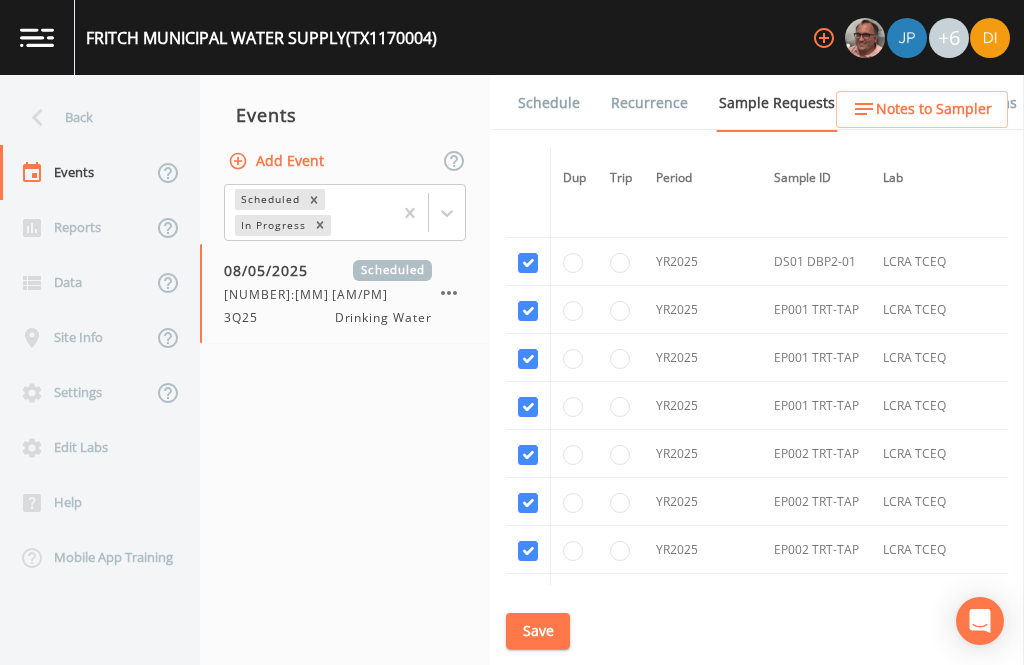 click on "Save" at bounding box center [538, 631] 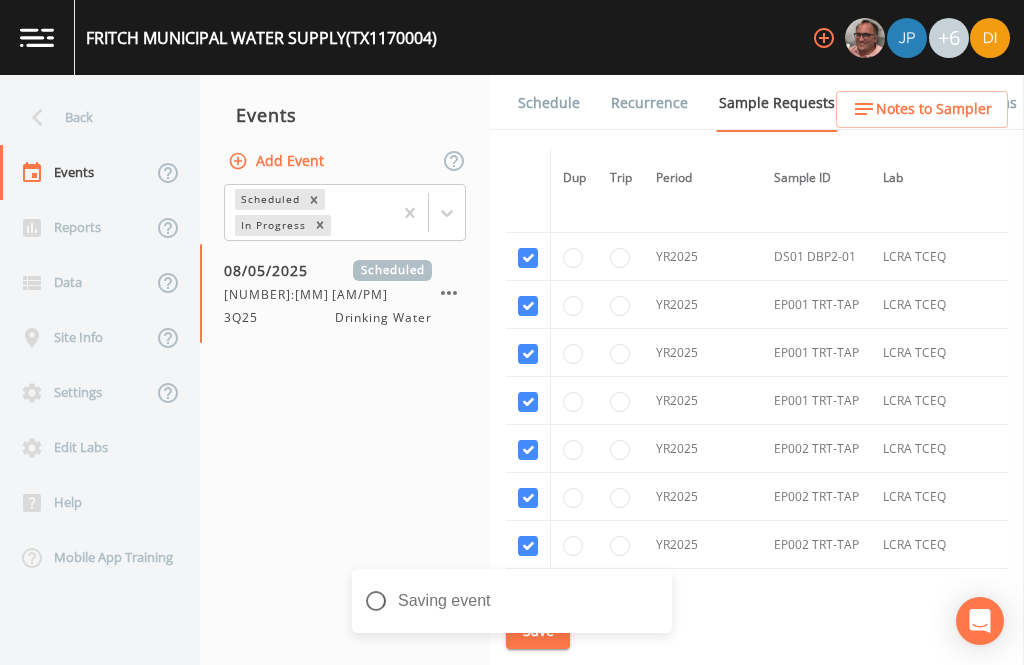scroll, scrollTop: 1589, scrollLeft: 0, axis: vertical 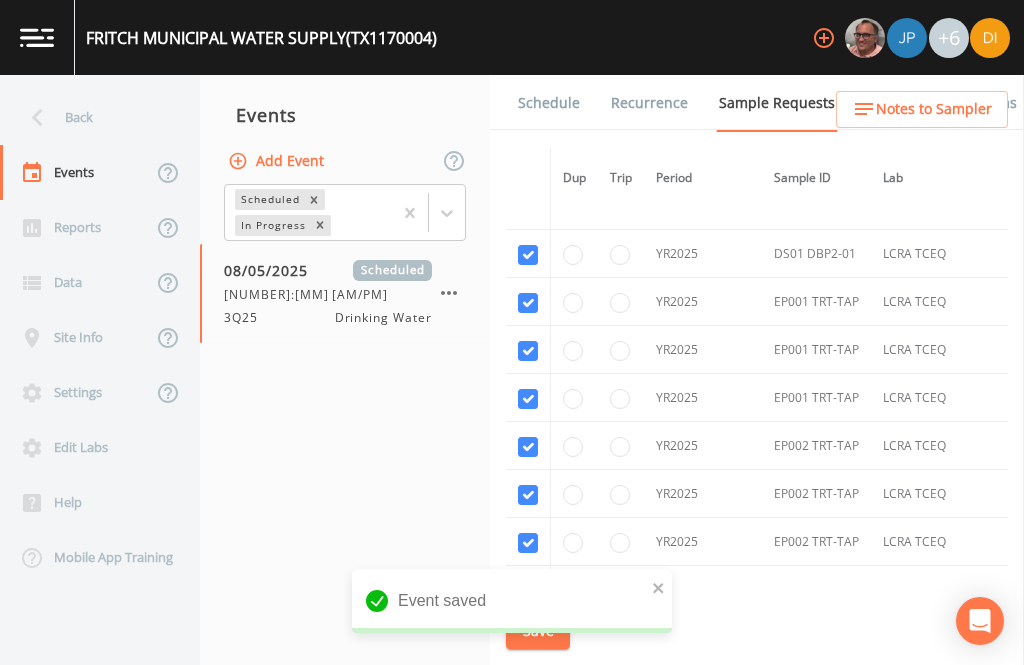 click on "Schedule" at bounding box center [549, 103] 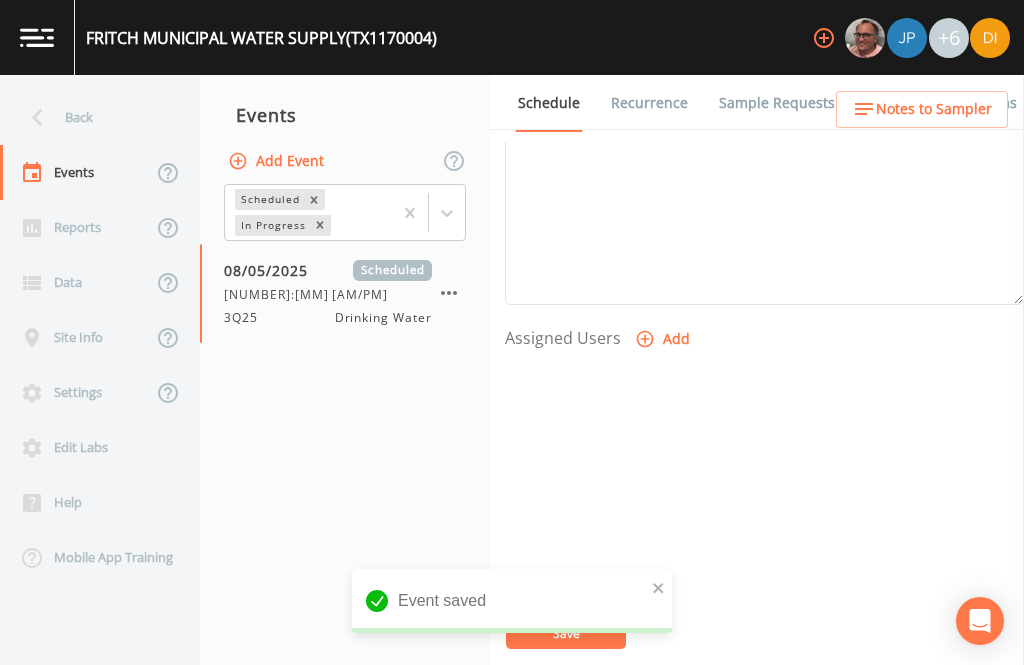 scroll, scrollTop: 681, scrollLeft: 0, axis: vertical 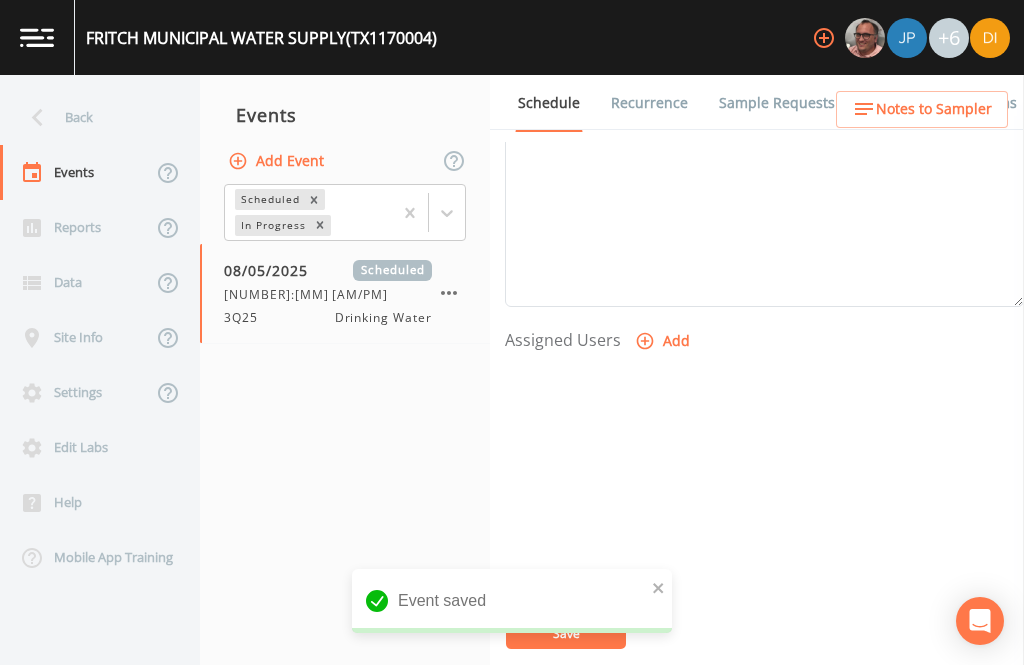 click on "Add" at bounding box center [664, 341] 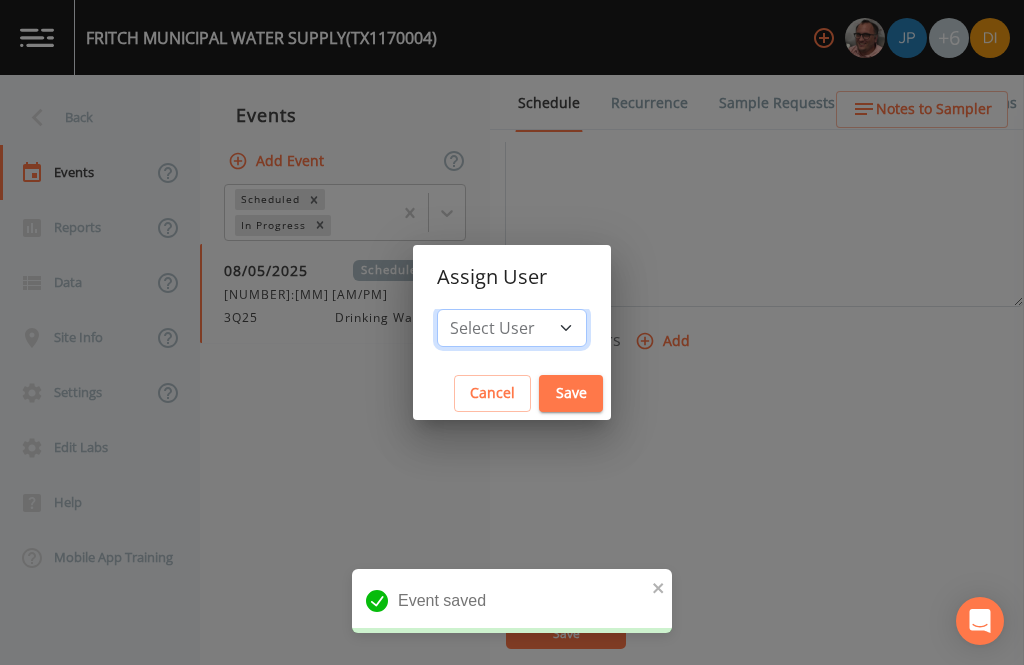 click on "Select User [FIRST] [LAST] [FIRST] [LAST] [FIRST] [LAST] [FIRST] [LAST] [FIRST] [LAST] [FIRST] [LAST]" at bounding box center [512, 328] 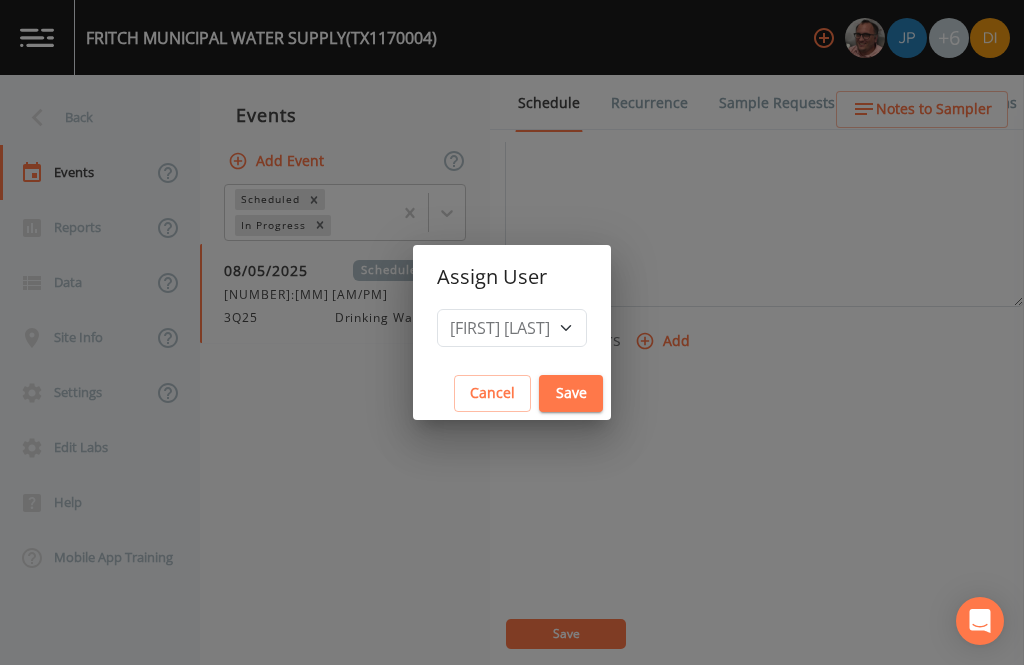 click on "Save" at bounding box center (571, 393) 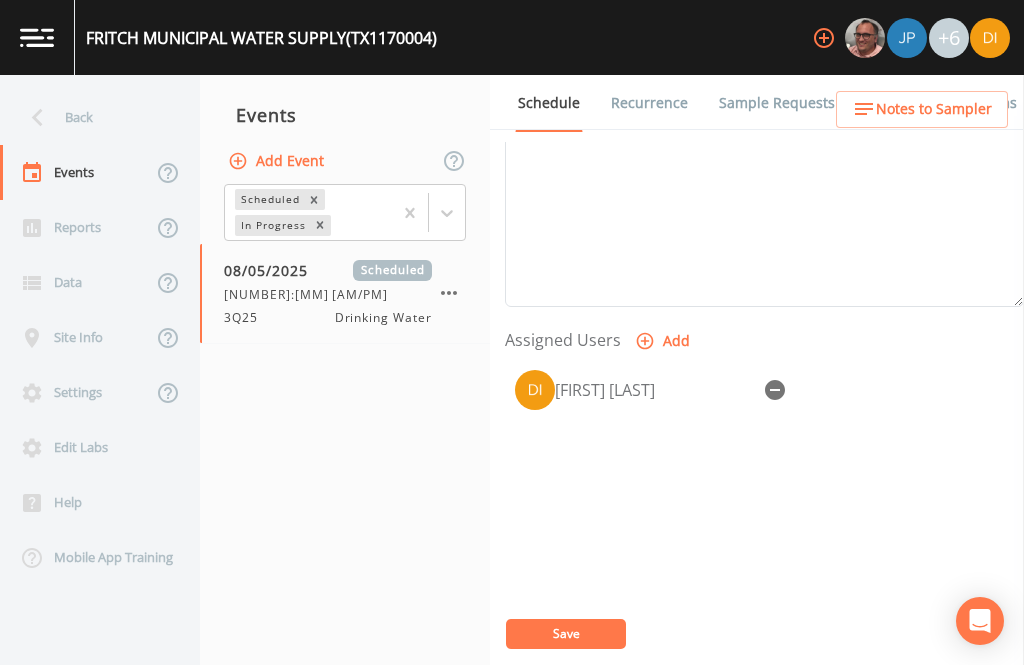 click on "Save" at bounding box center (566, 634) 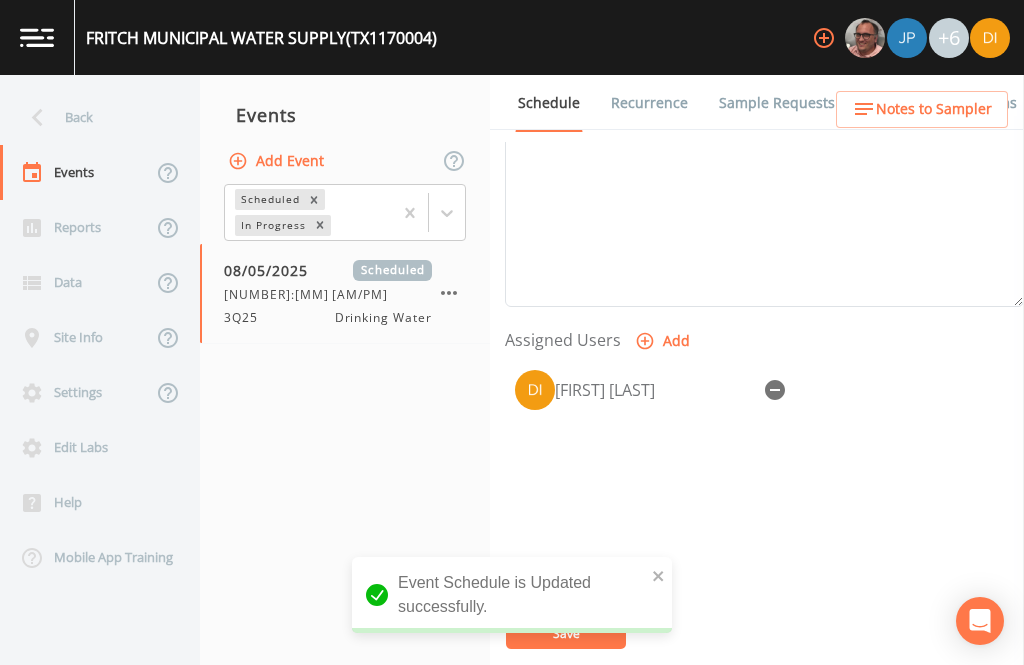 click on "Back" at bounding box center [90, 117] 